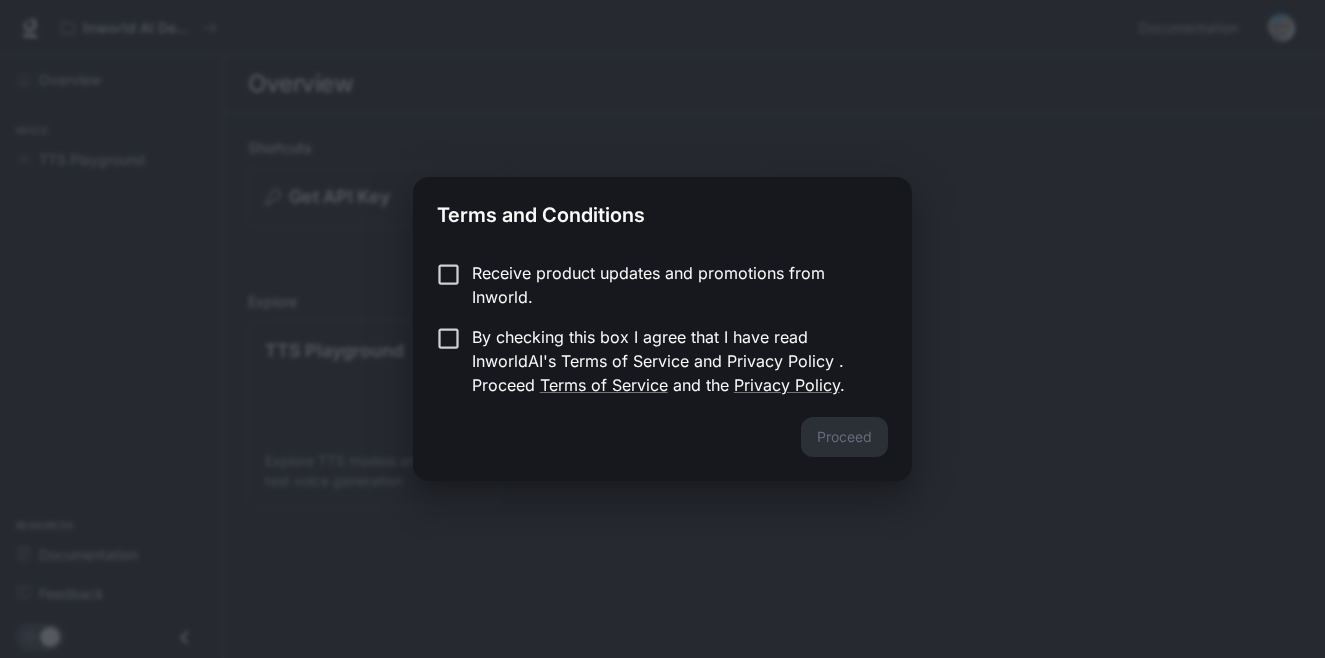 scroll, scrollTop: 0, scrollLeft: 0, axis: both 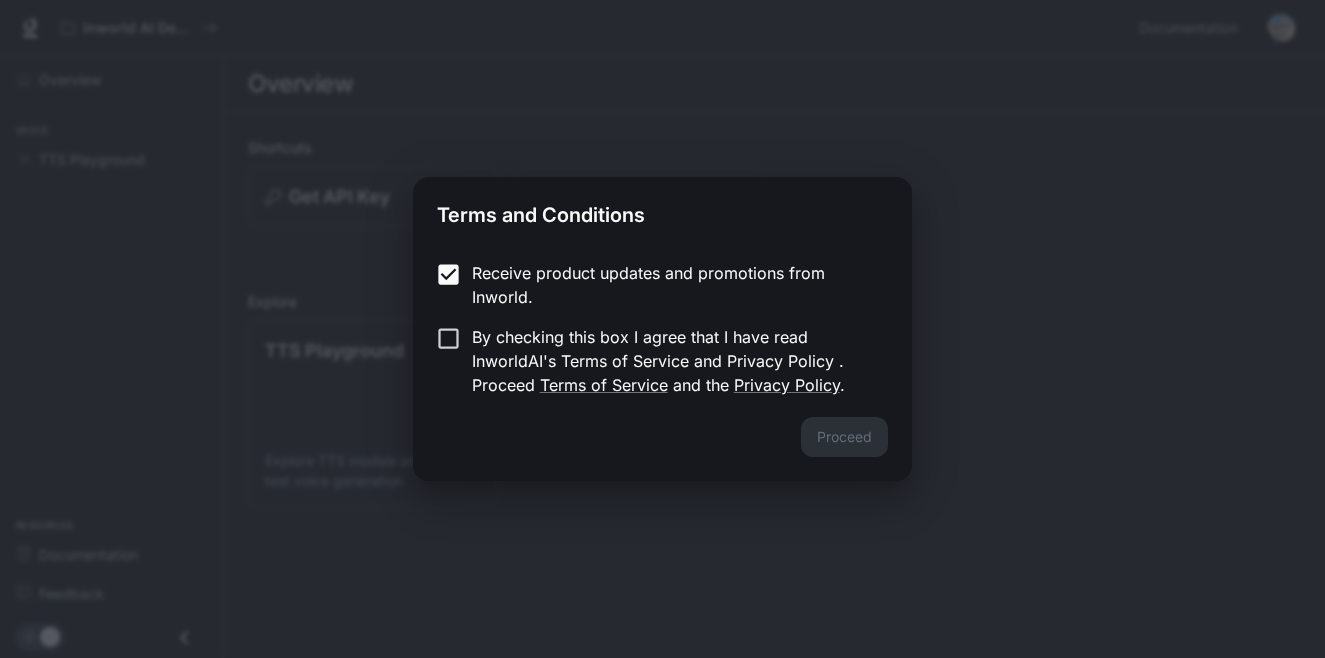 click on "Receive product updates and promotions from Inworld. By checking this box I agree that I have read InworldAI's   Terms of Service   and the   Privacy Policy ." at bounding box center (662, 331) 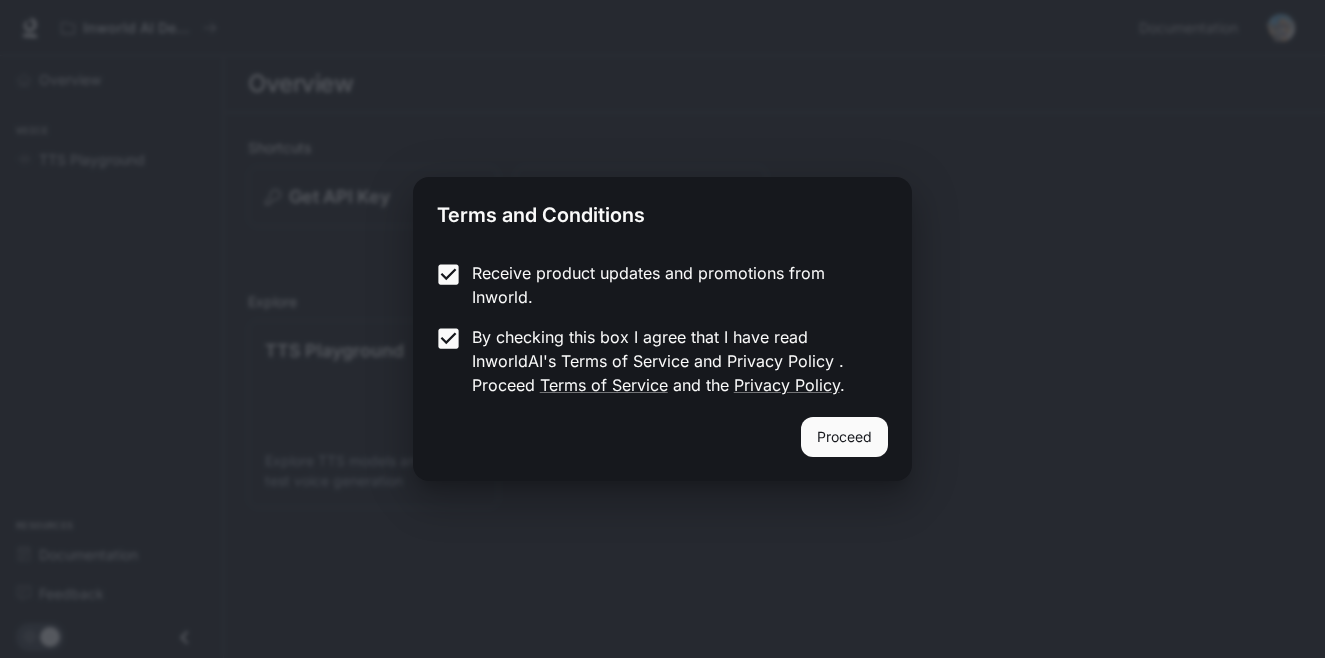 click on "Proceed" at bounding box center [844, 437] 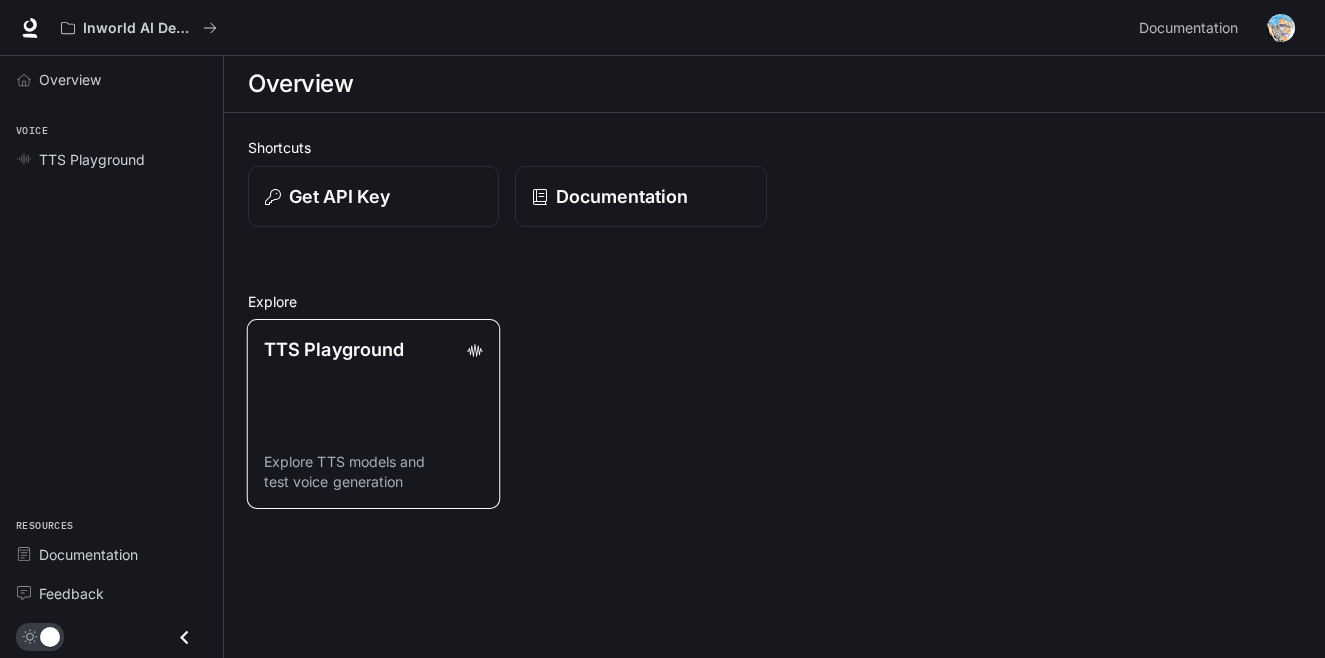 click on "TTS Playground" at bounding box center [334, 349] 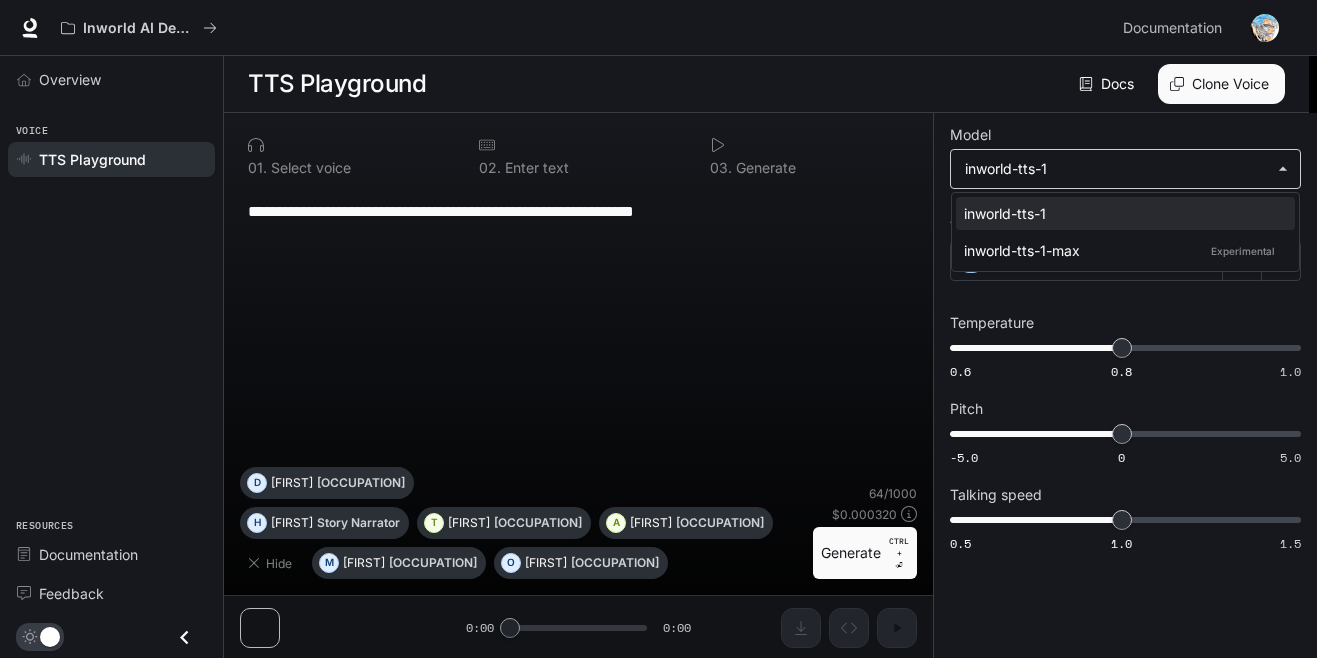 click on "**********" at bounding box center (658, 329) 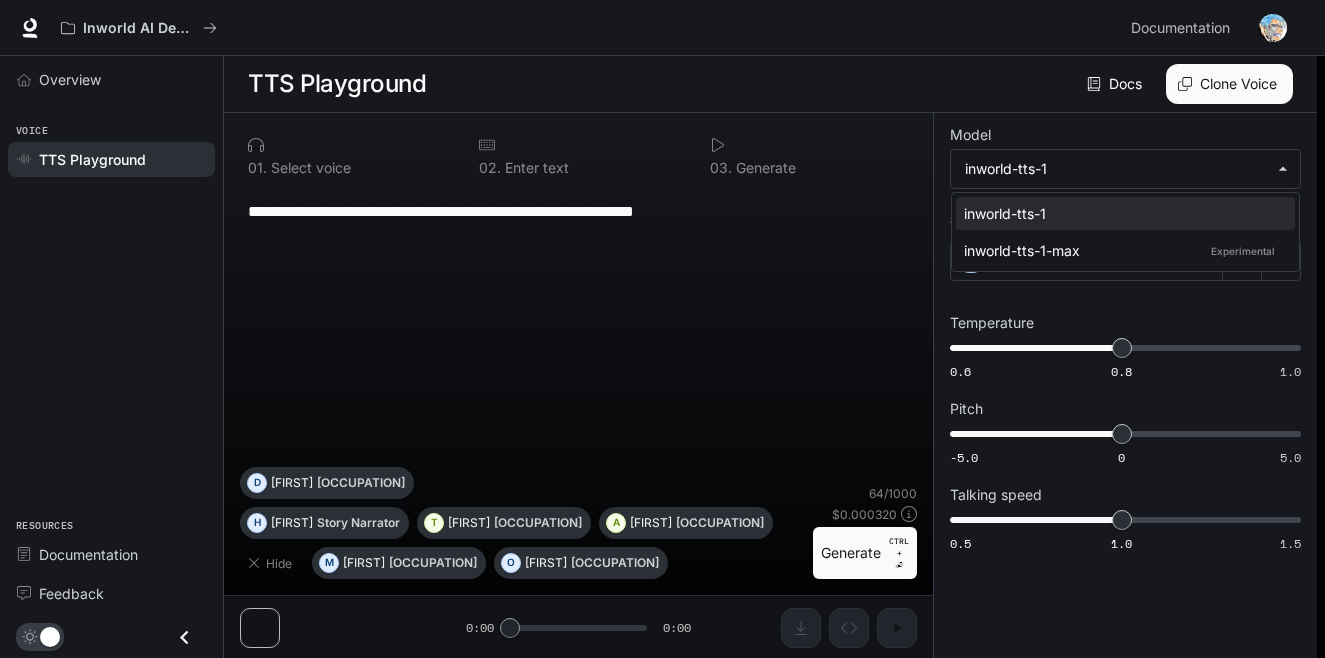 click at bounding box center (662, 329) 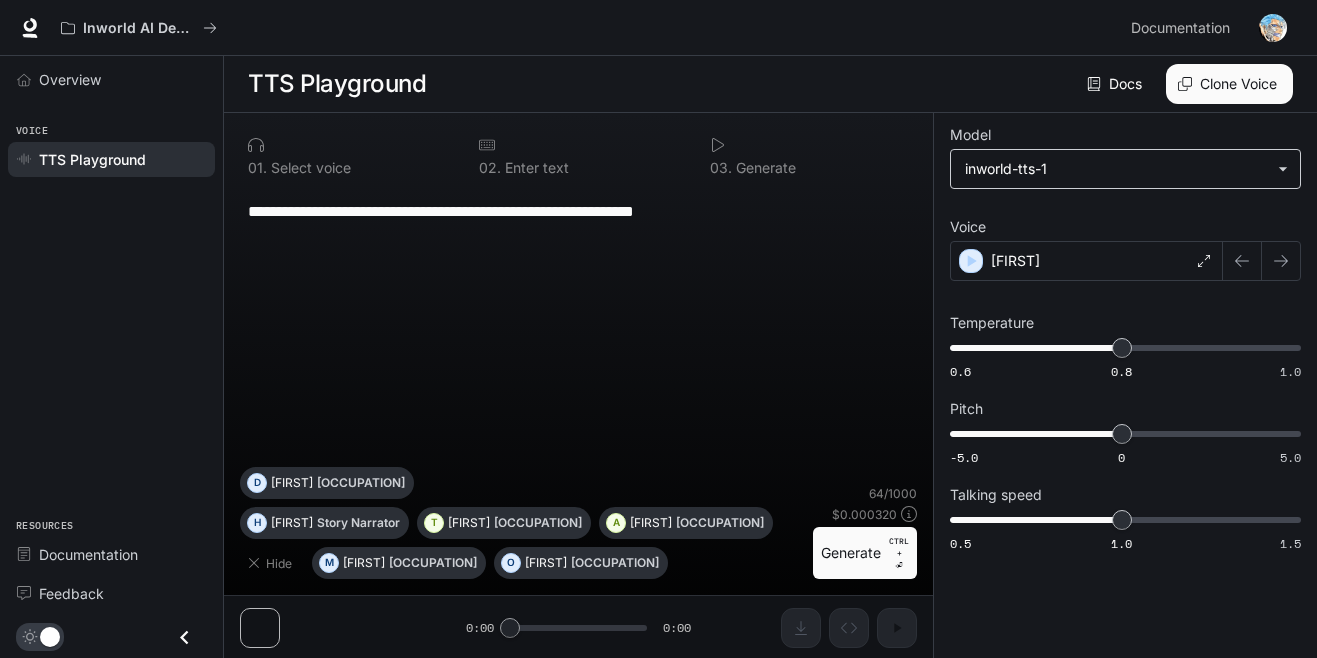 click on "**********" at bounding box center (1125, 169) 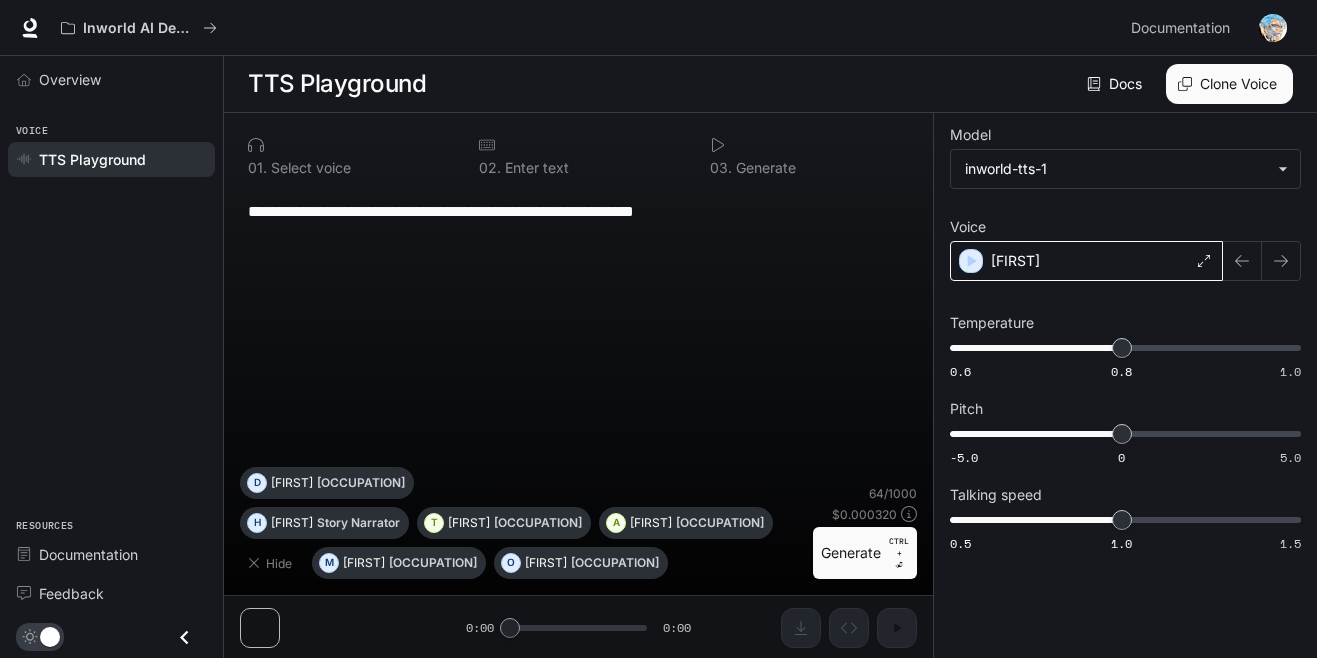 click on "[FIRST]" at bounding box center (1086, 261) 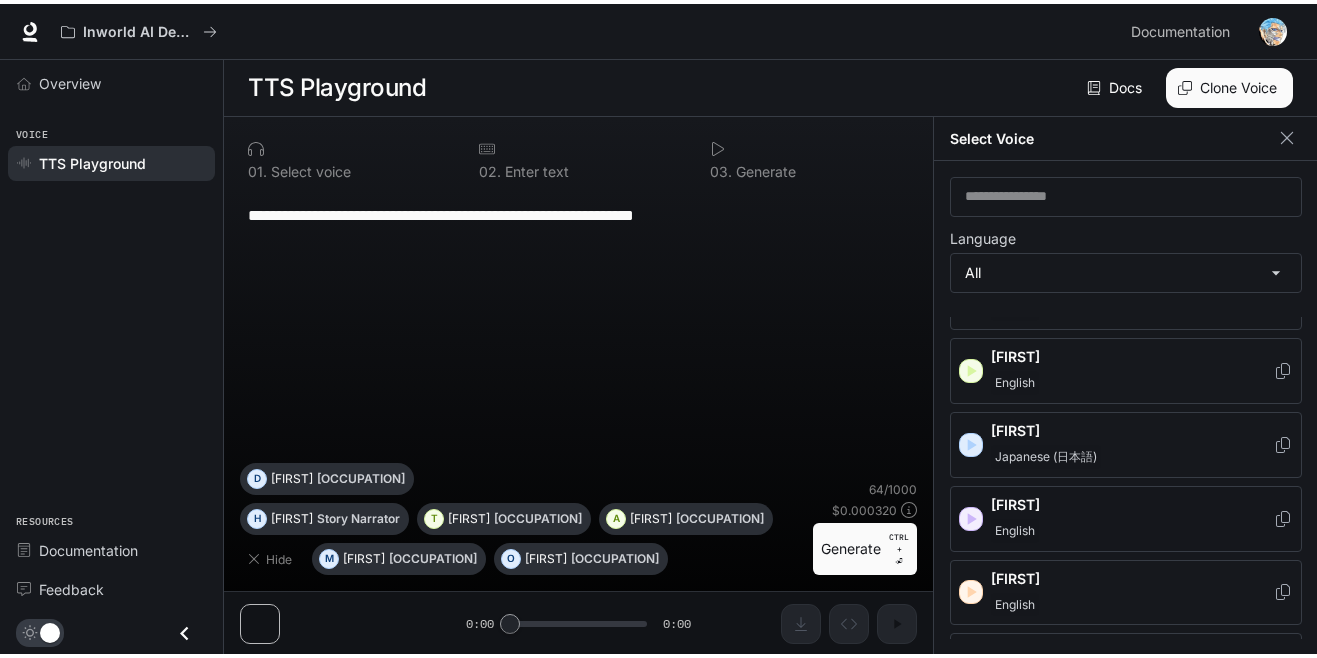 scroll, scrollTop: 200, scrollLeft: 0, axis: vertical 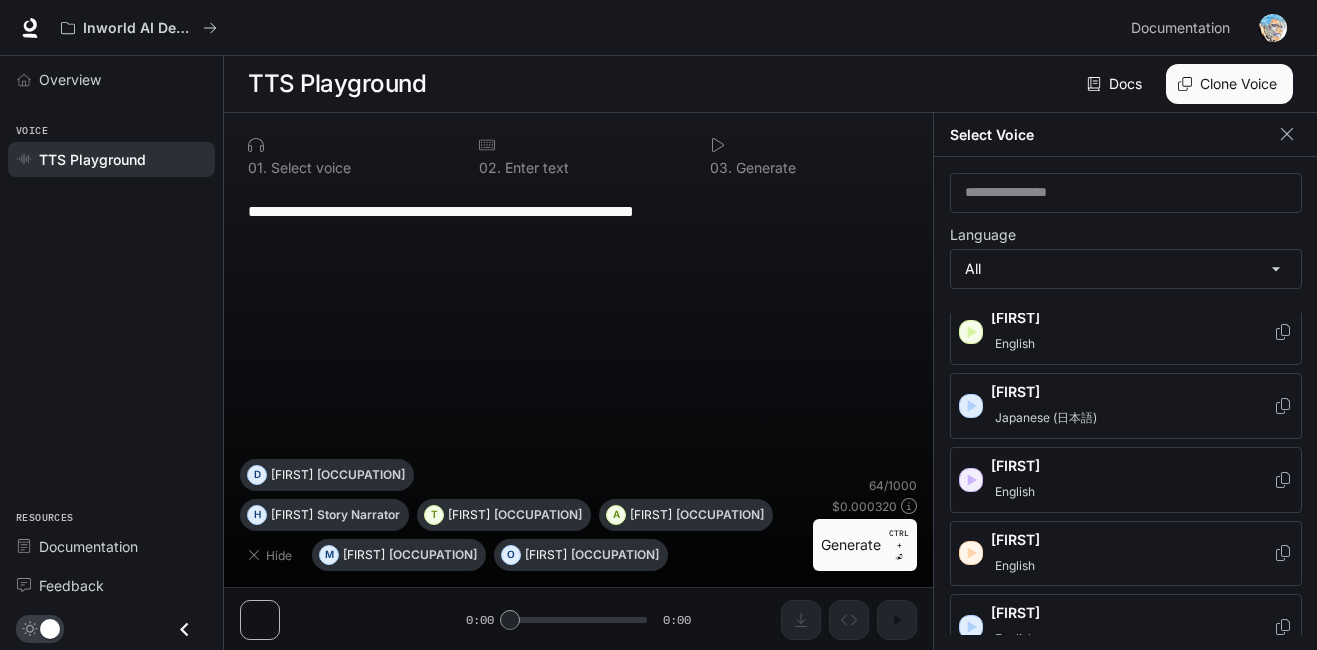 click on "[FIRST] [LAST]" at bounding box center (1126, 480) 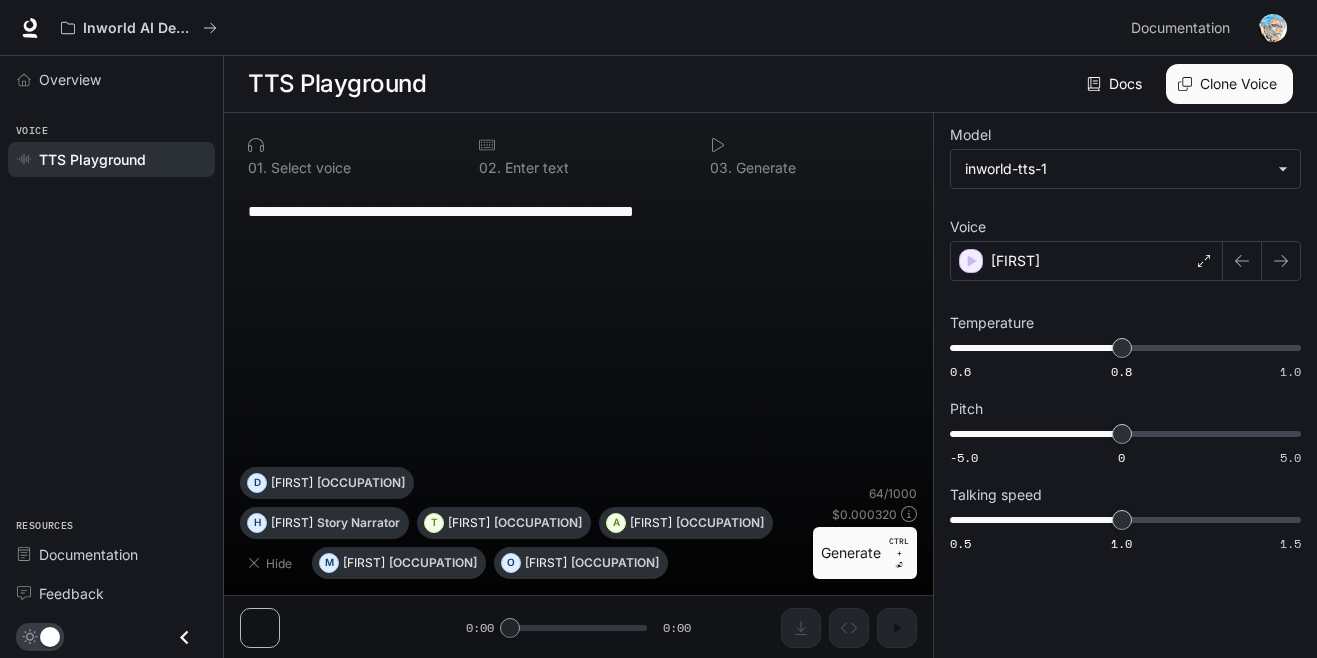 click on "**********" at bounding box center [578, 211] 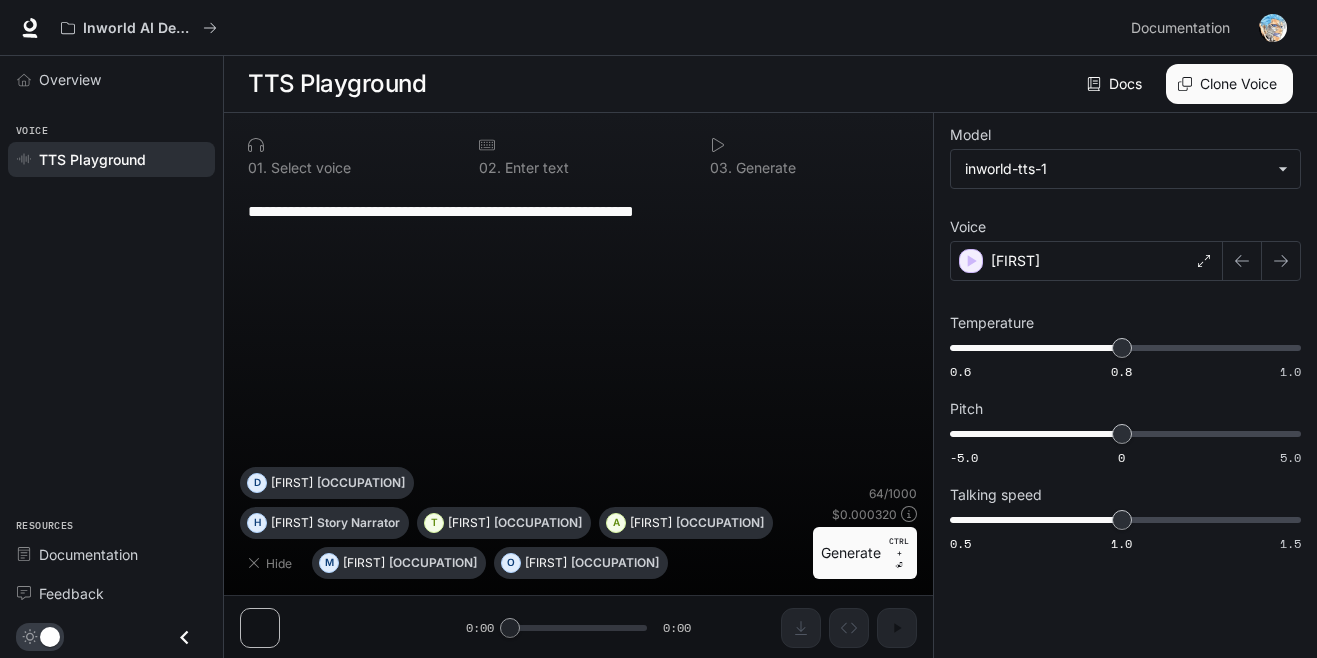 click on "**********" at bounding box center (578, 211) 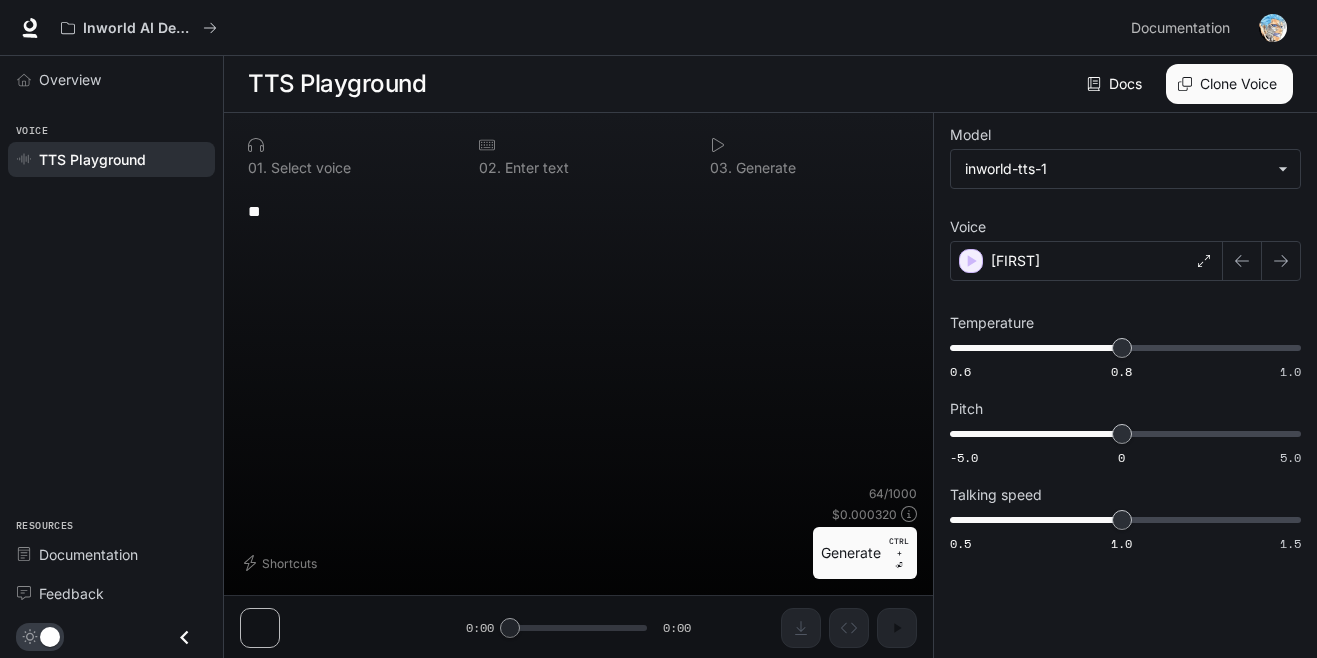 type on "*" 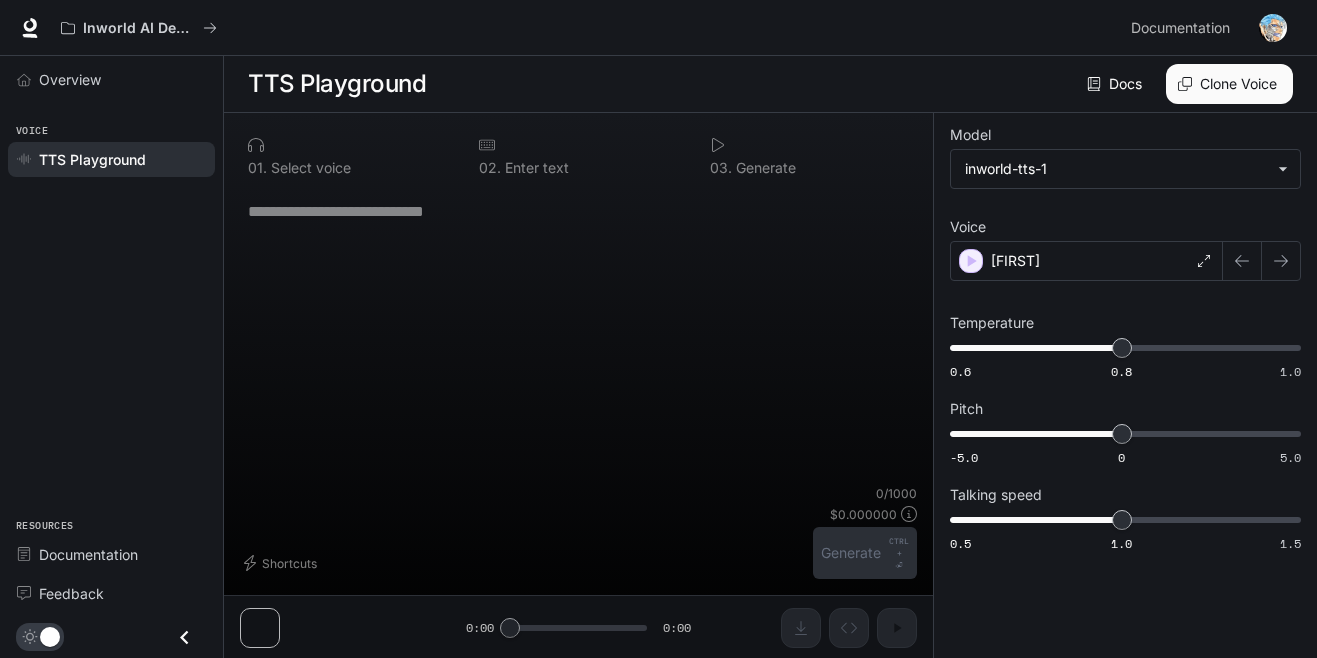 paste on "**********" 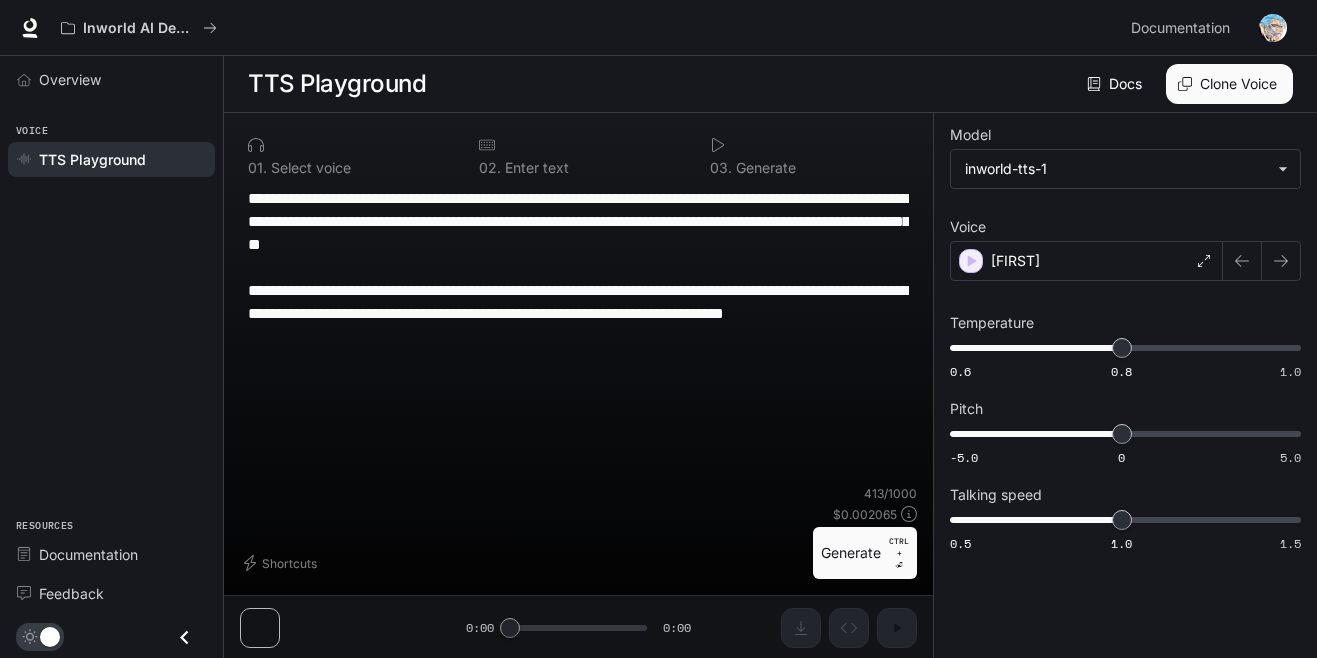 type on "**********" 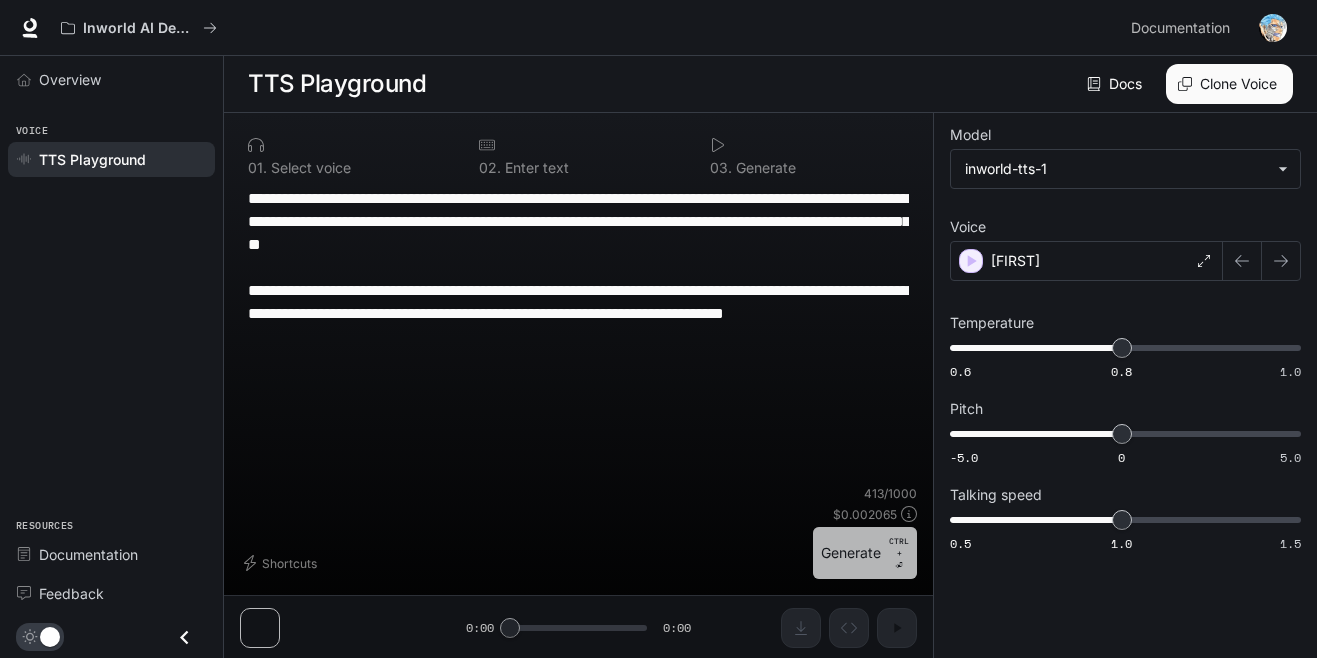 click on "Generate CTRL +  ⏎" at bounding box center (865, 553) 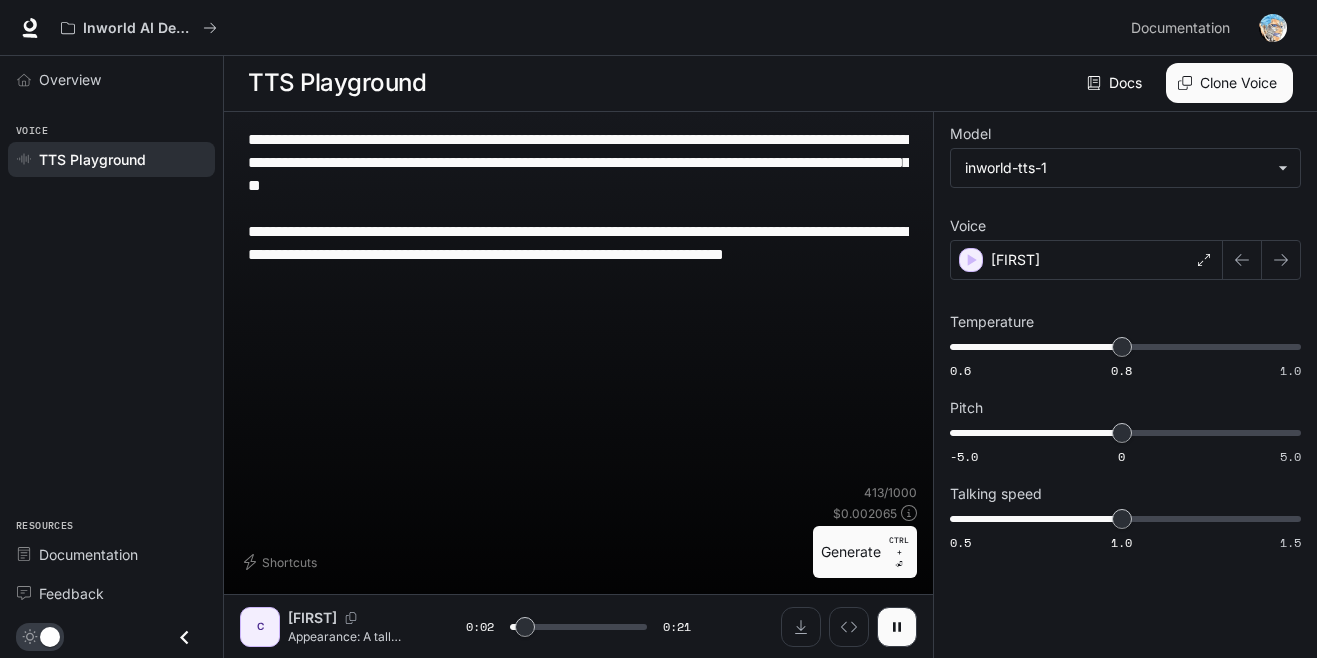 scroll, scrollTop: 0, scrollLeft: 0, axis: both 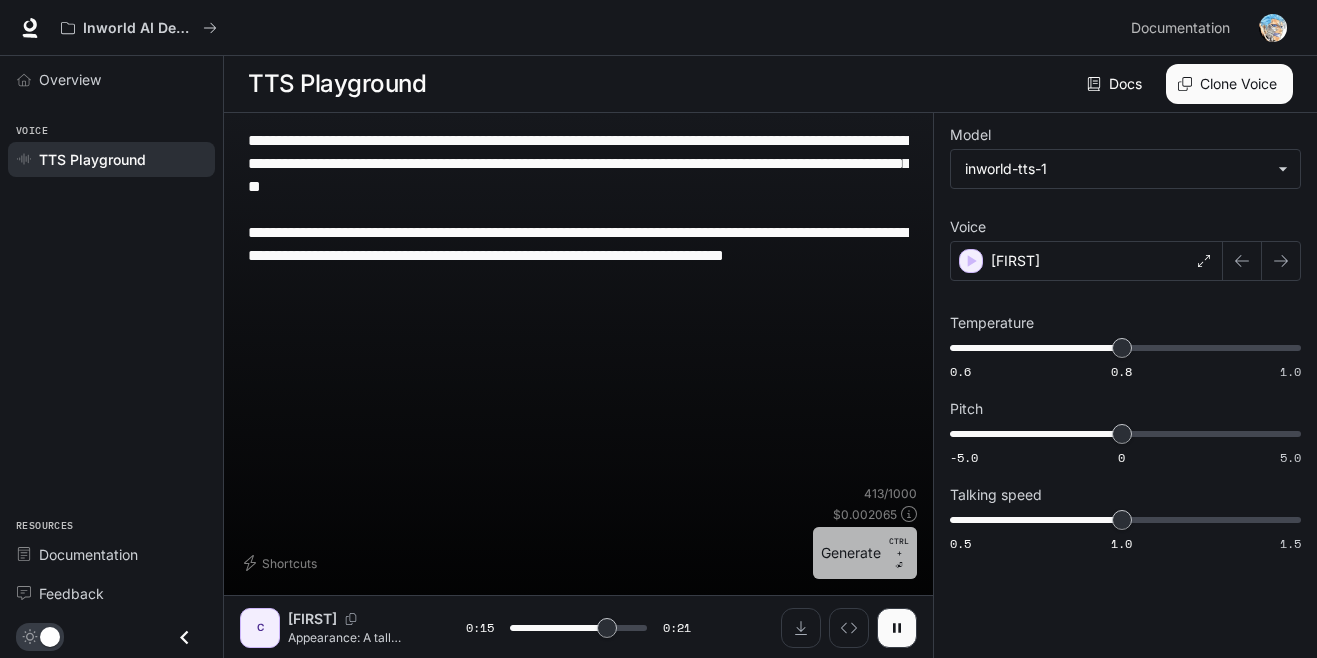 click on "Generate CTRL +  ⏎" at bounding box center [865, 553] 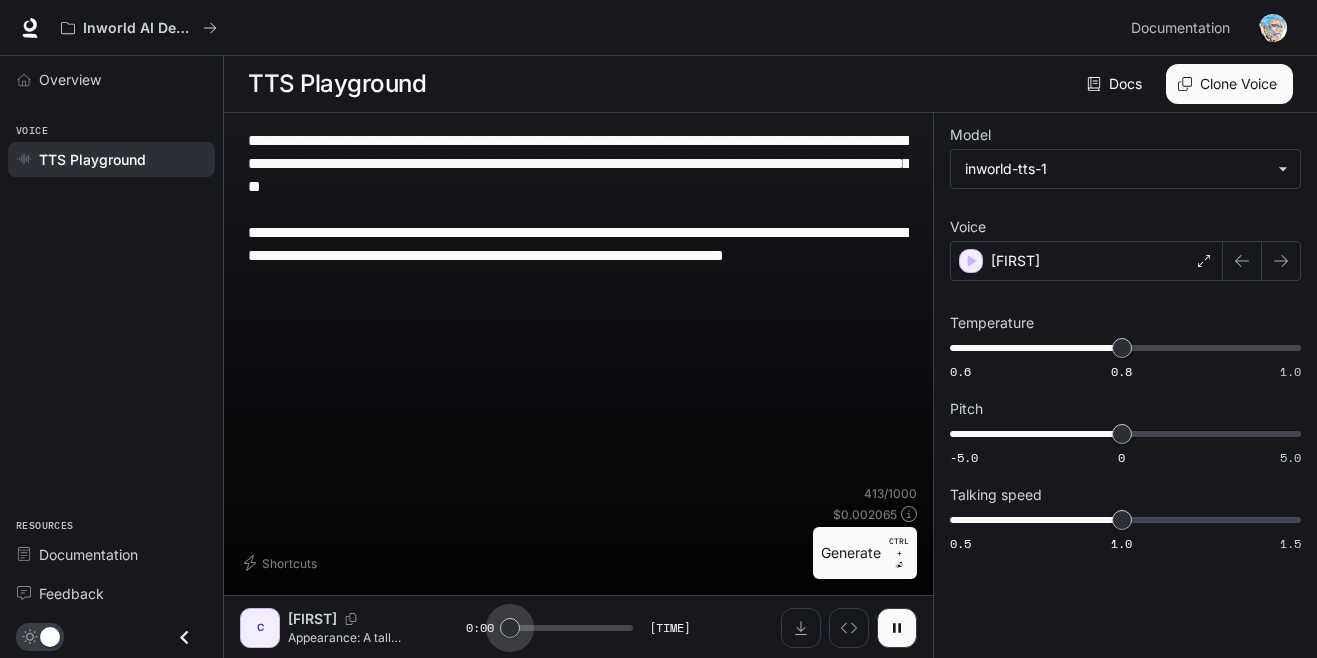 drag, startPoint x: 560, startPoint y: 626, endPoint x: 491, endPoint y: 639, distance: 70.21396 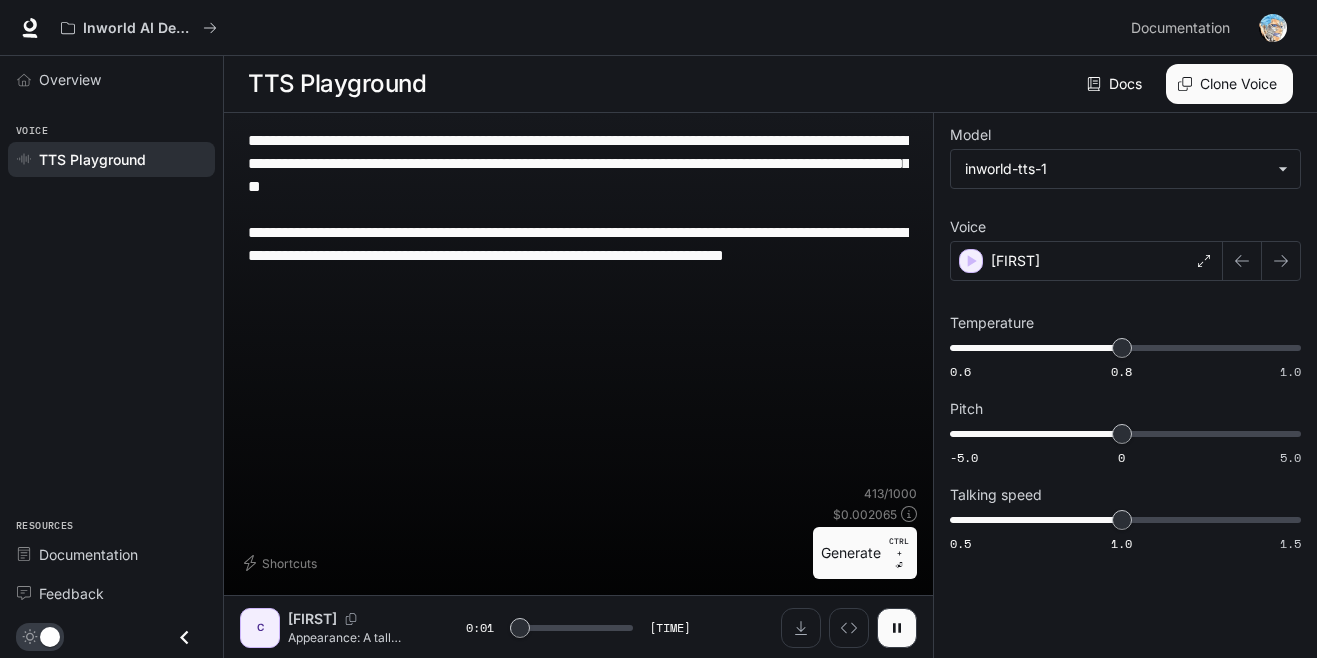 scroll, scrollTop: 1, scrollLeft: 0, axis: vertical 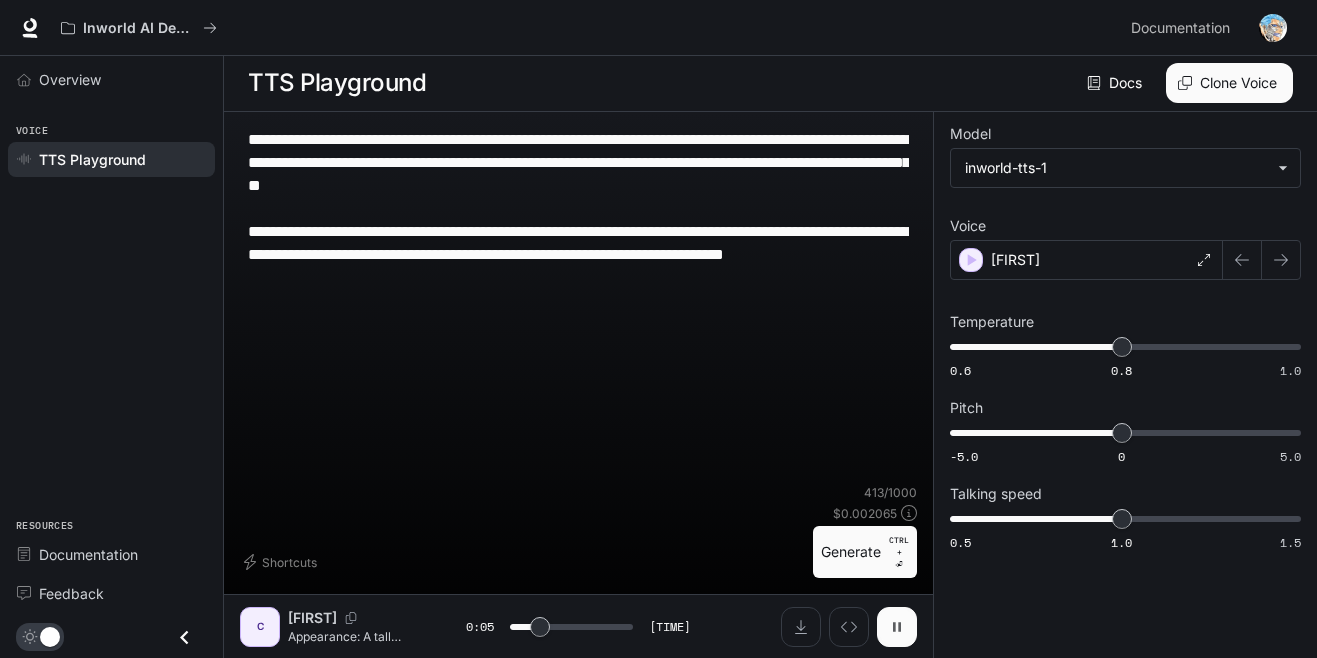 click at bounding box center [897, 627] 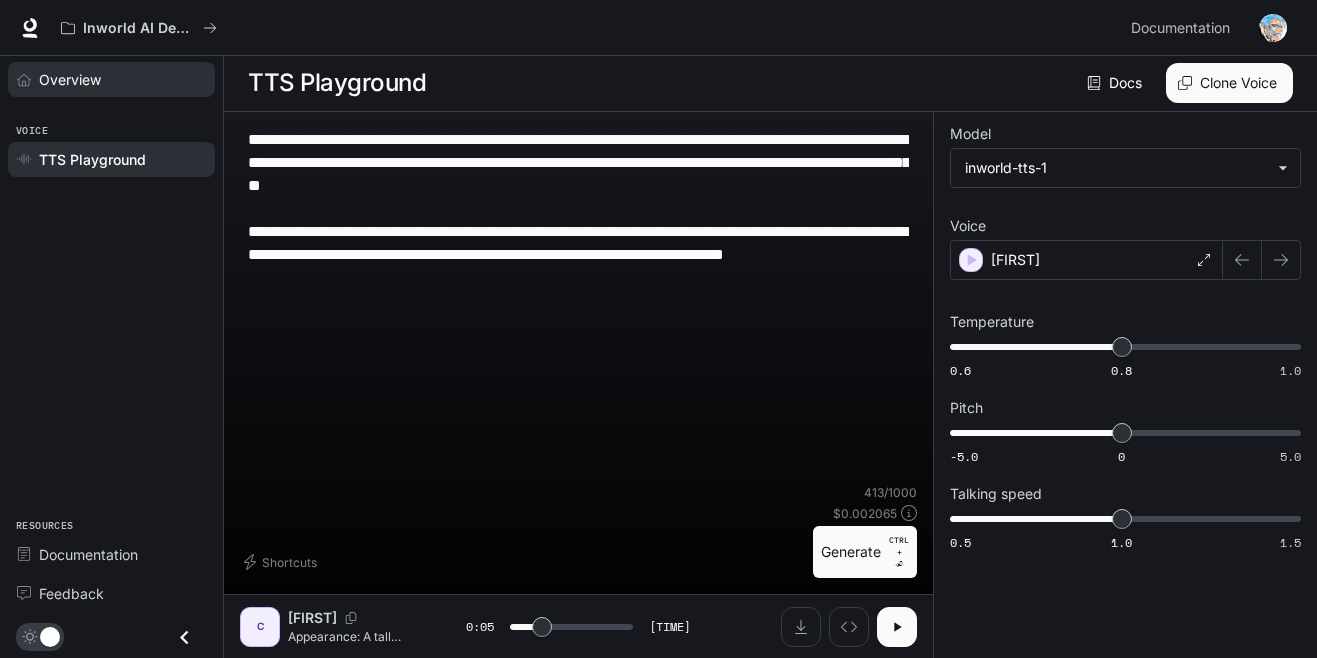 click on "Overview" at bounding box center [70, 79] 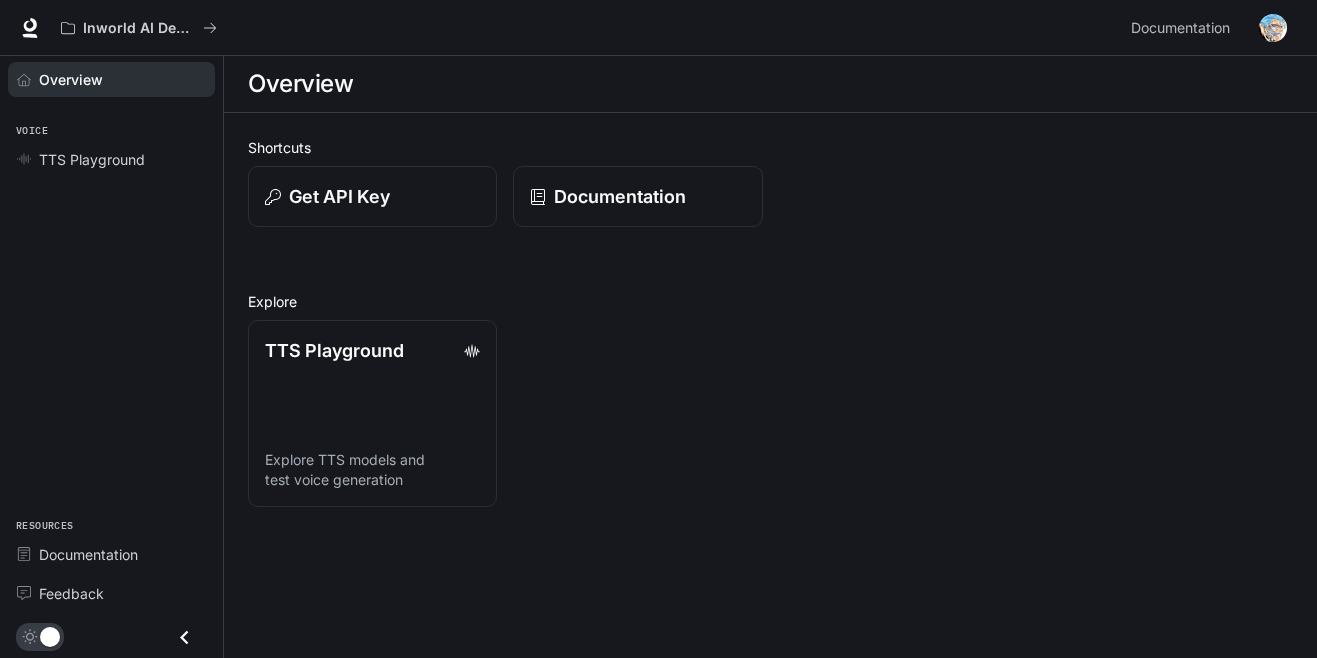 scroll, scrollTop: 0, scrollLeft: 0, axis: both 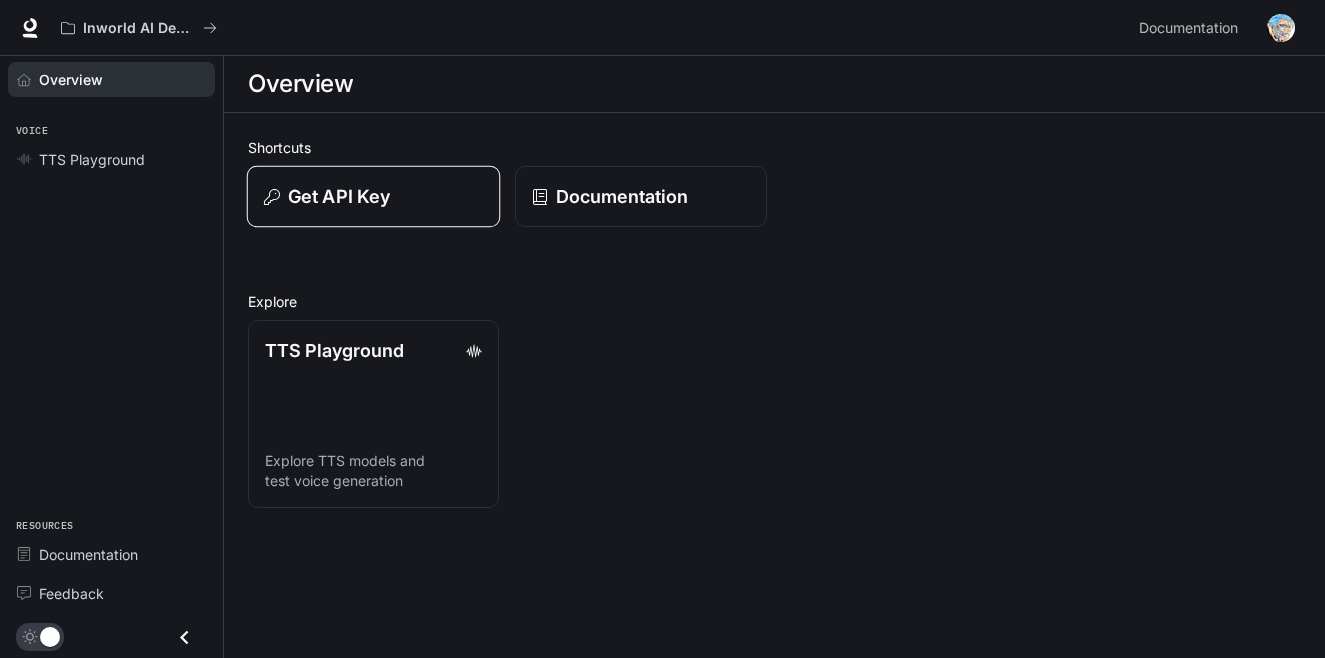click on "Get API Key" at bounding box center (374, 197) 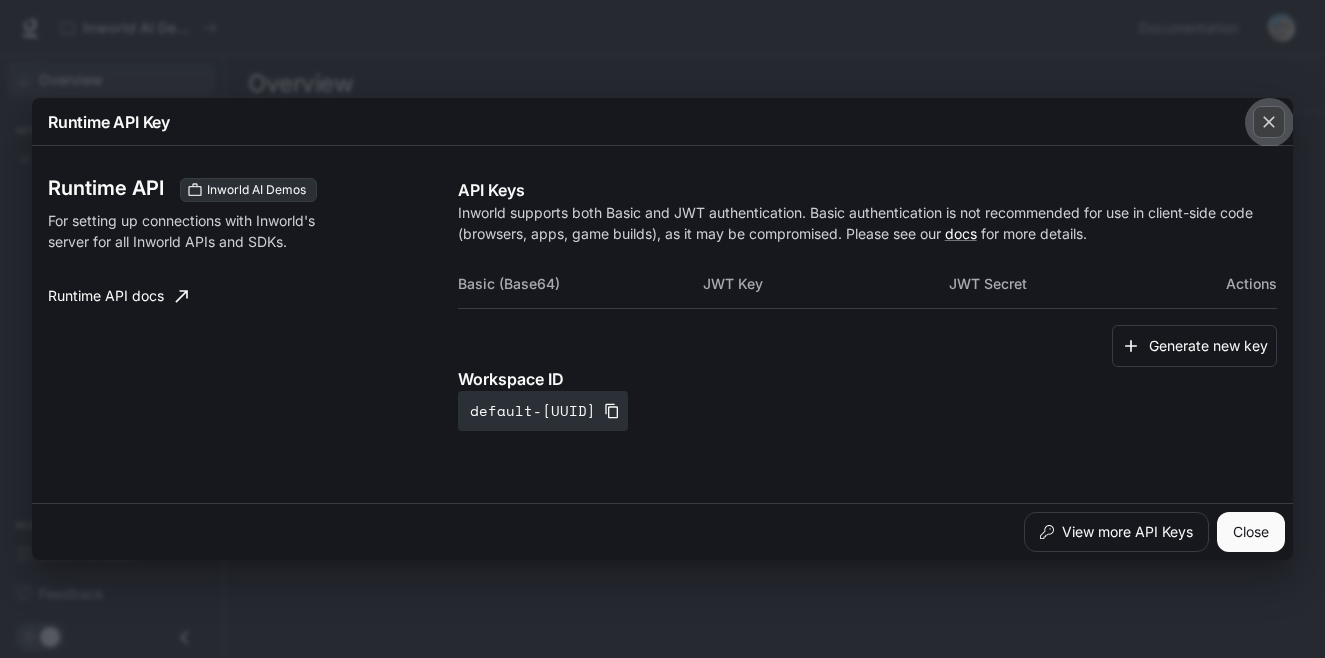 click at bounding box center (1269, 122) 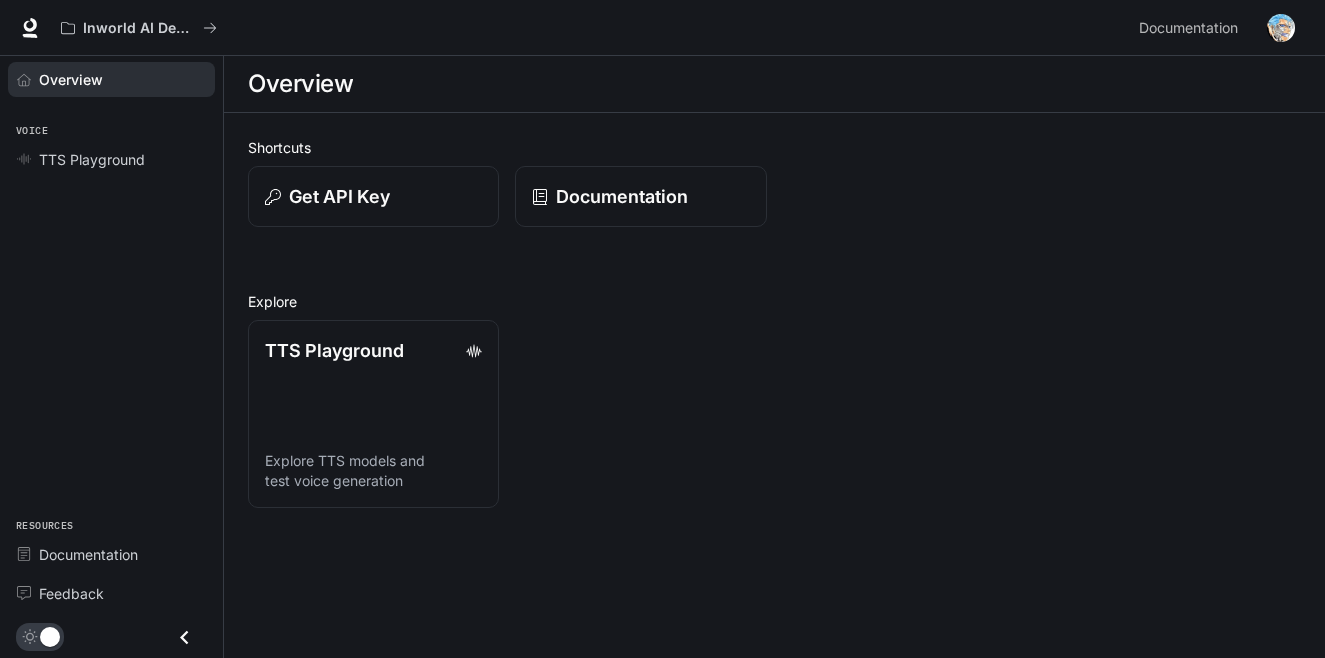 click on "Shortcuts Get API Key Documentation Explore TTS Playground Explore TTS models and test voice generation" at bounding box center (774, 322) 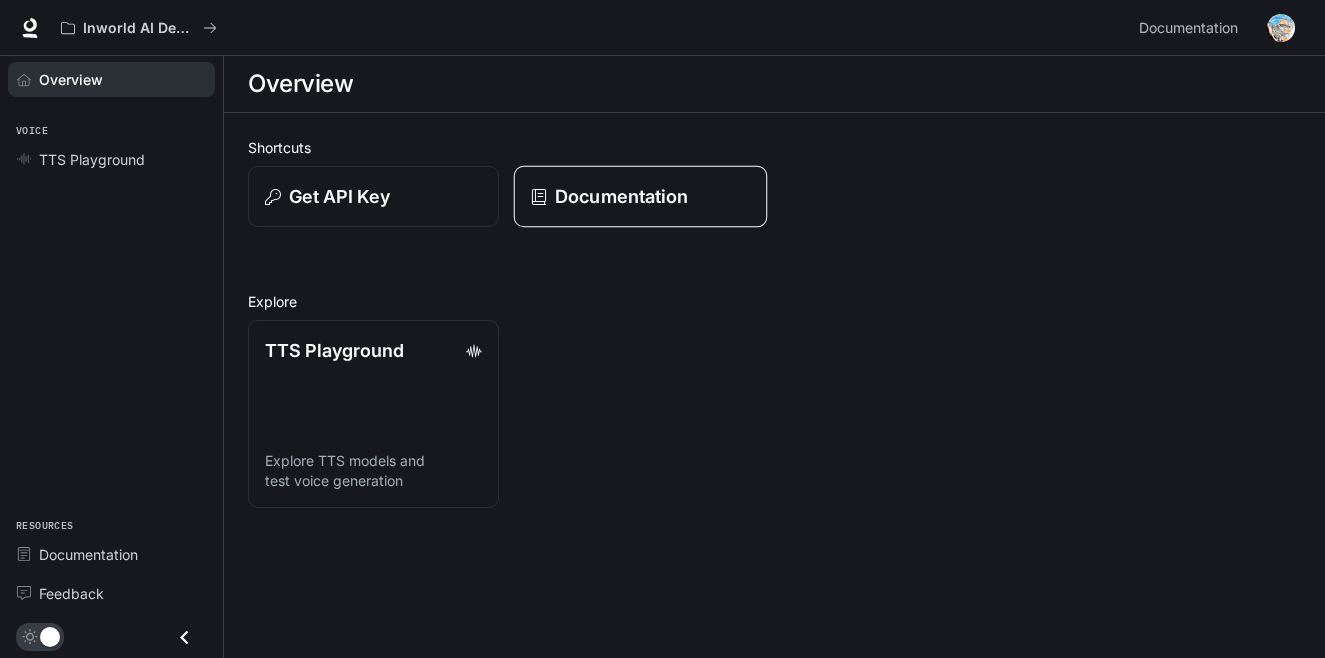 click on "Documentation" at bounding box center [621, 196] 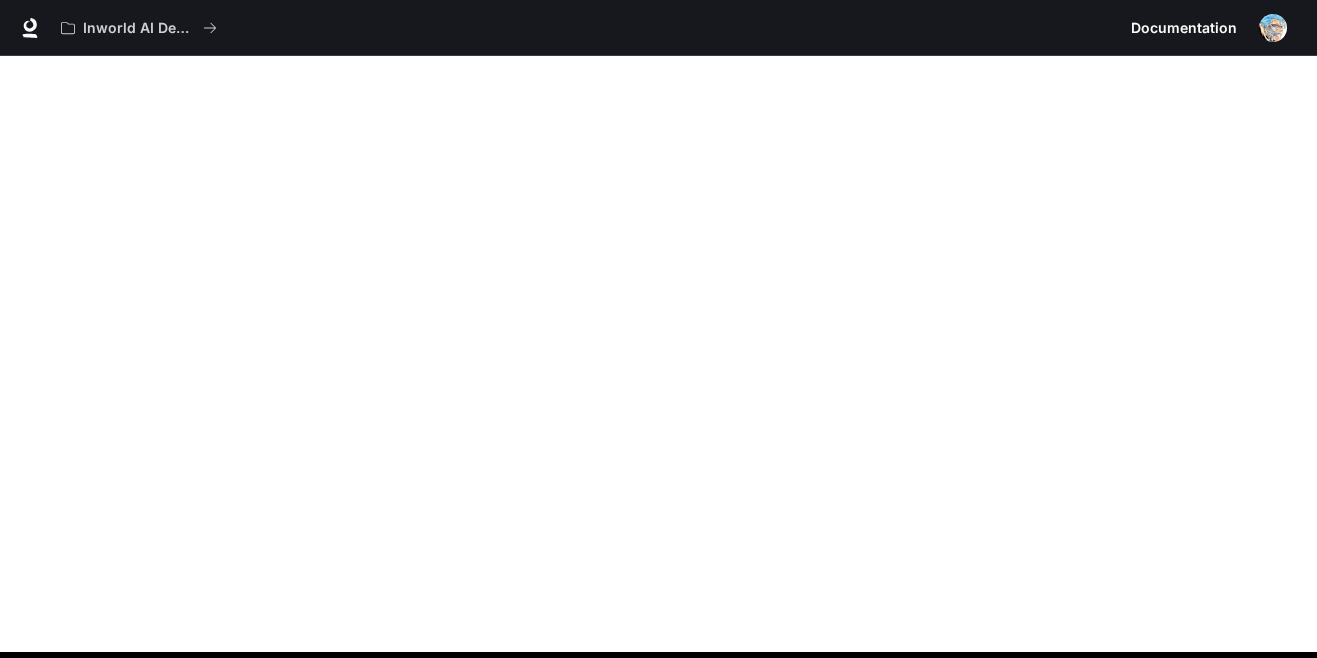 scroll, scrollTop: 62, scrollLeft: 0, axis: vertical 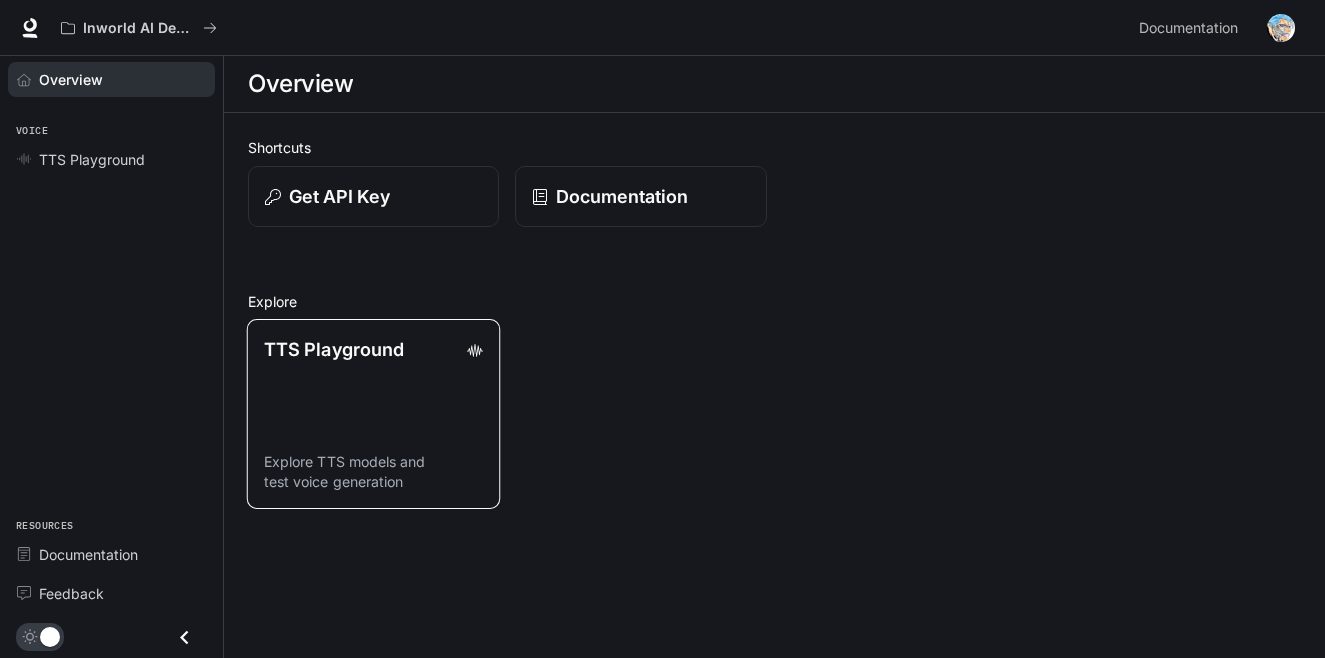 click on "TTS Playground" at bounding box center (334, 349) 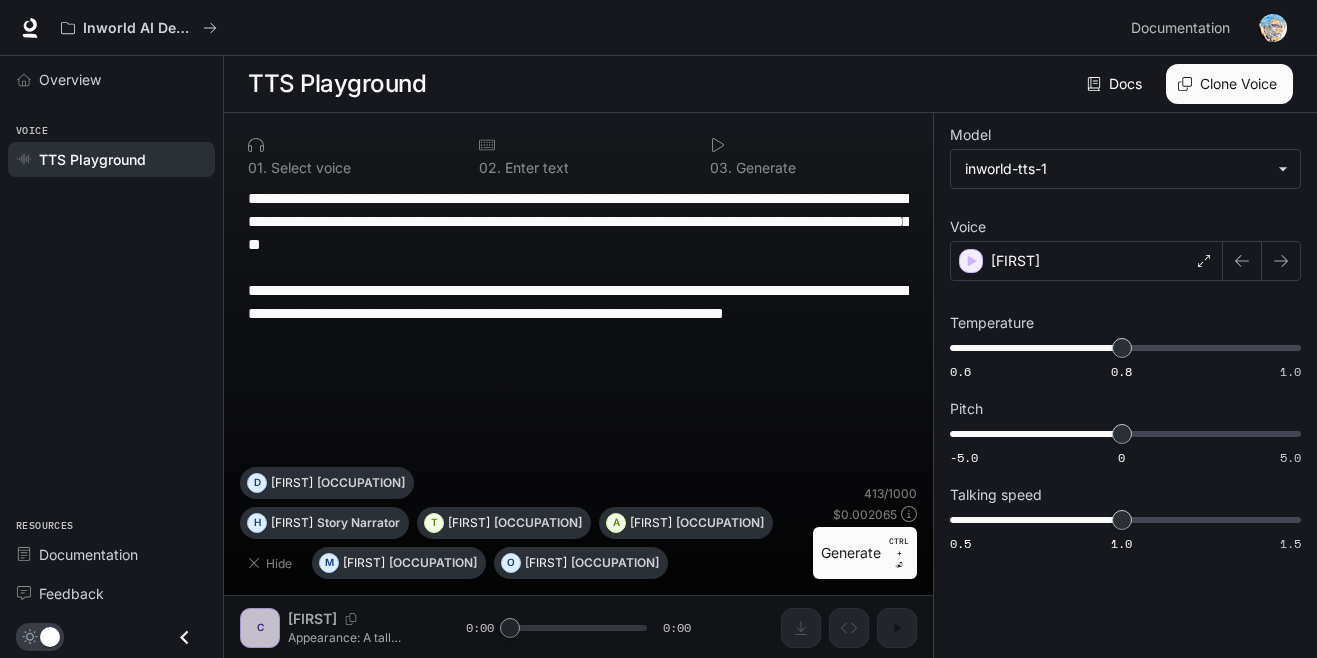 click on "Clone Voice" at bounding box center [1229, 84] 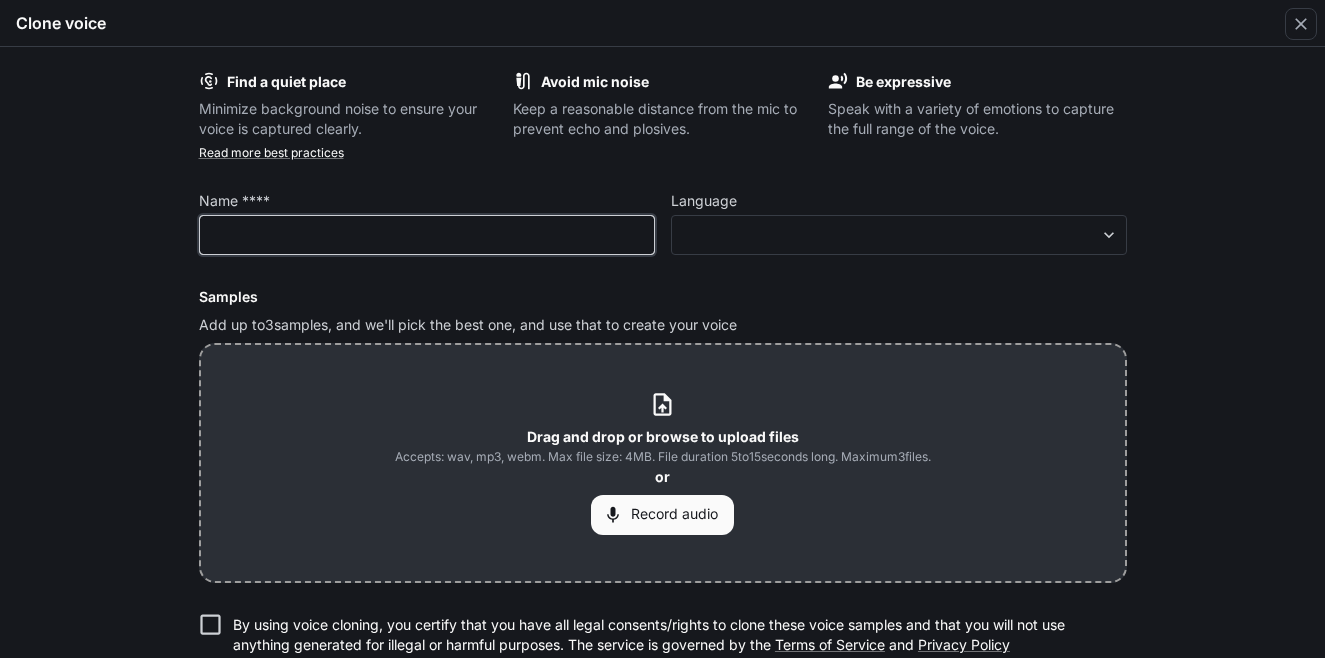 click at bounding box center (427, 235) 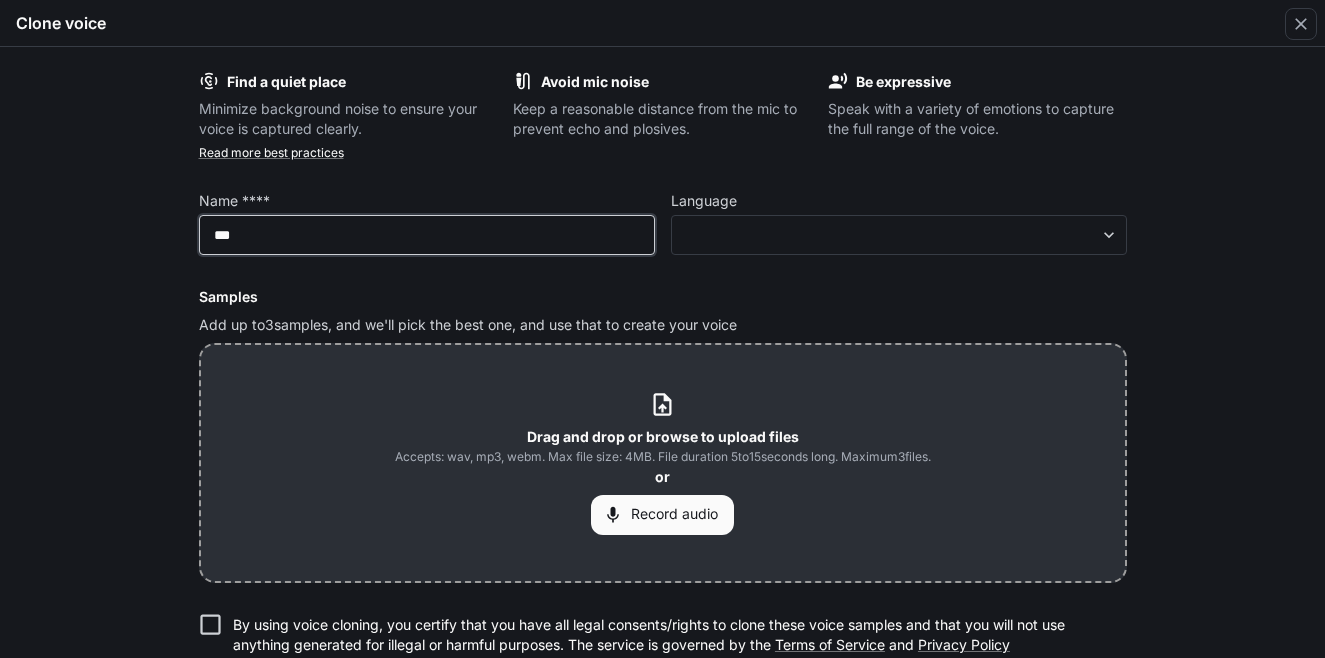 type on "****" 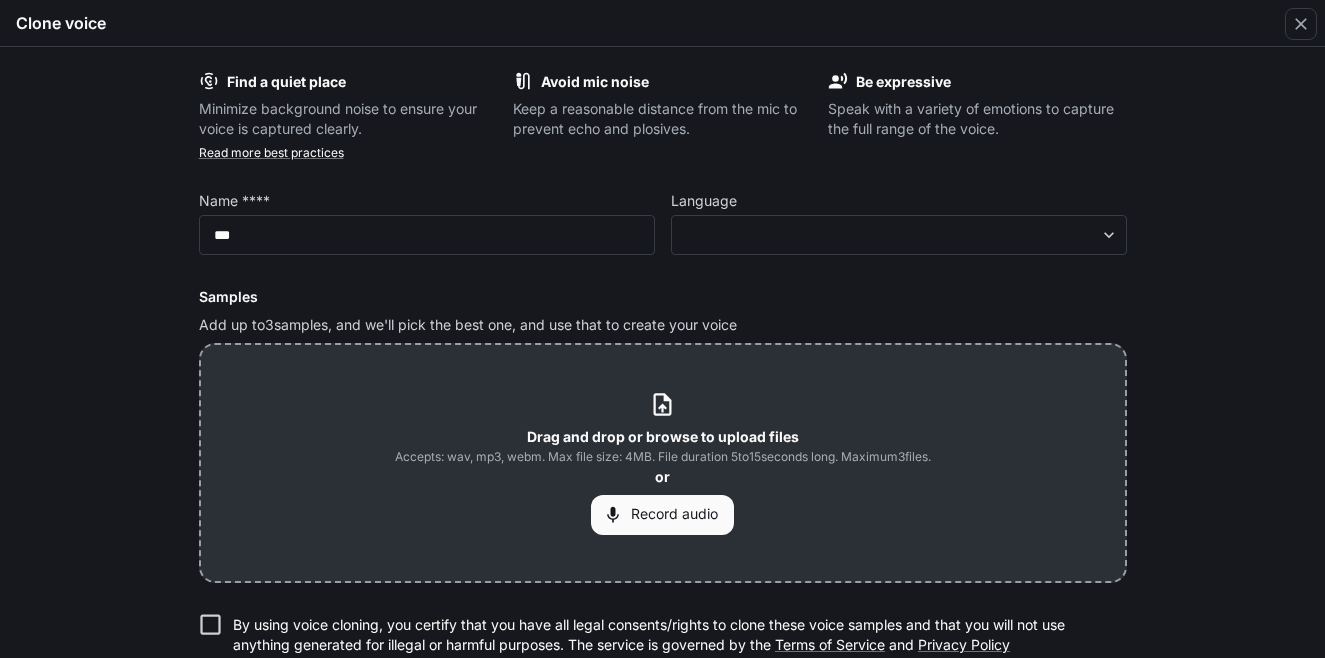 drag, startPoint x: 504, startPoint y: 108, endPoint x: 436, endPoint y: 56, distance: 85.60374 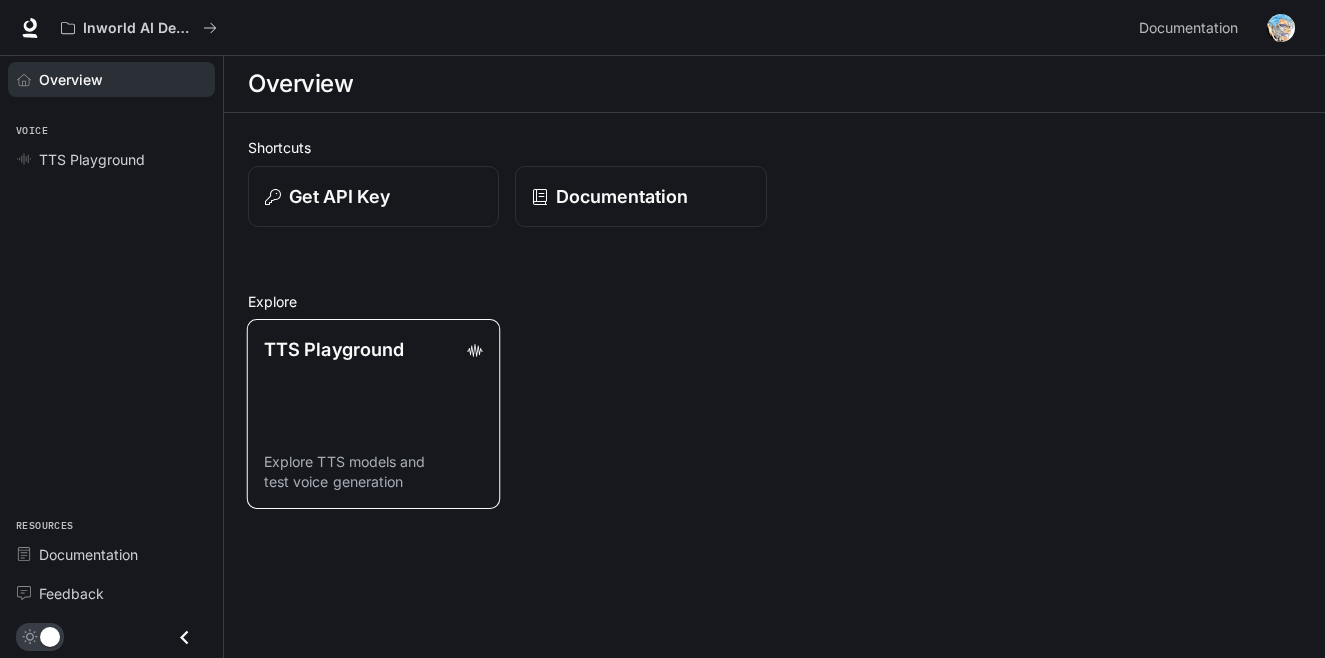click on "TTS Playground Explore TTS models and test voice generation" at bounding box center [374, 414] 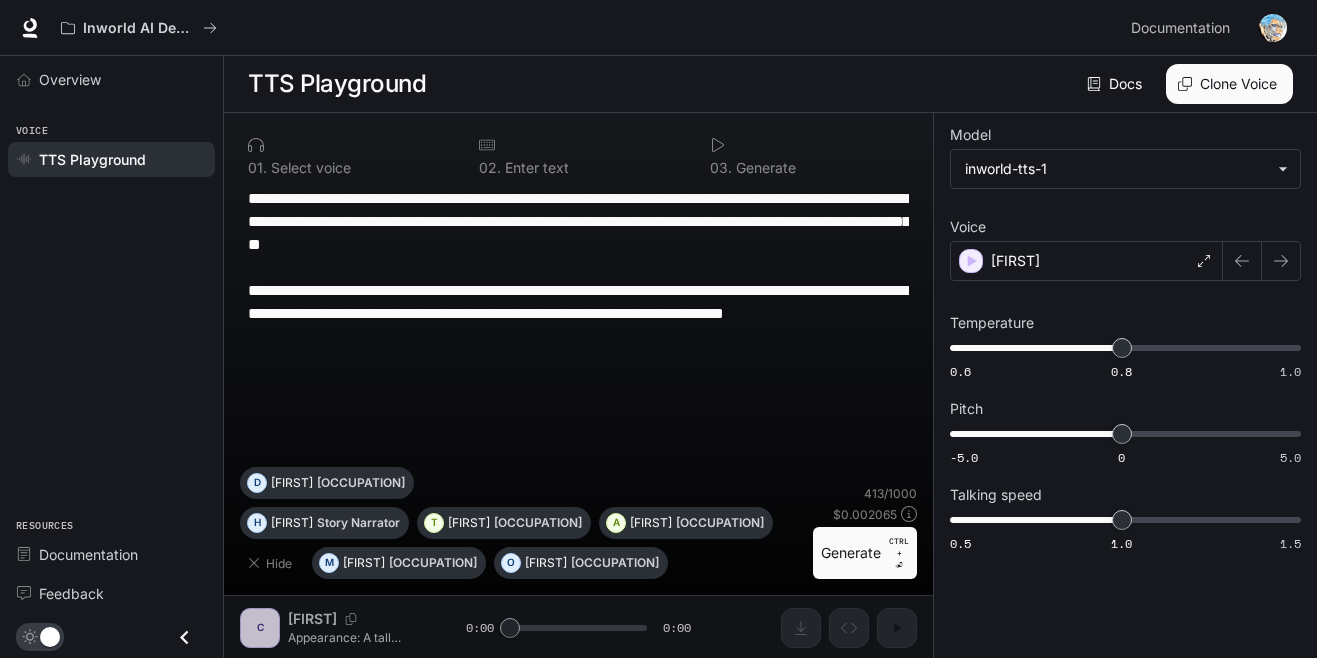 click on "Generate CTRL +  ⏎" at bounding box center (865, 553) 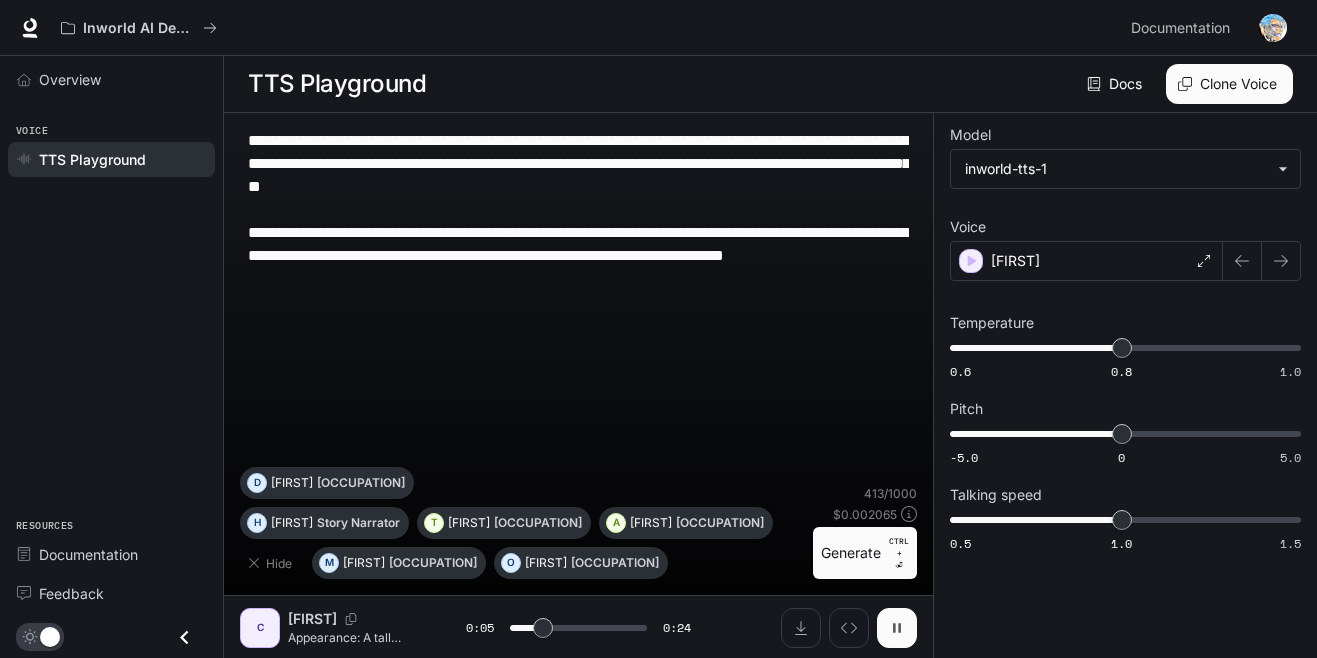 click at bounding box center (897, 628) 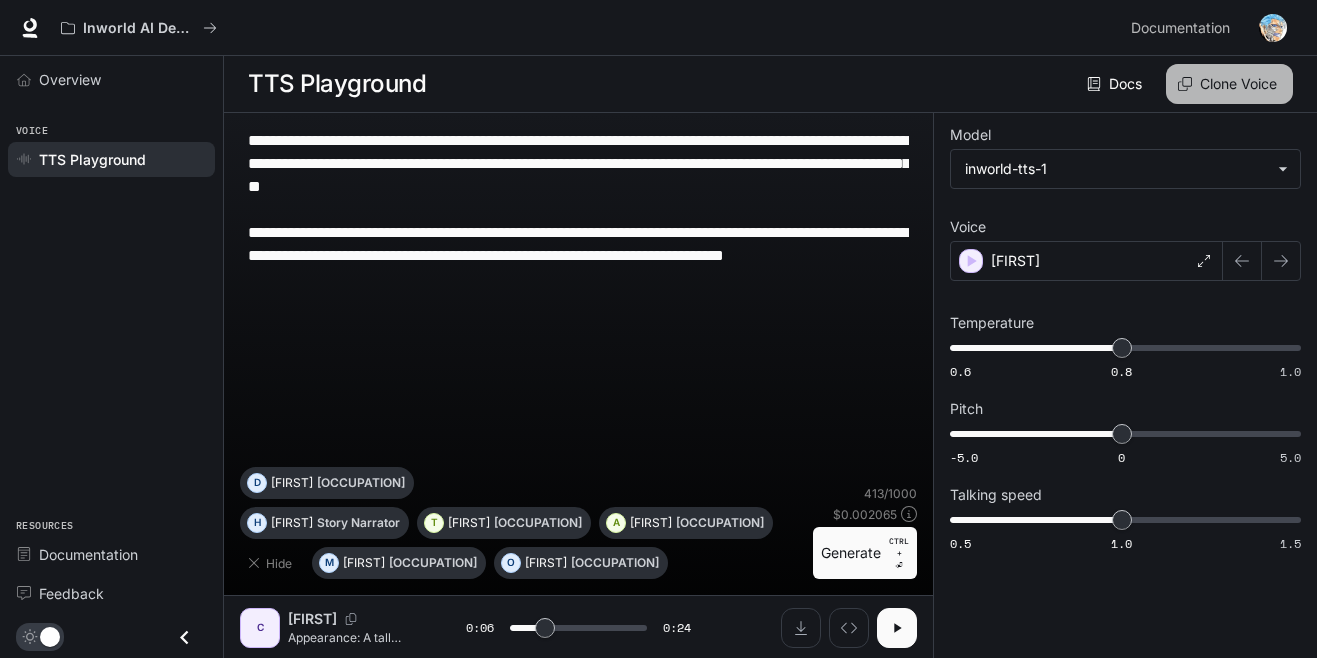 click on "Clone Voice" at bounding box center (1229, 84) 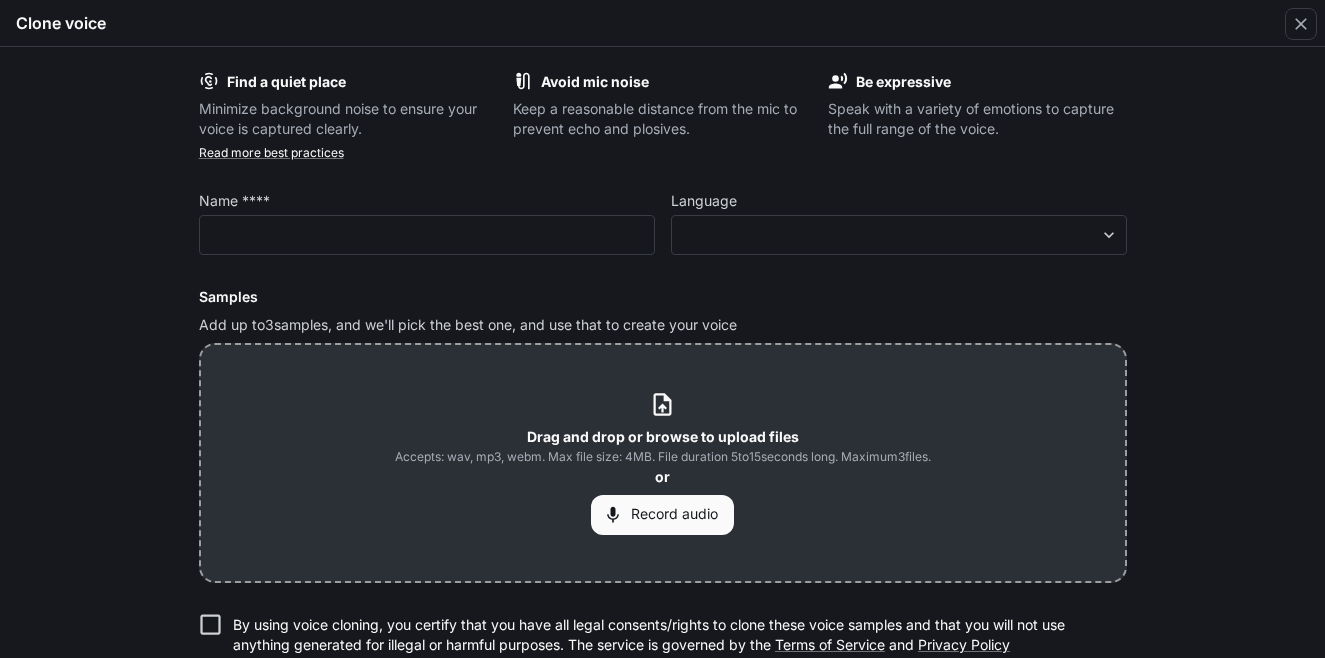 click on "Name ****" at bounding box center [427, 205] 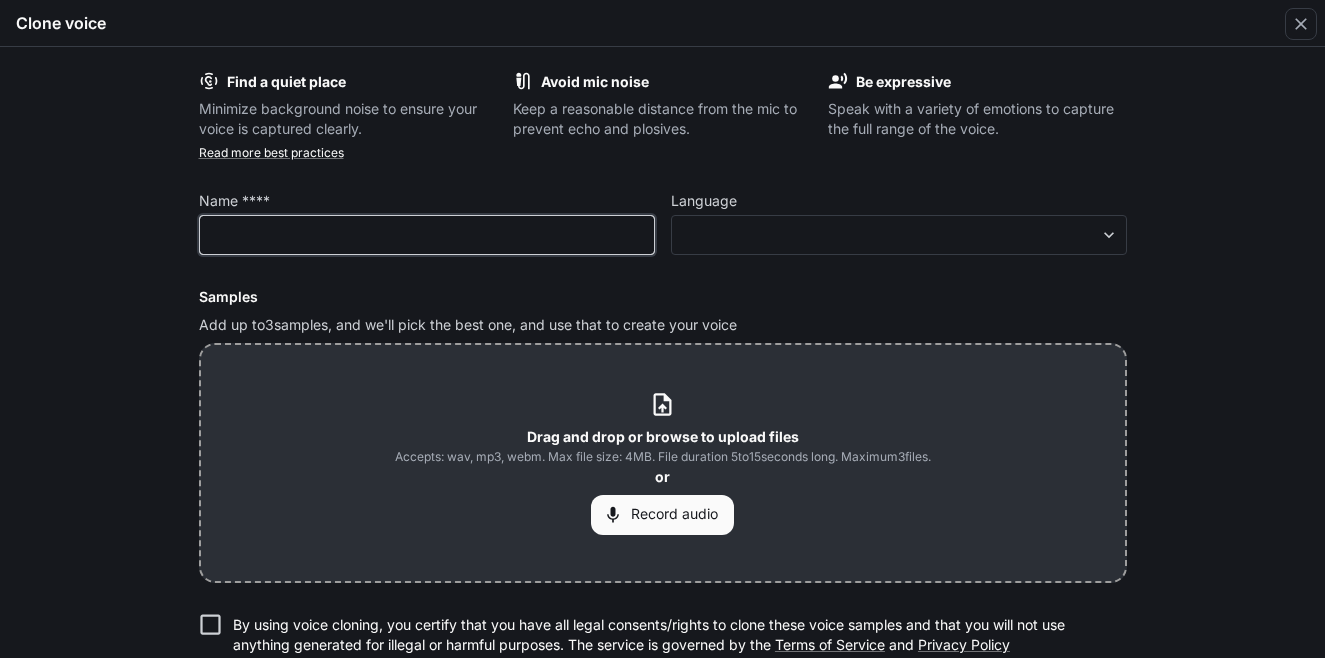 click at bounding box center [427, 235] 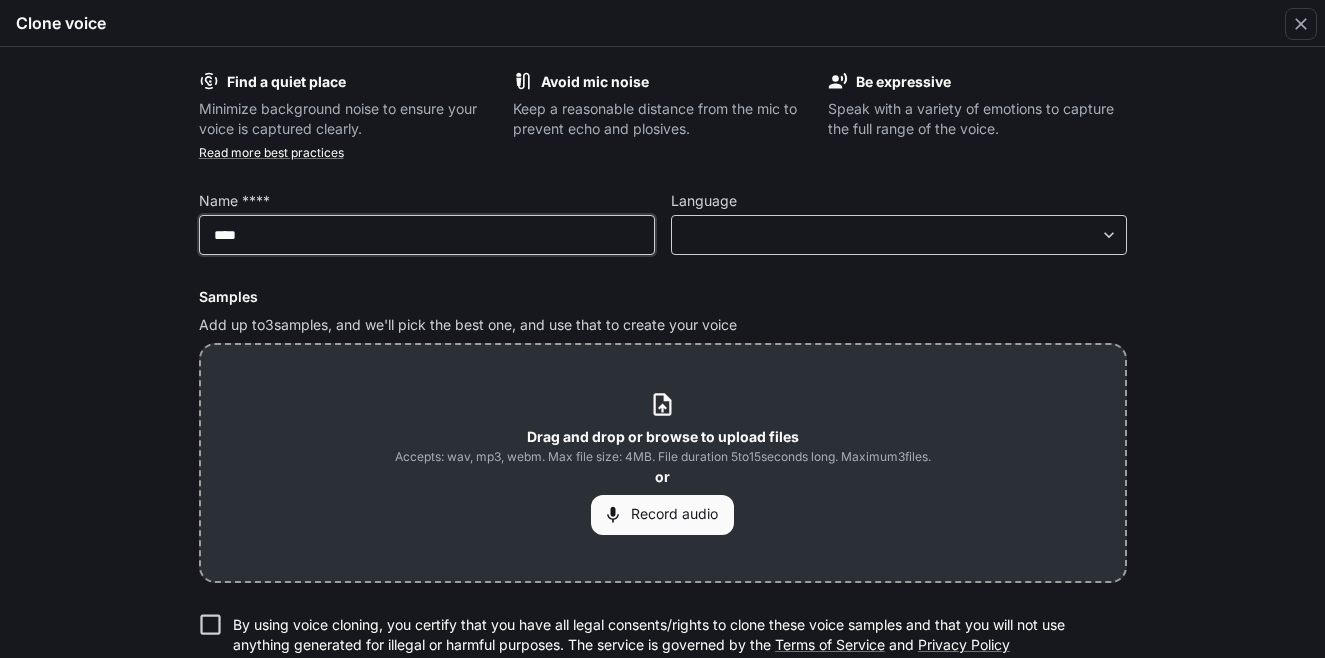 type on "****" 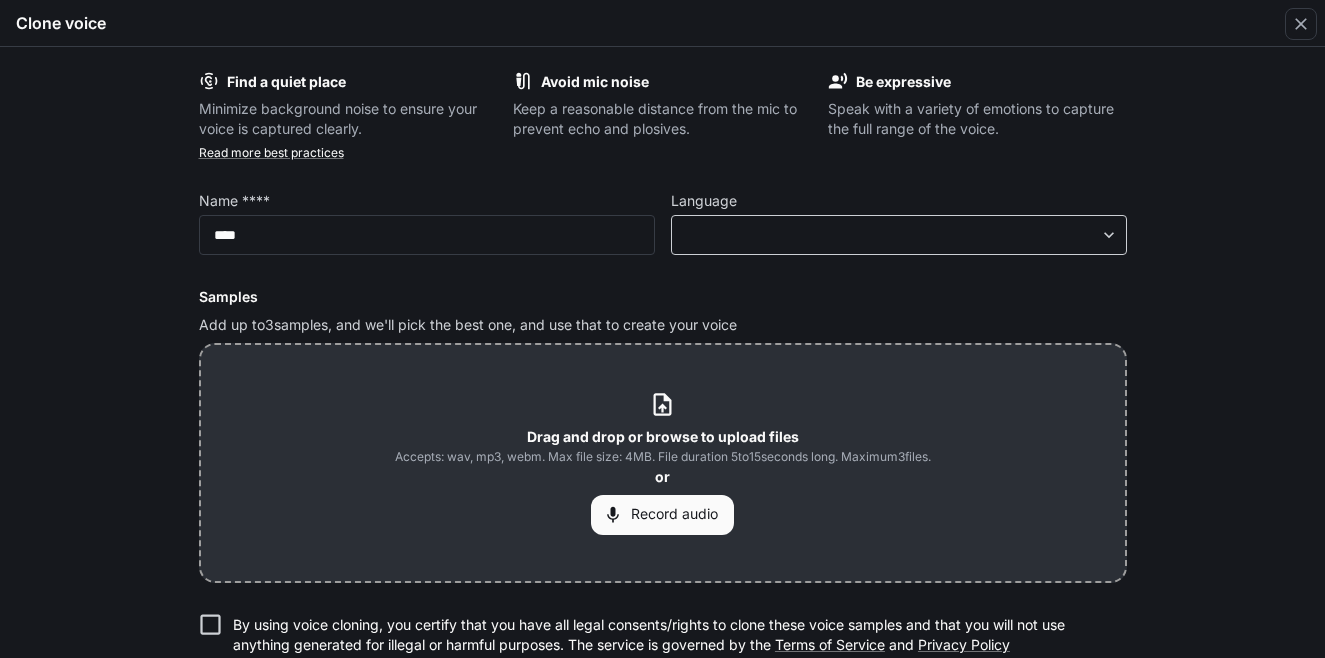 click on "​ ​" at bounding box center [427, 235] 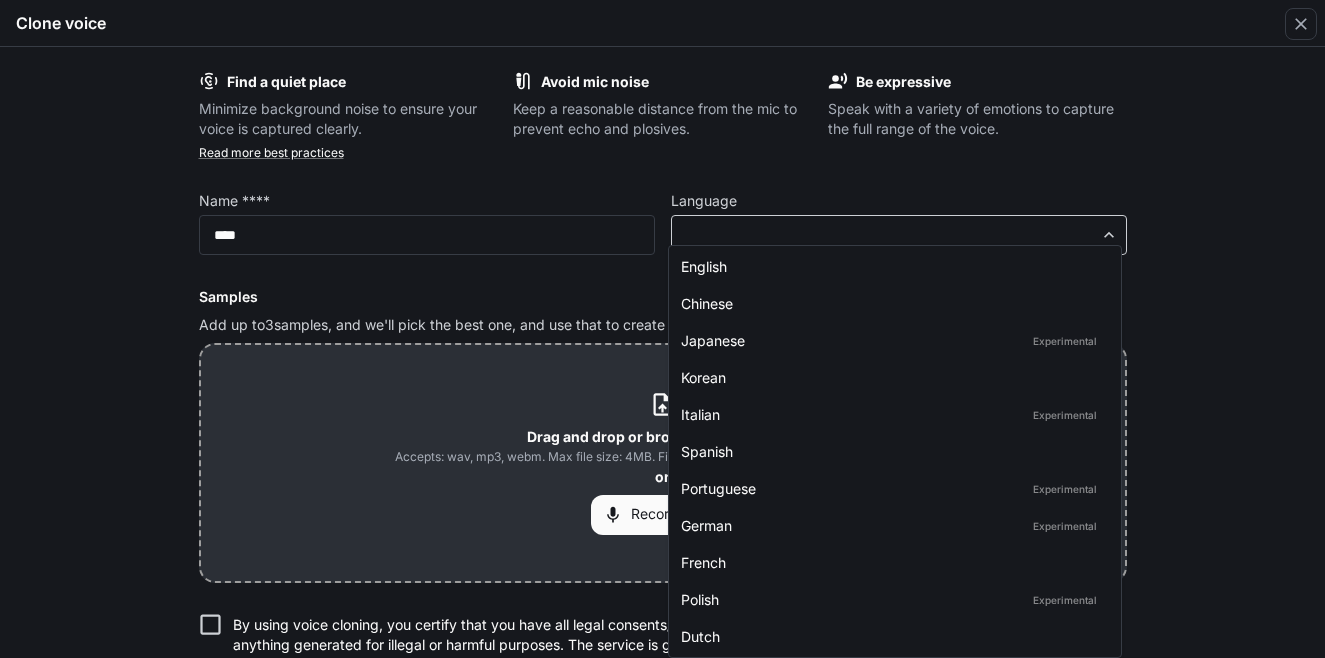 click on "**********" at bounding box center (662, 329) 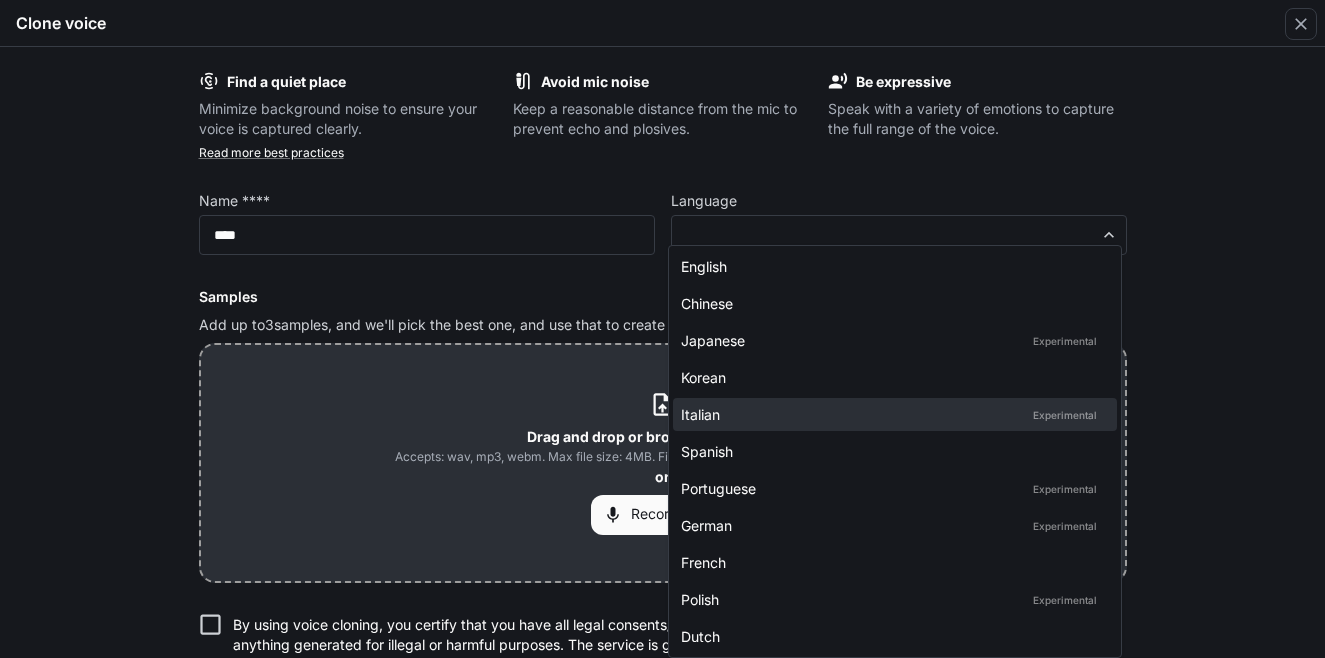click on "Italian Experimental" at bounding box center [891, 266] 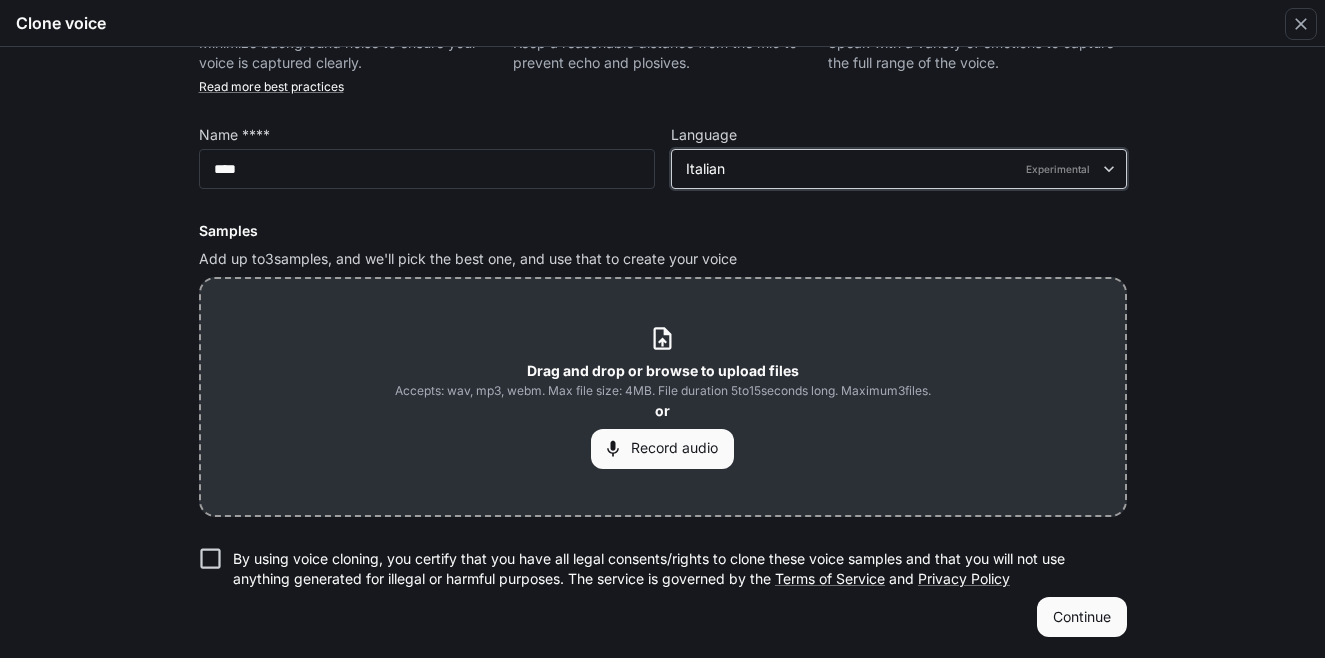 scroll, scrollTop: 69, scrollLeft: 0, axis: vertical 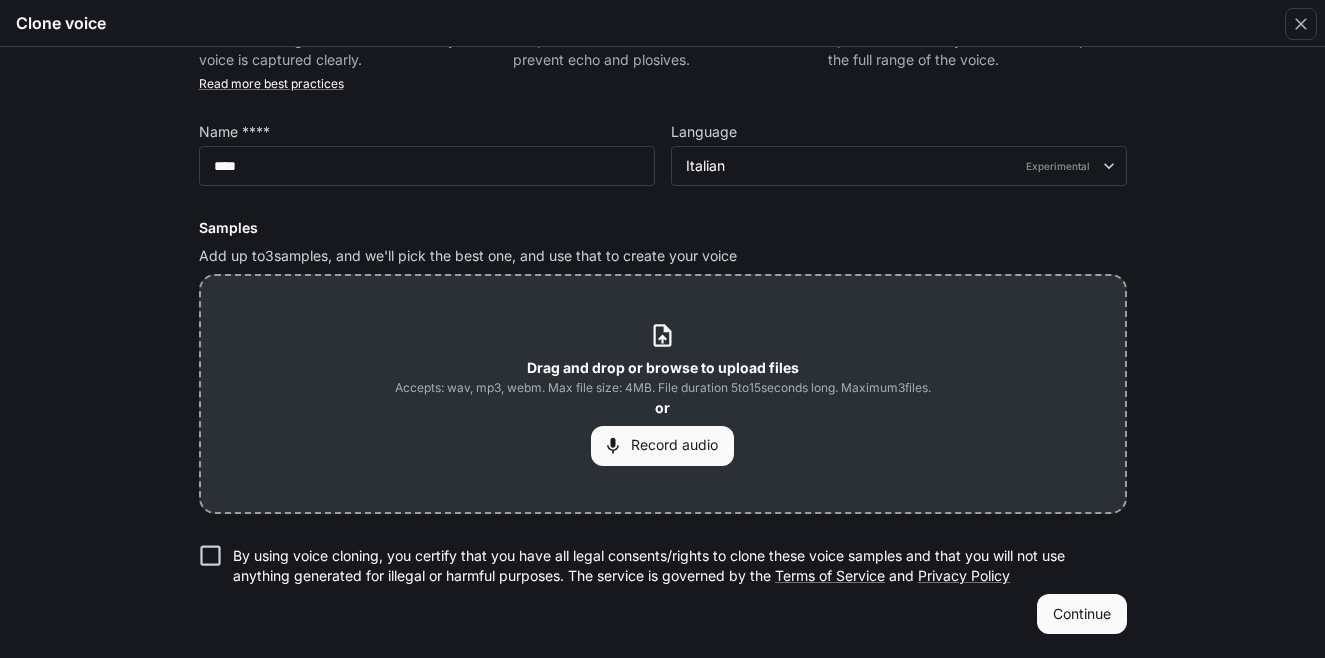 click at bounding box center [613, 445] 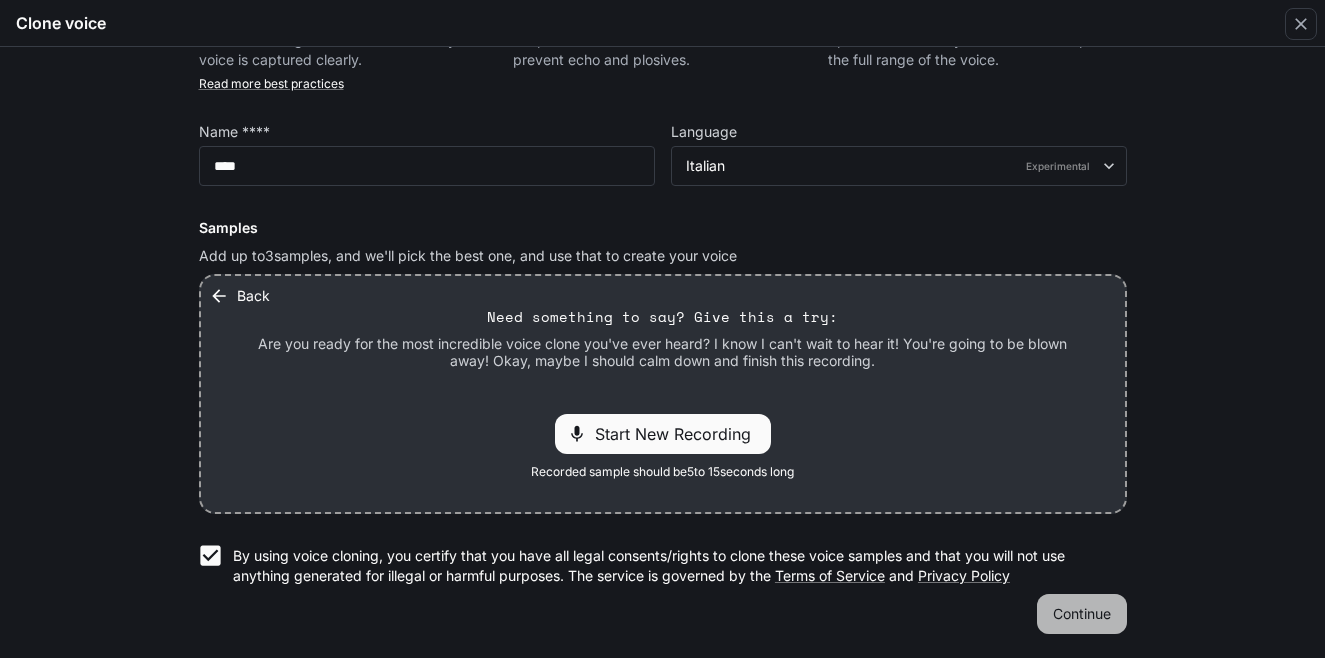 click on "Continue" at bounding box center [1082, 614] 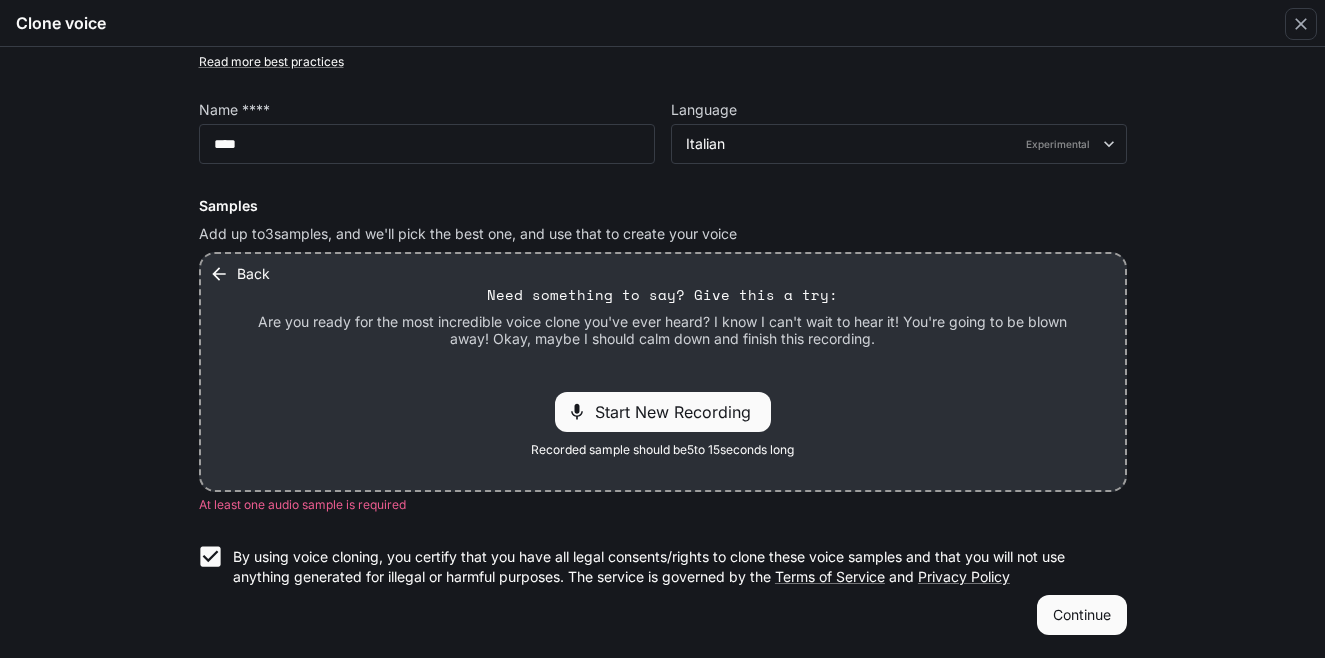 scroll, scrollTop: 92, scrollLeft: 0, axis: vertical 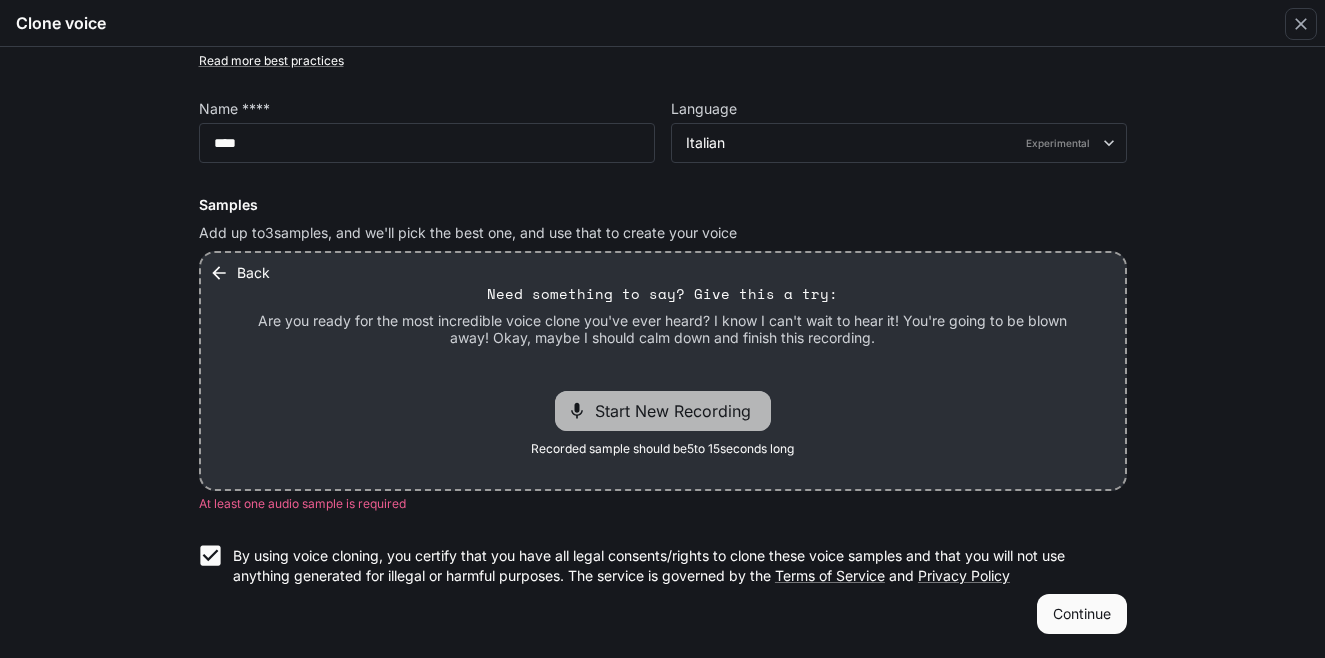 click on "Start New Recording" at bounding box center [679, 411] 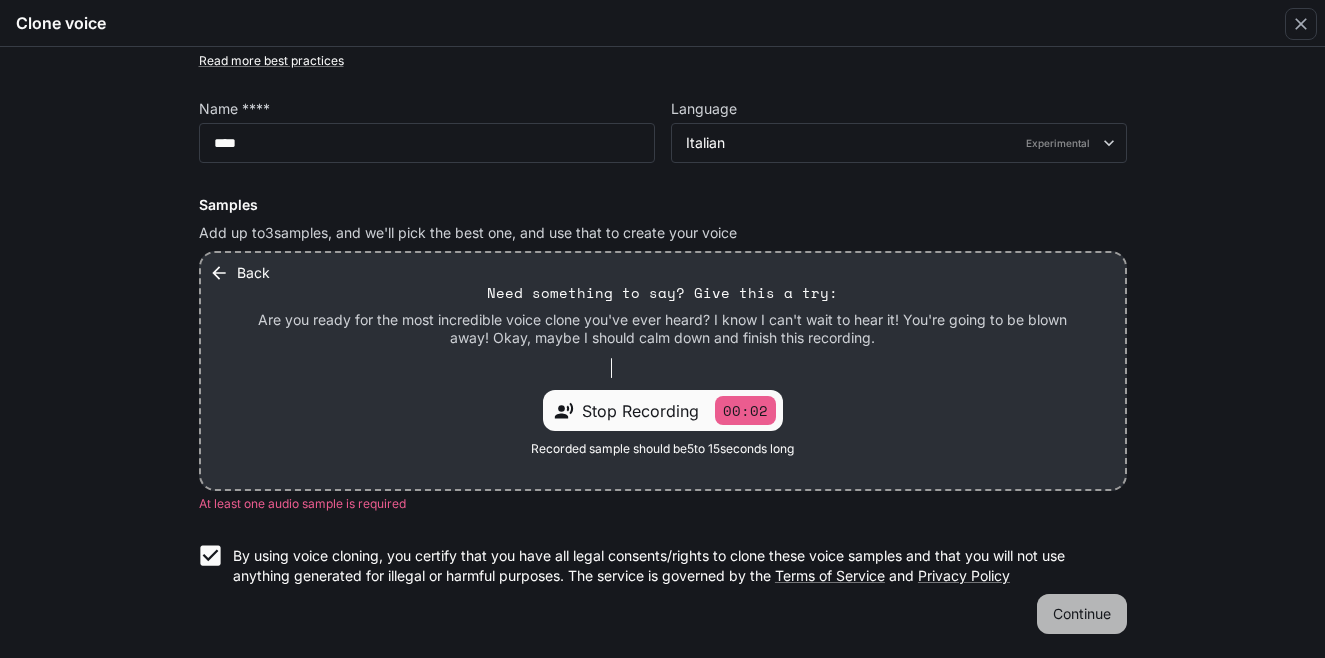 click on "Continue" at bounding box center [1082, 614] 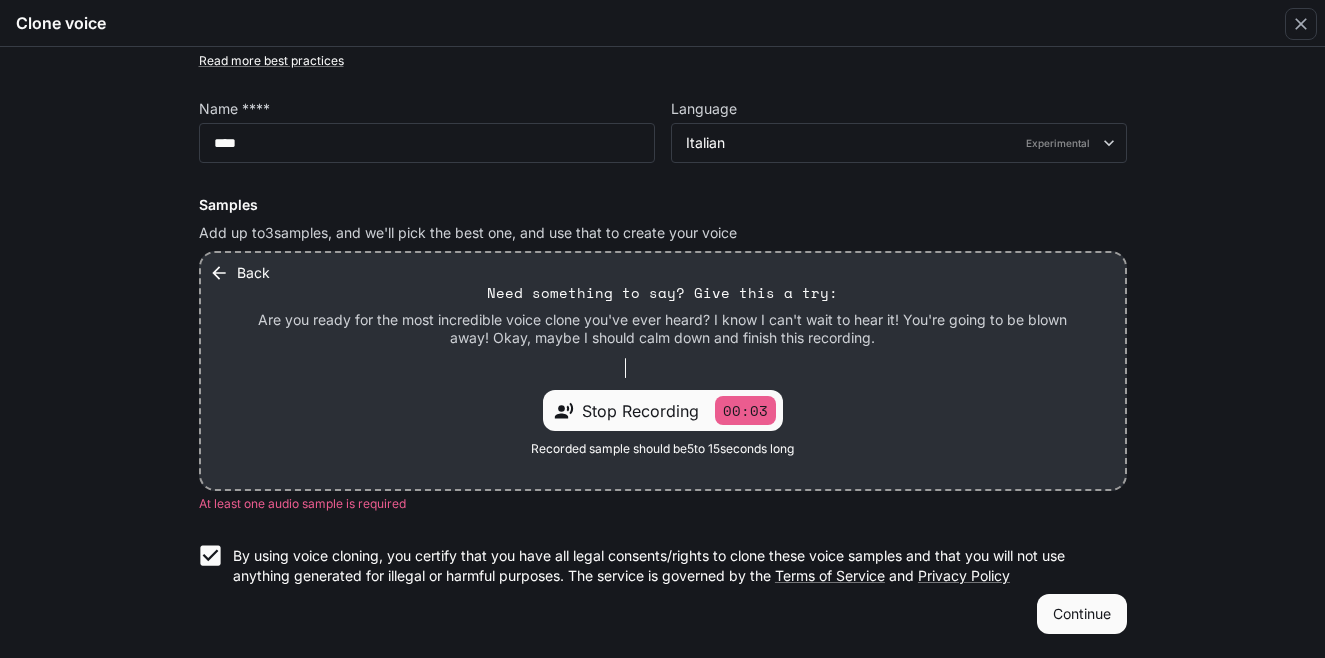 drag, startPoint x: 711, startPoint y: 404, endPoint x: 700, endPoint y: 404, distance: 11 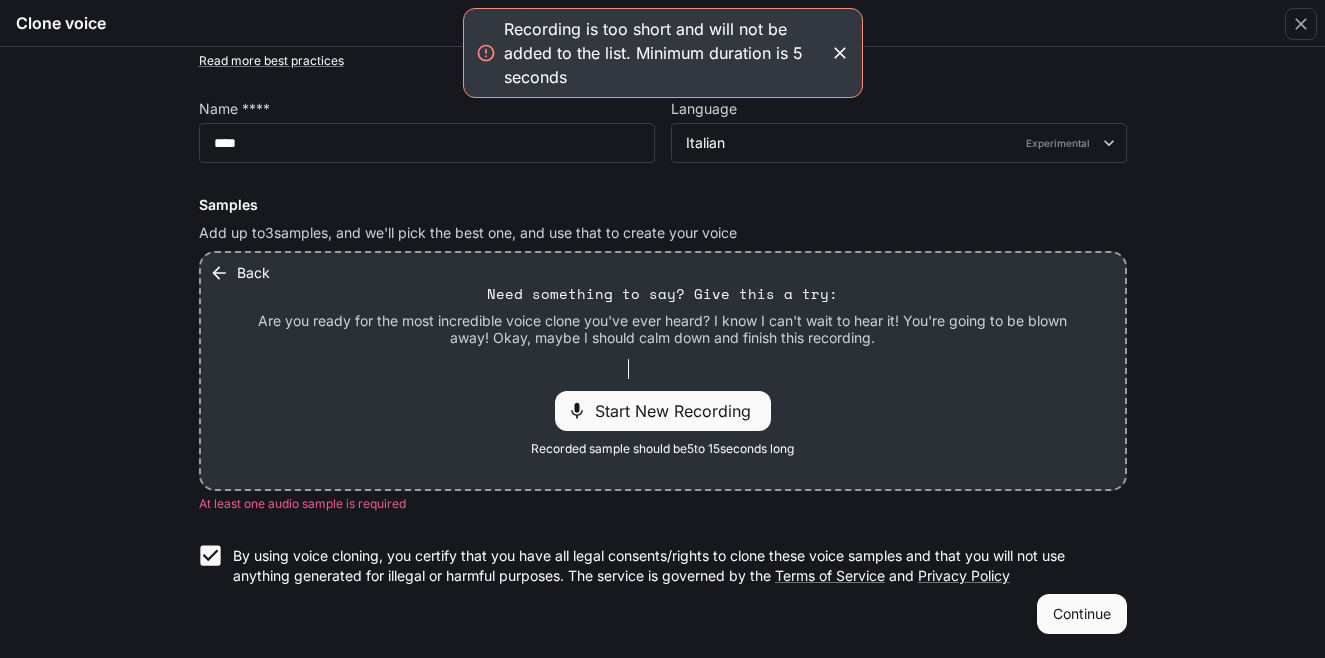 click on "Start New Recording" at bounding box center (679, 411) 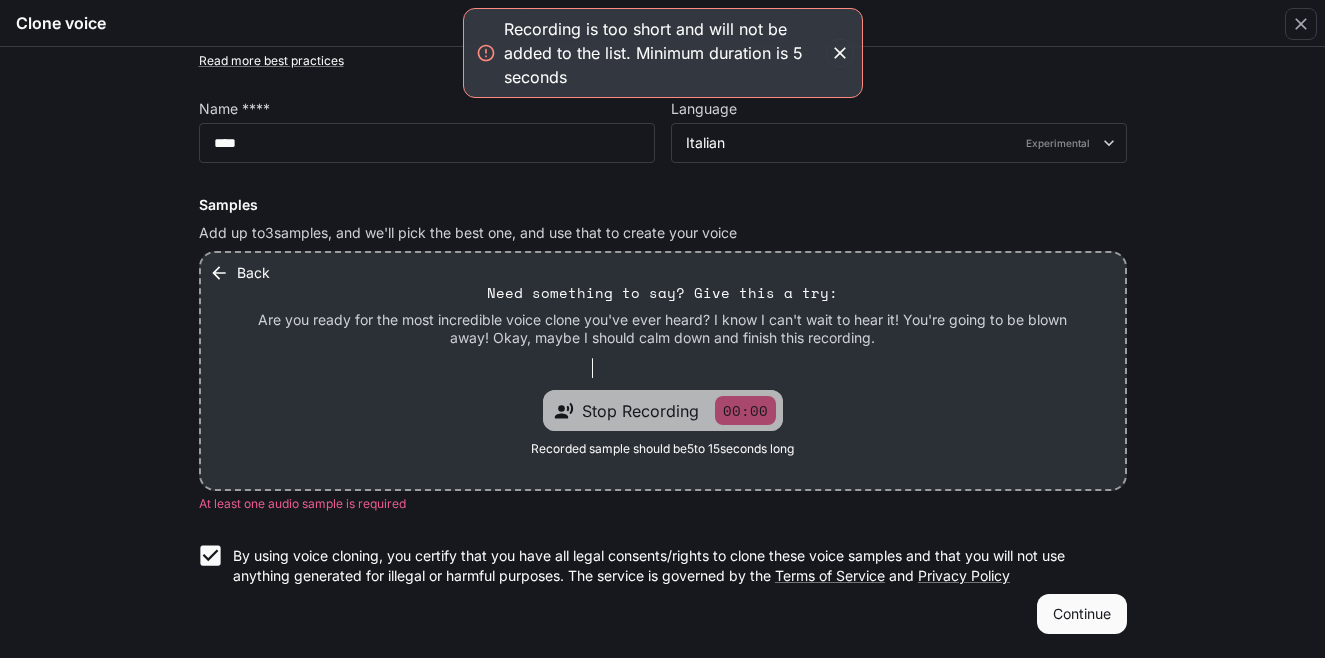 click on "Stop Recording" at bounding box center (640, 411) 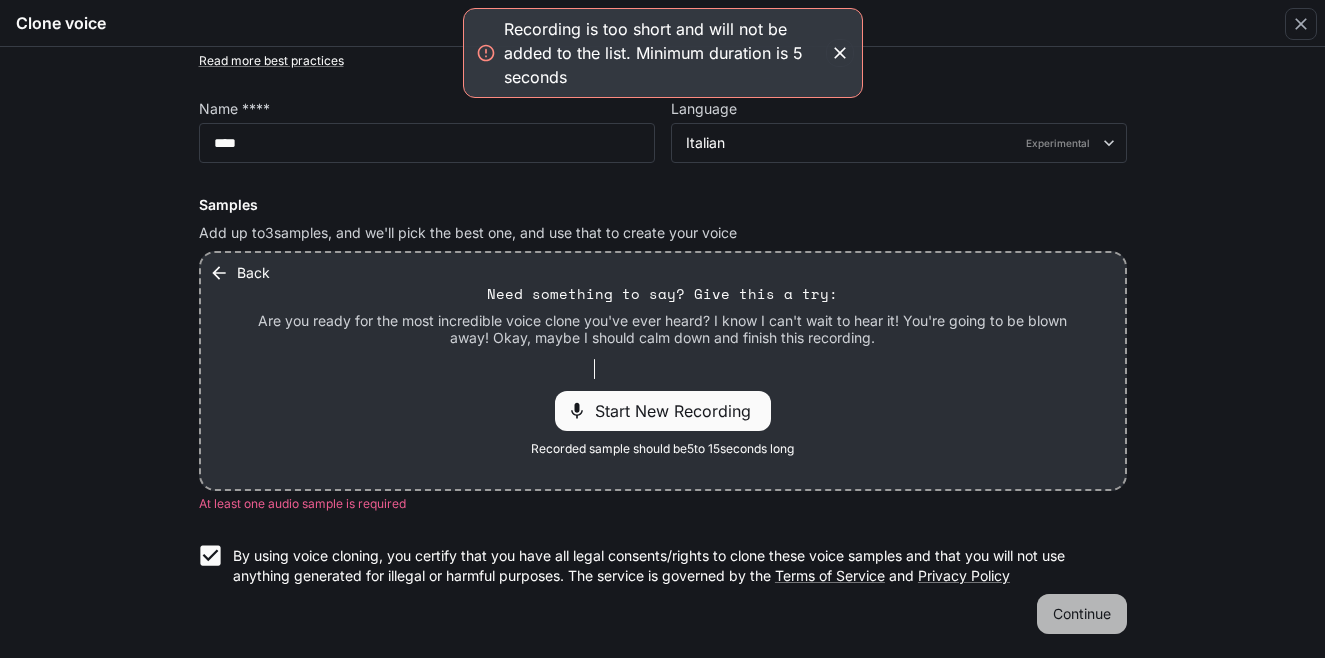 click on "Continue" at bounding box center (1082, 614) 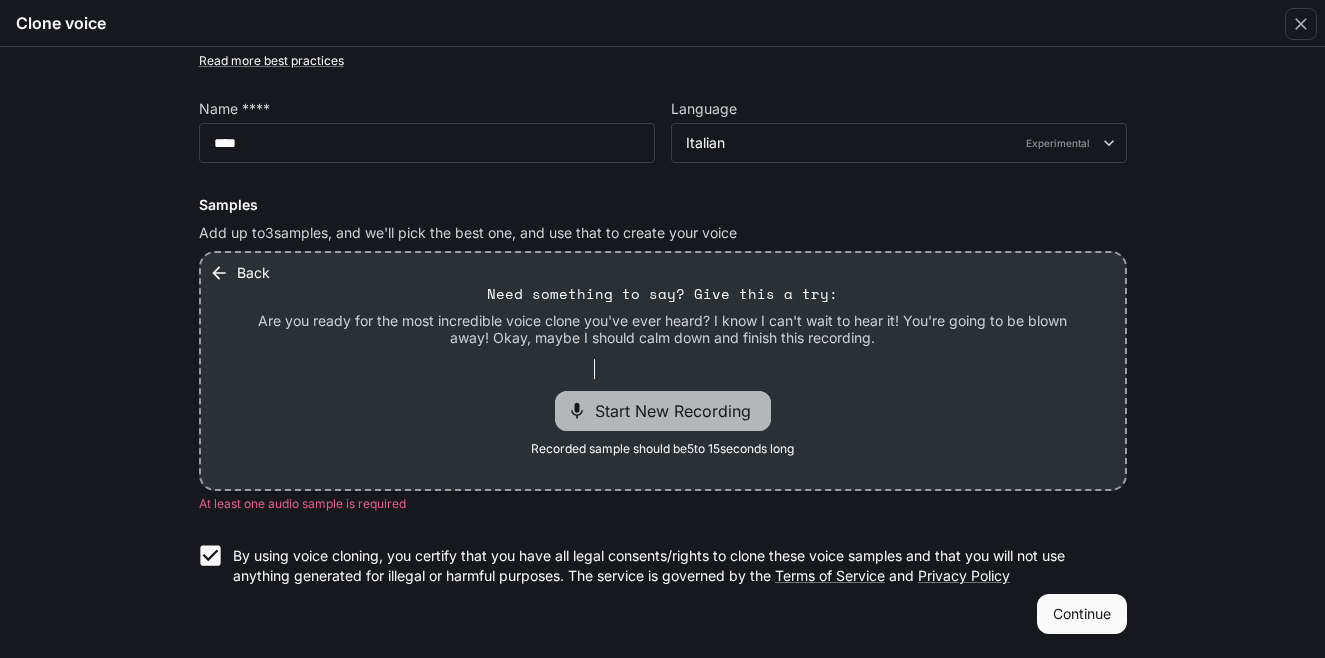click on "Start New Recording" at bounding box center [679, 411] 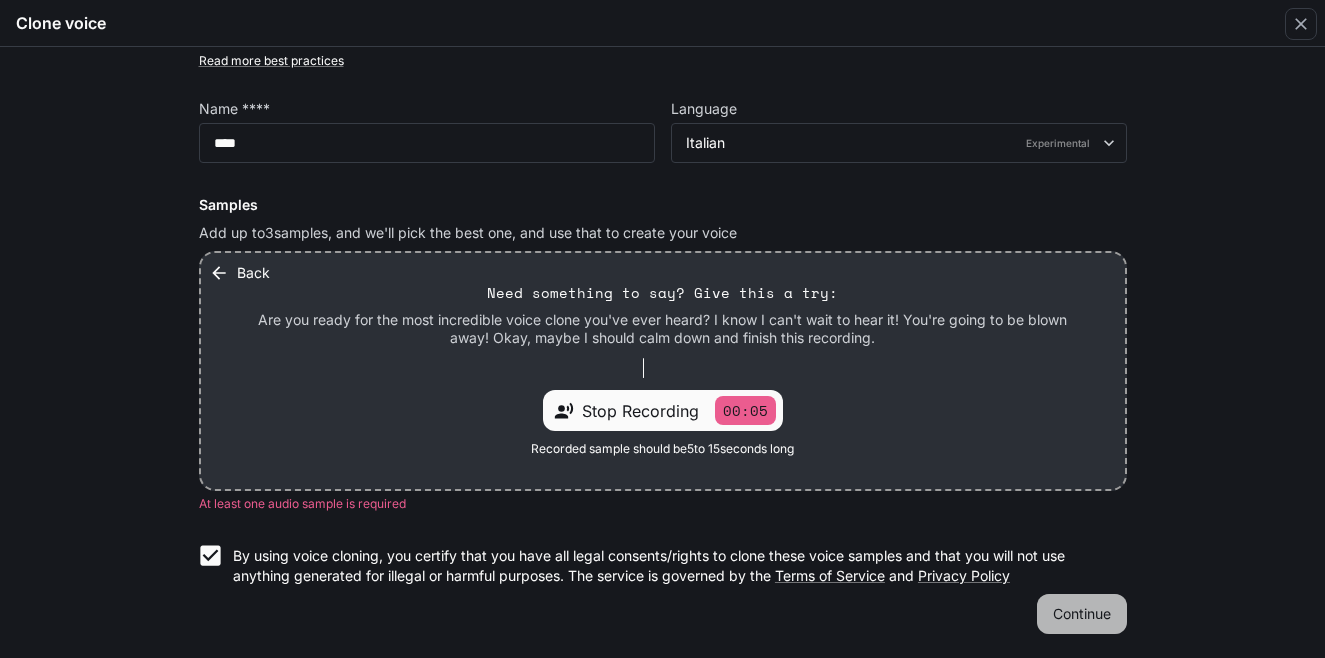 click on "Continue" at bounding box center [1082, 614] 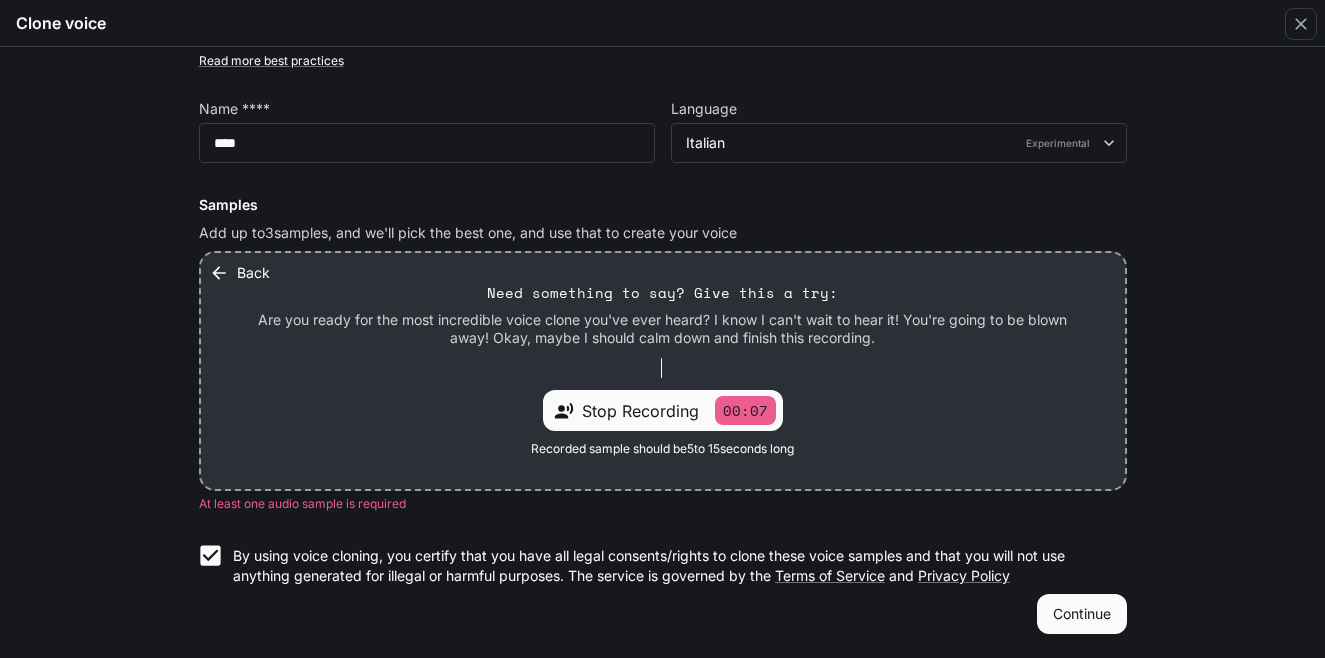 click on "Continue" at bounding box center [1082, 614] 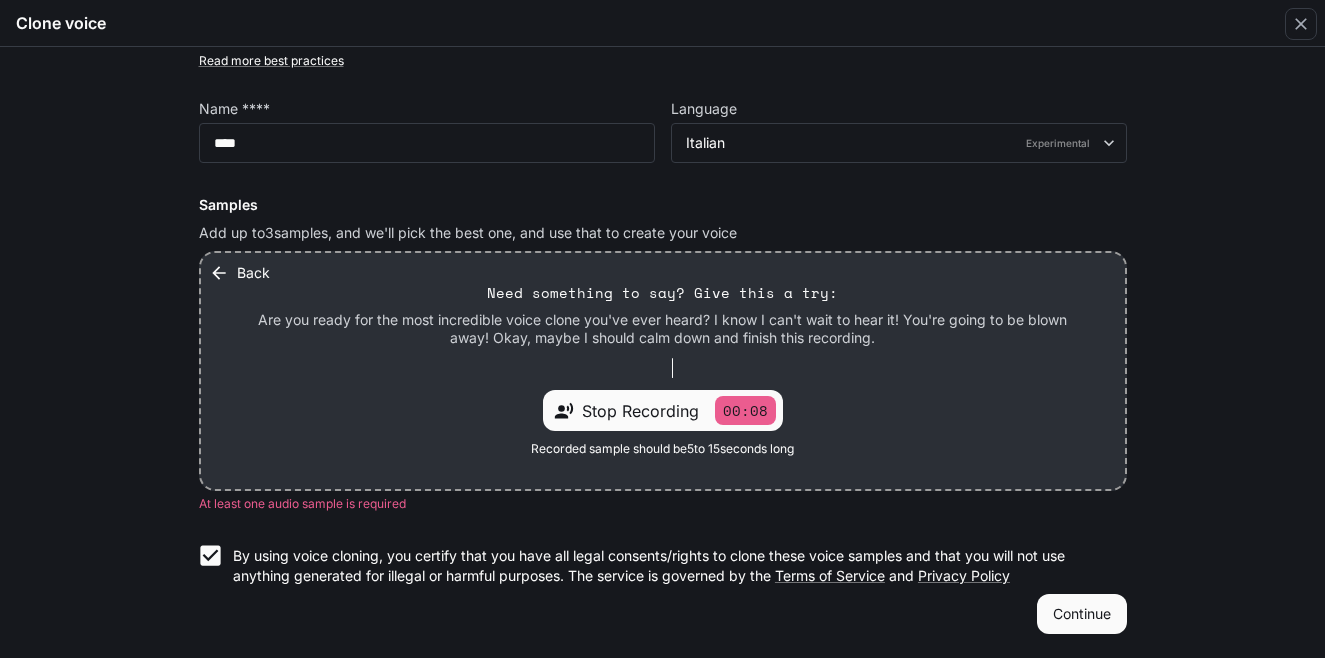 click on "Continue" at bounding box center (1082, 614) 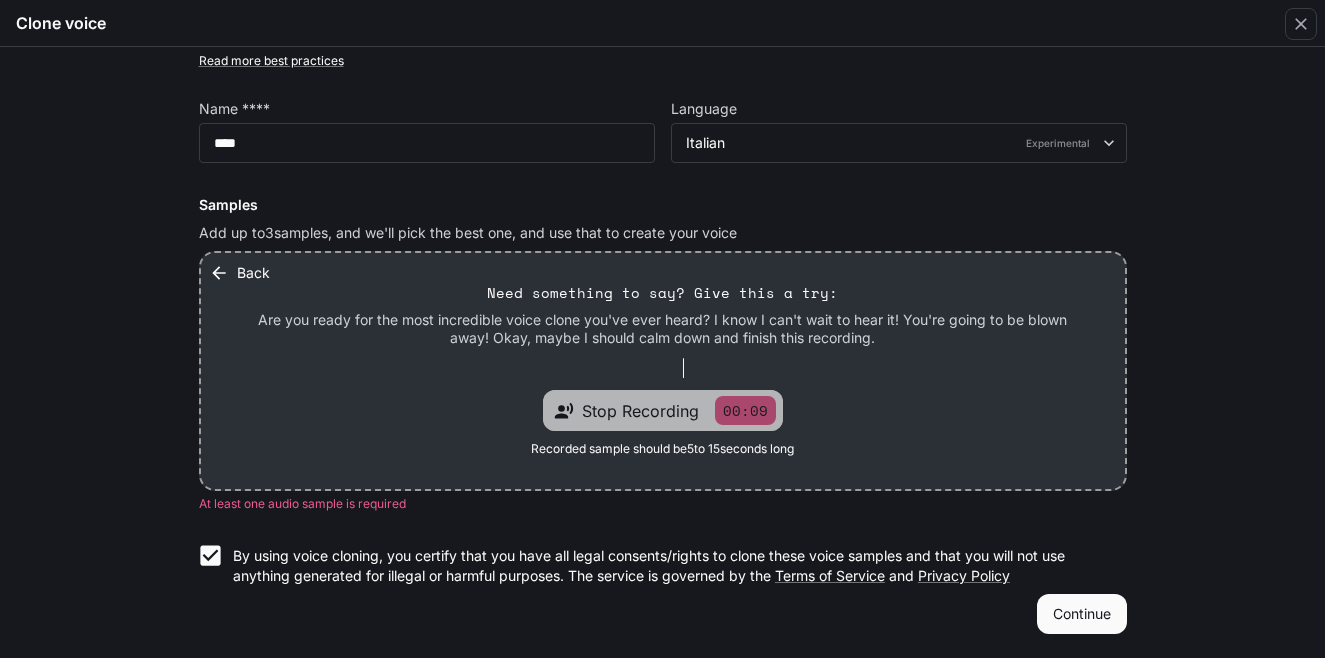 click on "00:09" at bounding box center [745, 410] 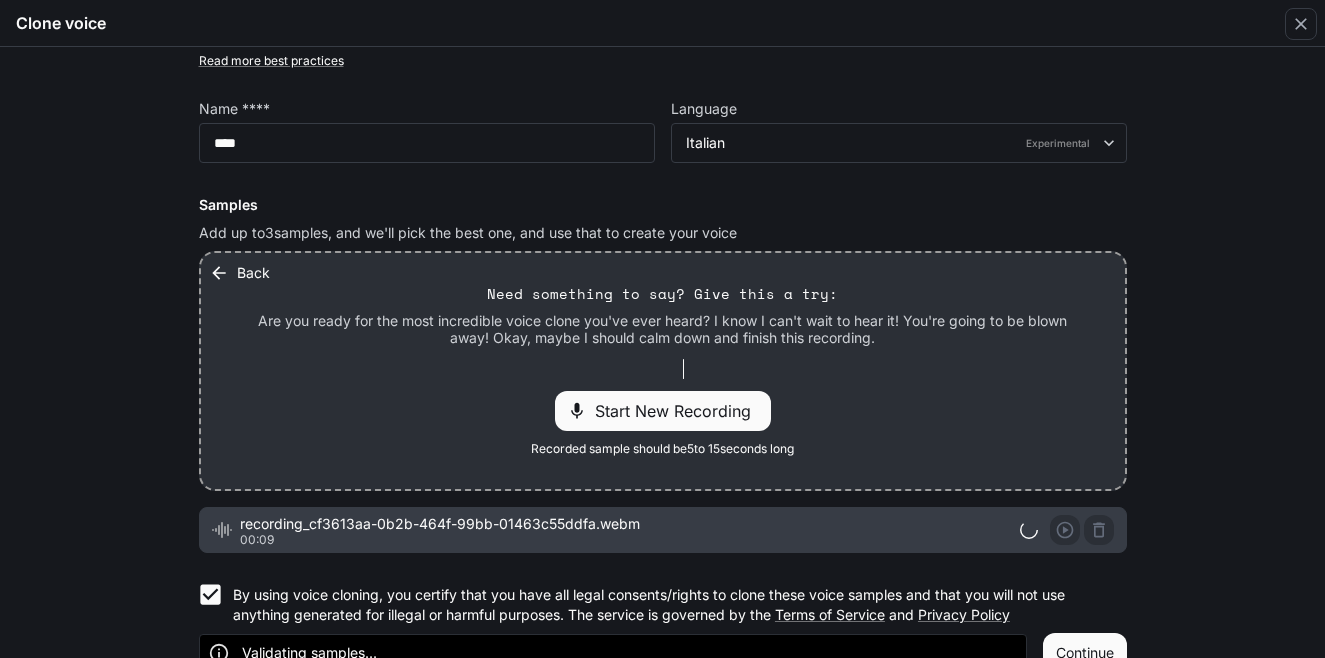 scroll, scrollTop: 131, scrollLeft: 0, axis: vertical 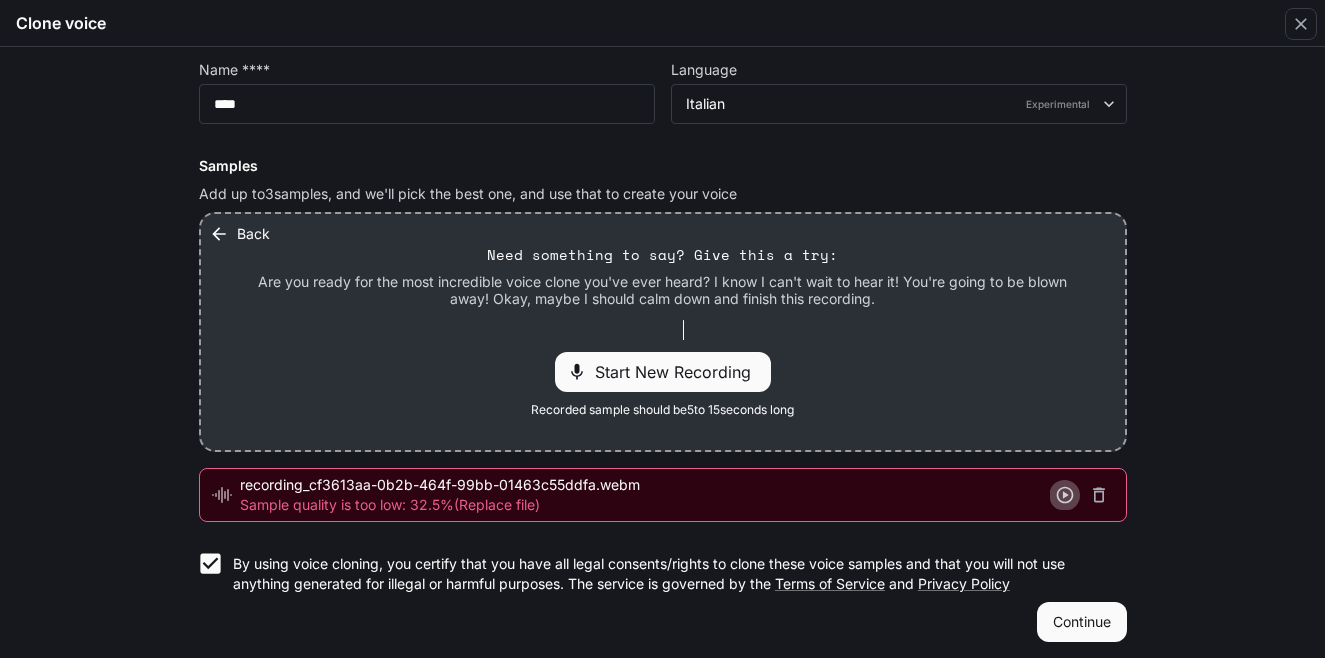 click at bounding box center (1065, 495) 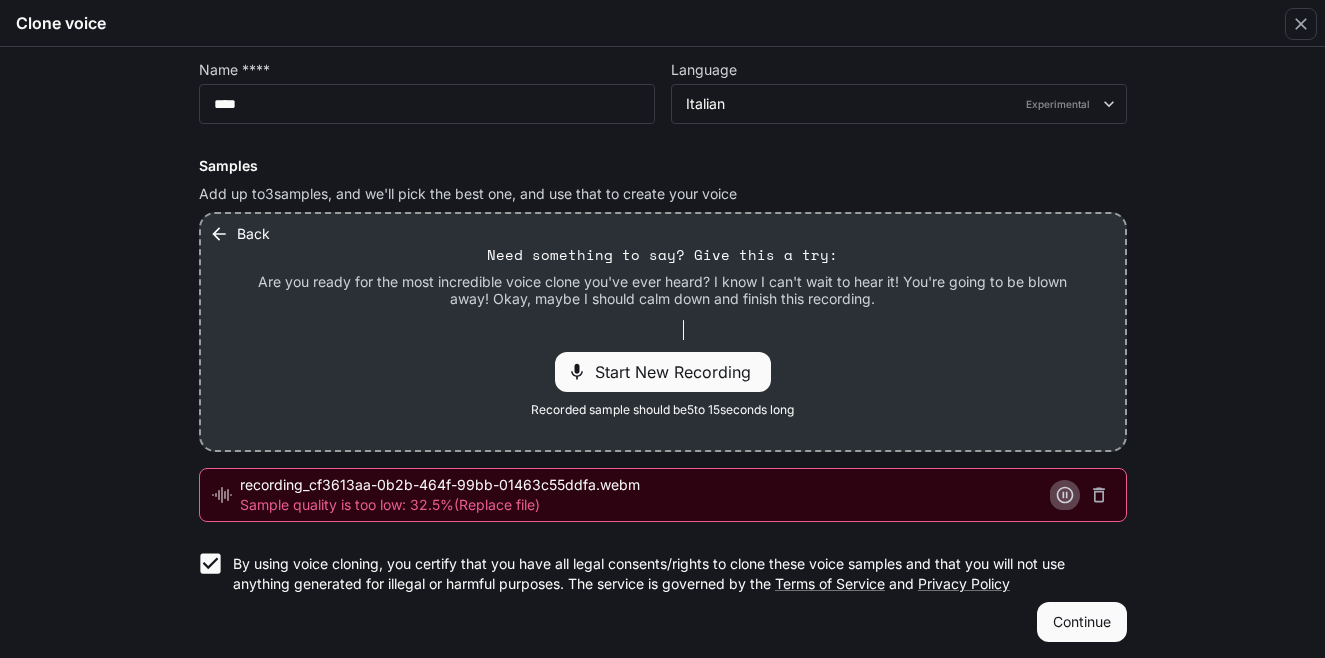 click at bounding box center [1065, 495] 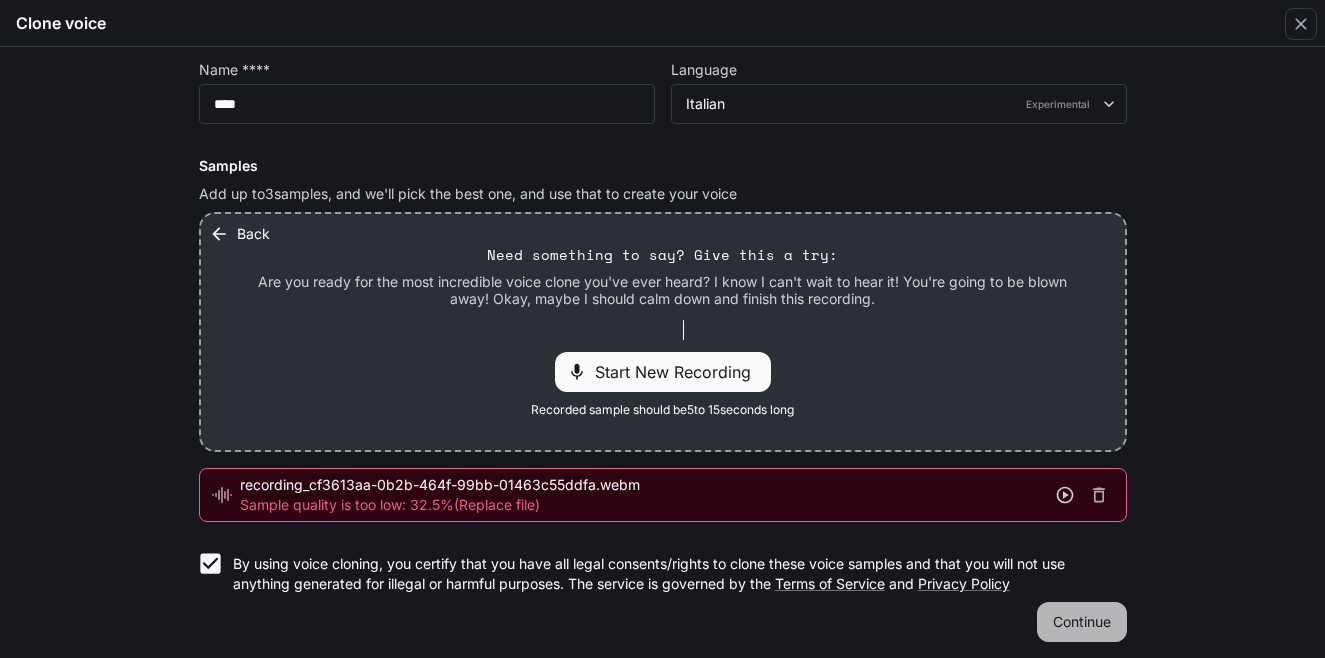 click on "Continue" at bounding box center (1082, 622) 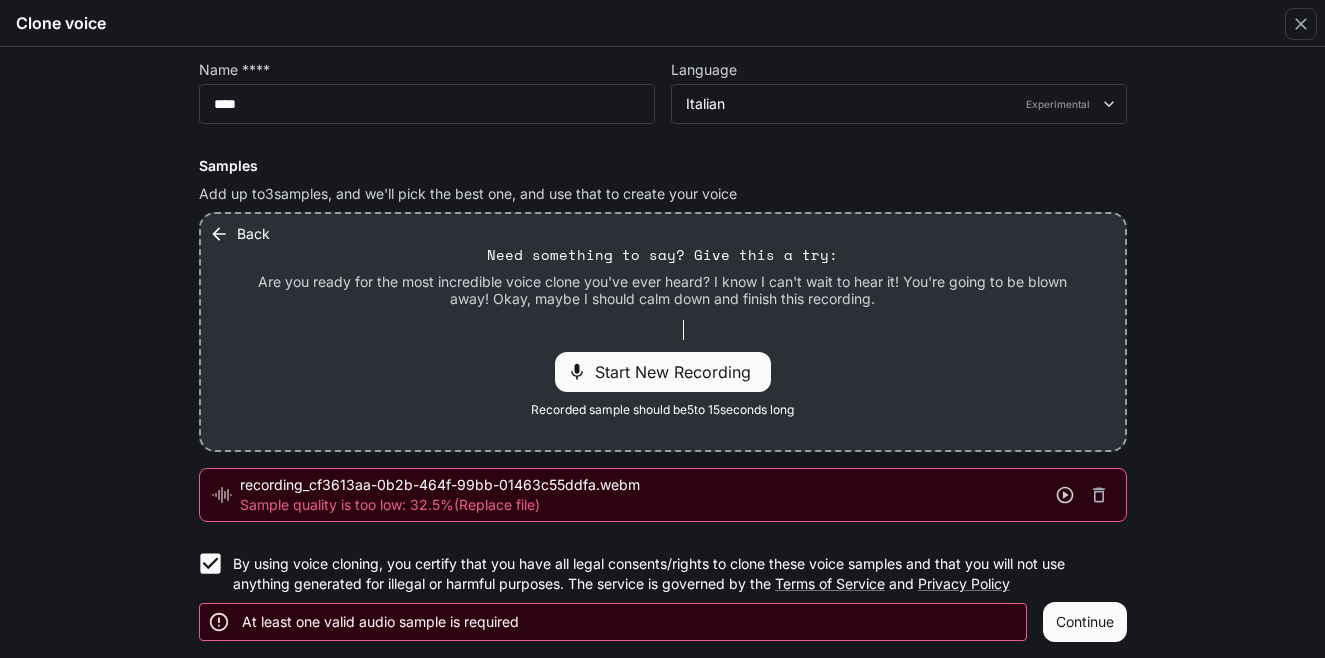 scroll, scrollTop: 139, scrollLeft: 0, axis: vertical 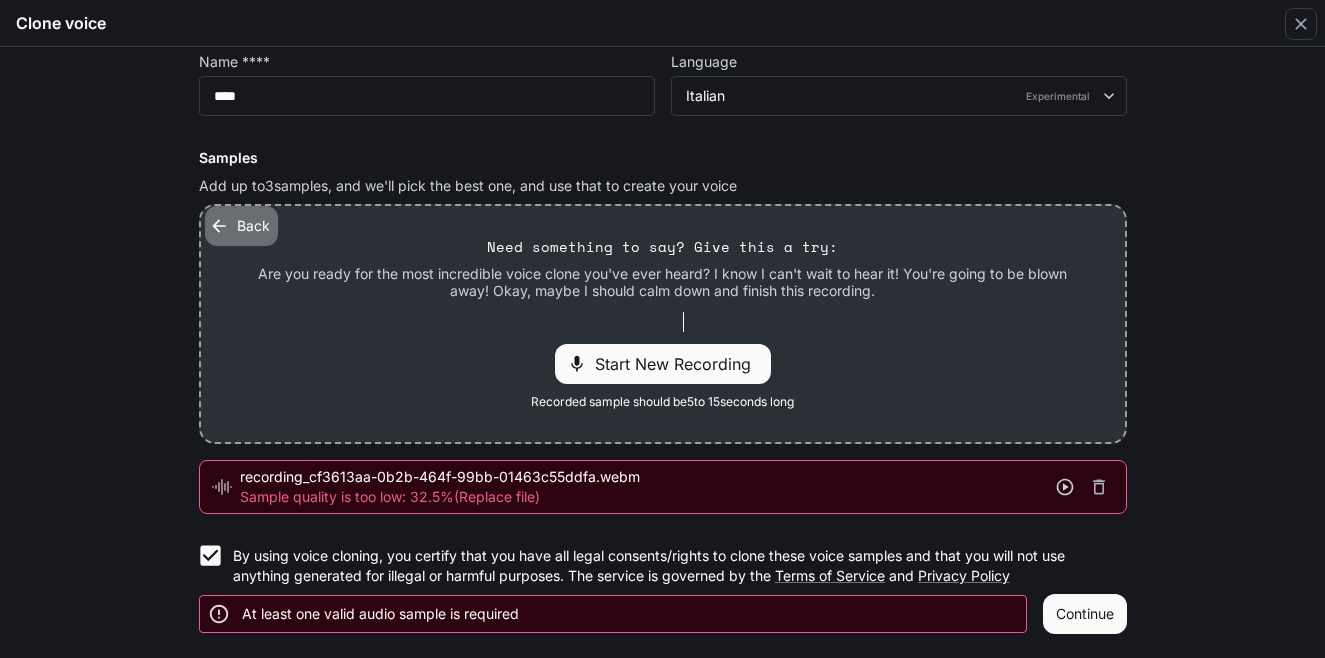 click on "Back" at bounding box center (241, 226) 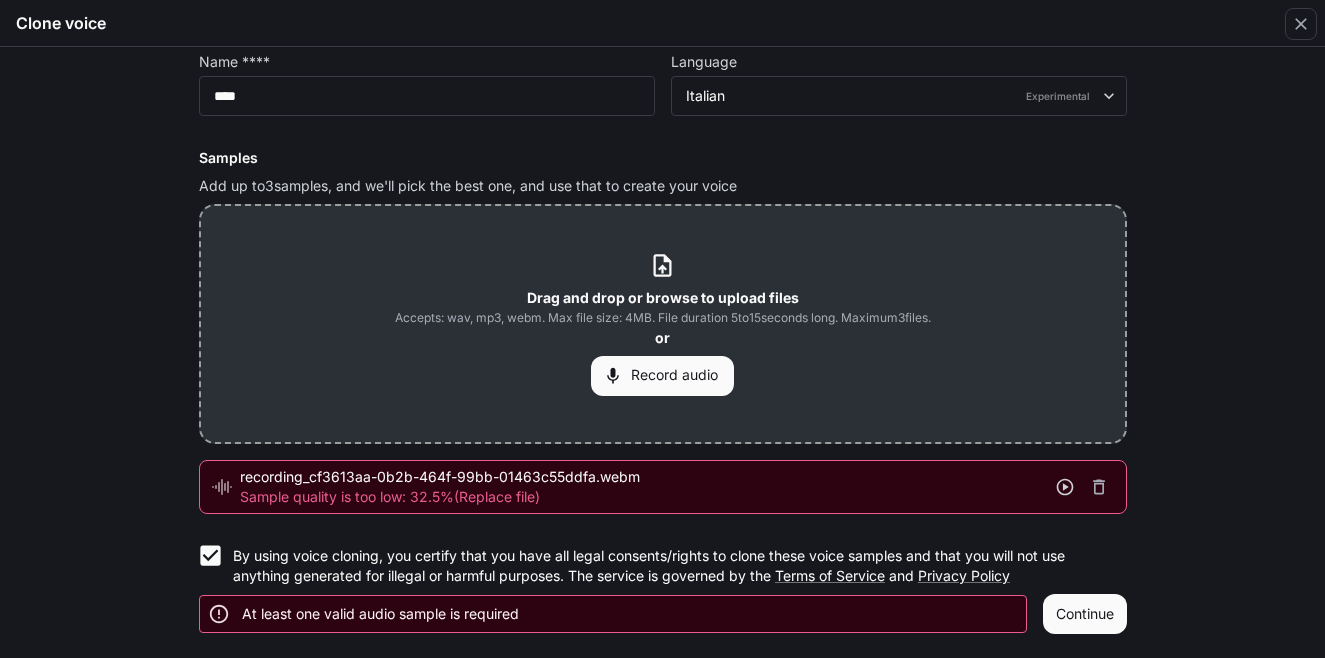 click on "Drag and drop or browse to upload files Accepts: wav, mp3, webm. Max file size: 4MB. File duration   5  to  15  seconds long. Maximum  3  files. or Record audio" at bounding box center [663, 324] 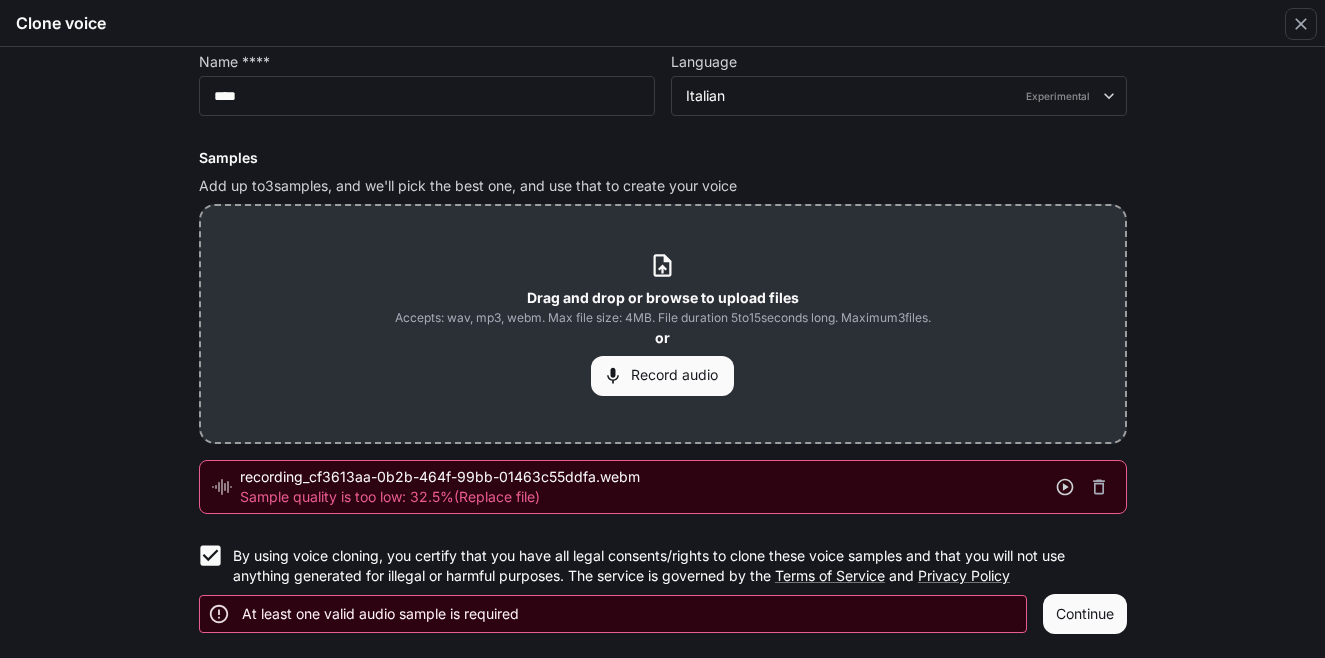 click on "Continue" at bounding box center [1085, 614] 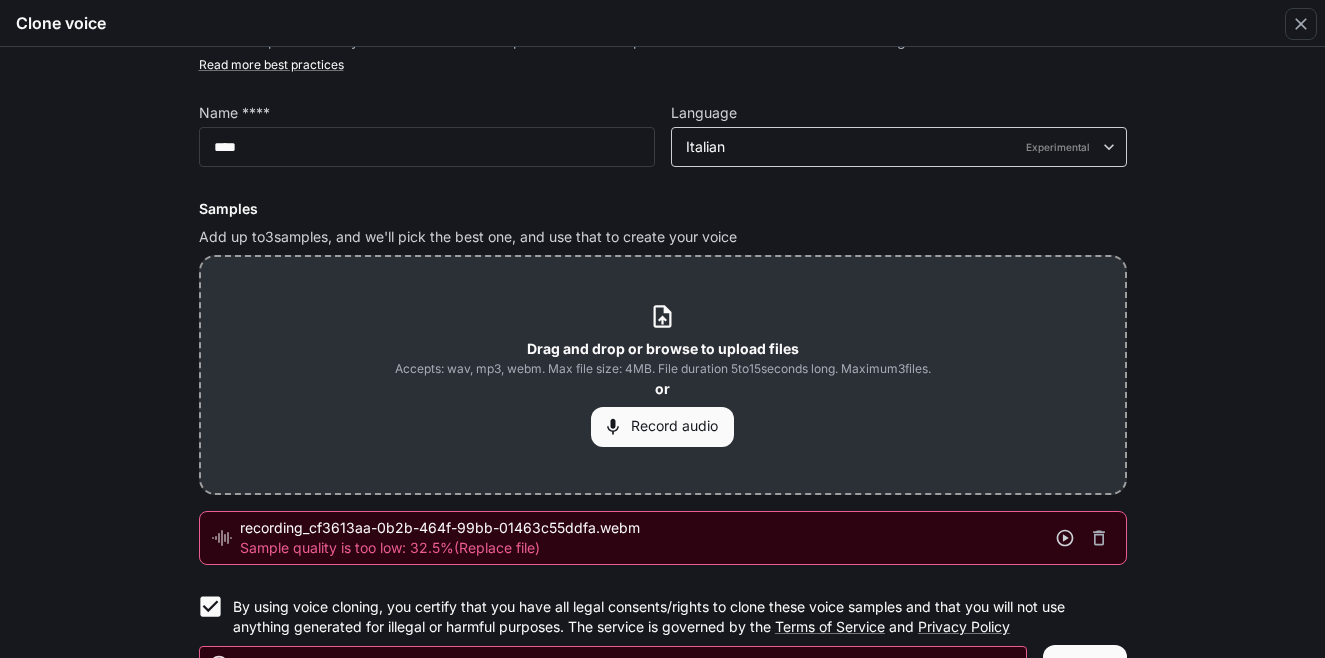 scroll, scrollTop: 100, scrollLeft: 0, axis: vertical 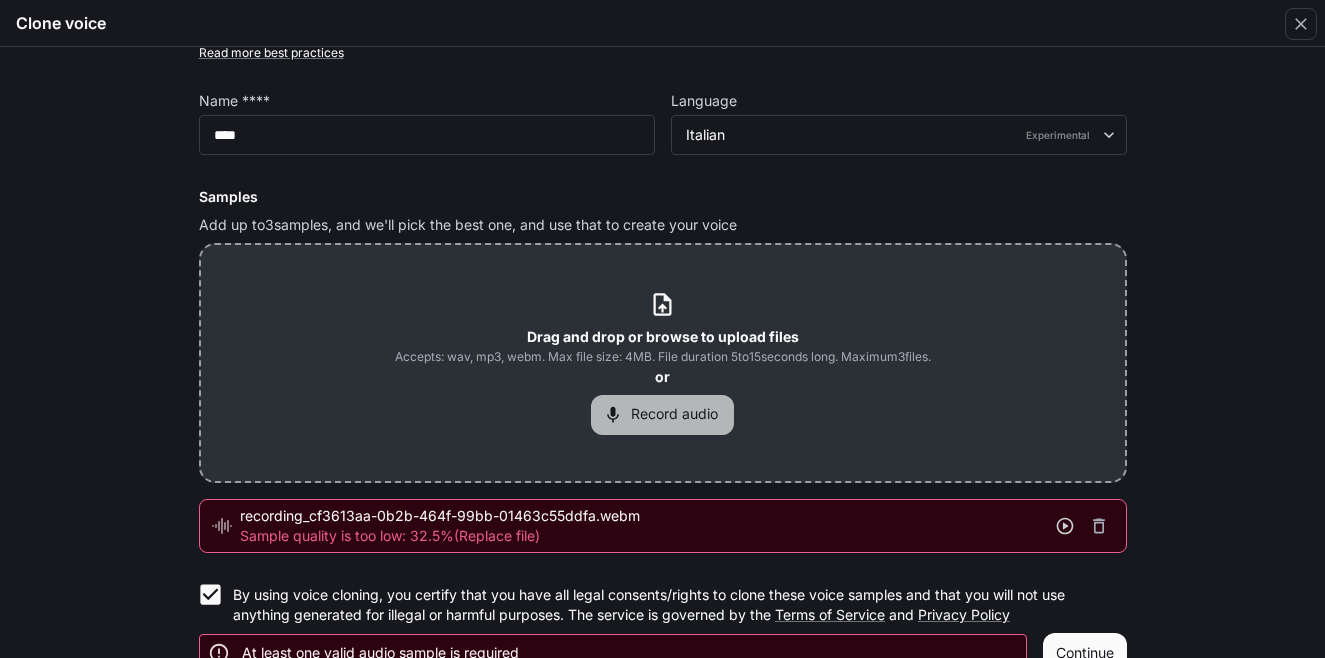 click on "Record audio" at bounding box center (662, 415) 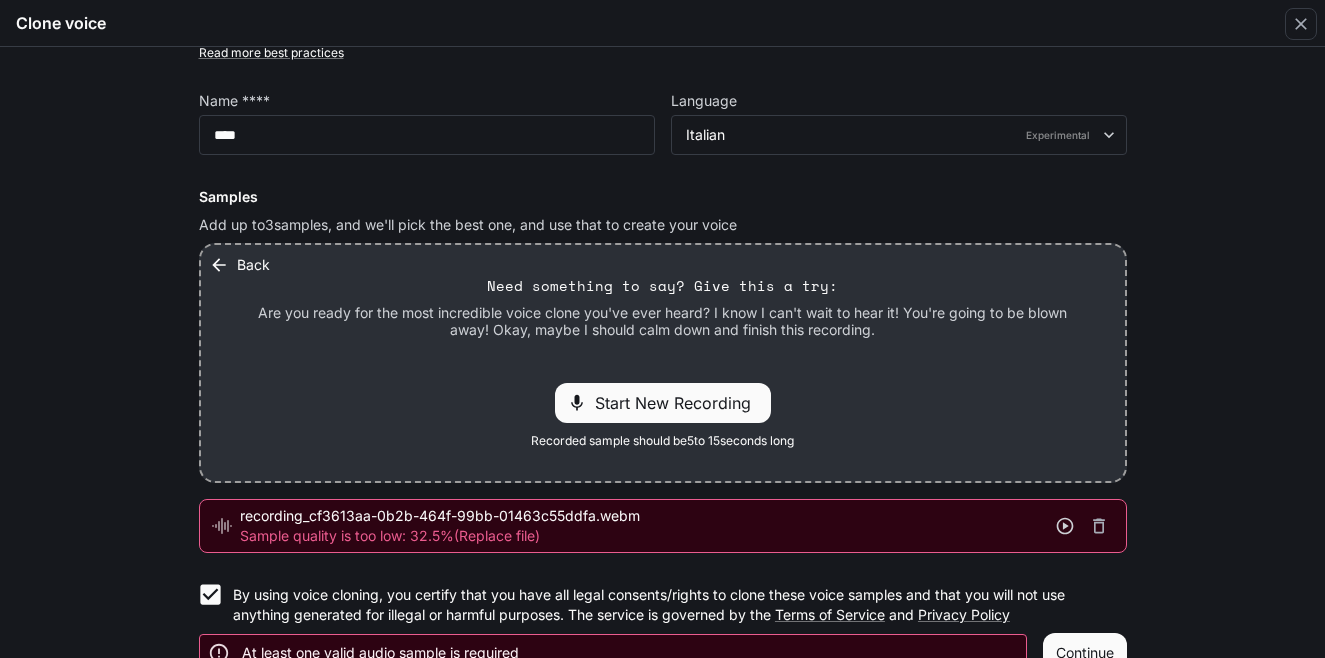 click on "Recorded sample should be  5  to   15  seconds long" at bounding box center [662, 441] 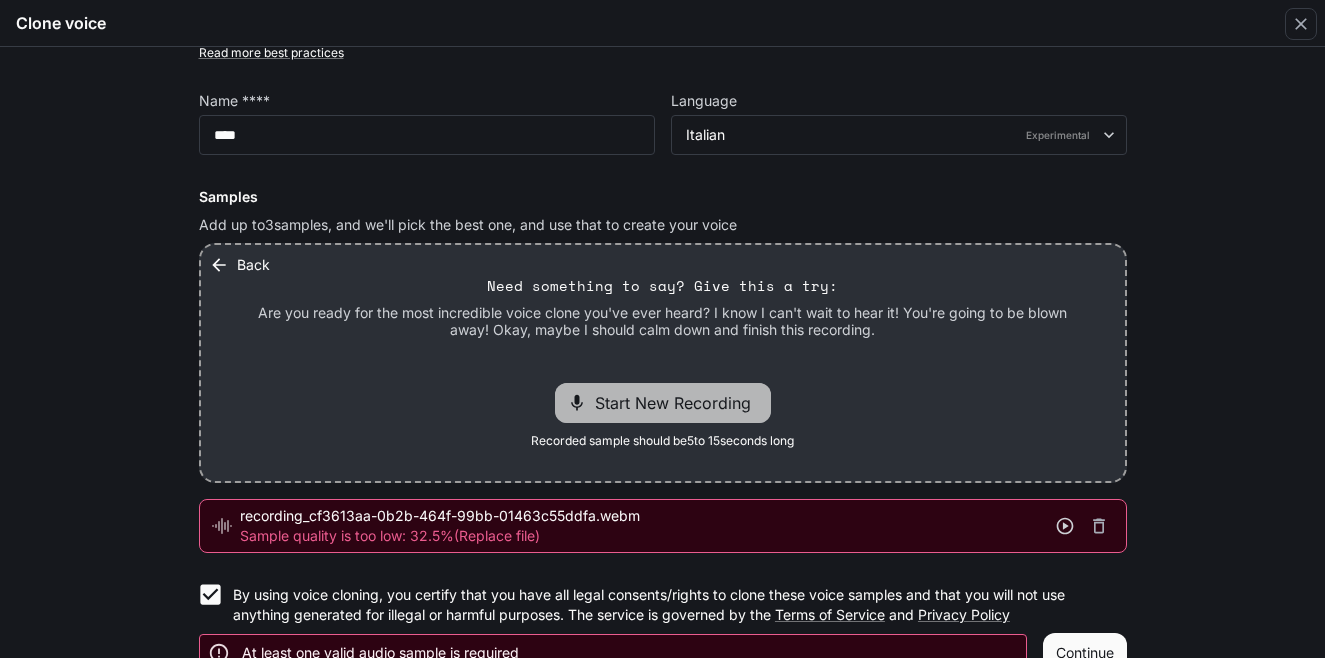 click on "Start New Recording" at bounding box center [679, 403] 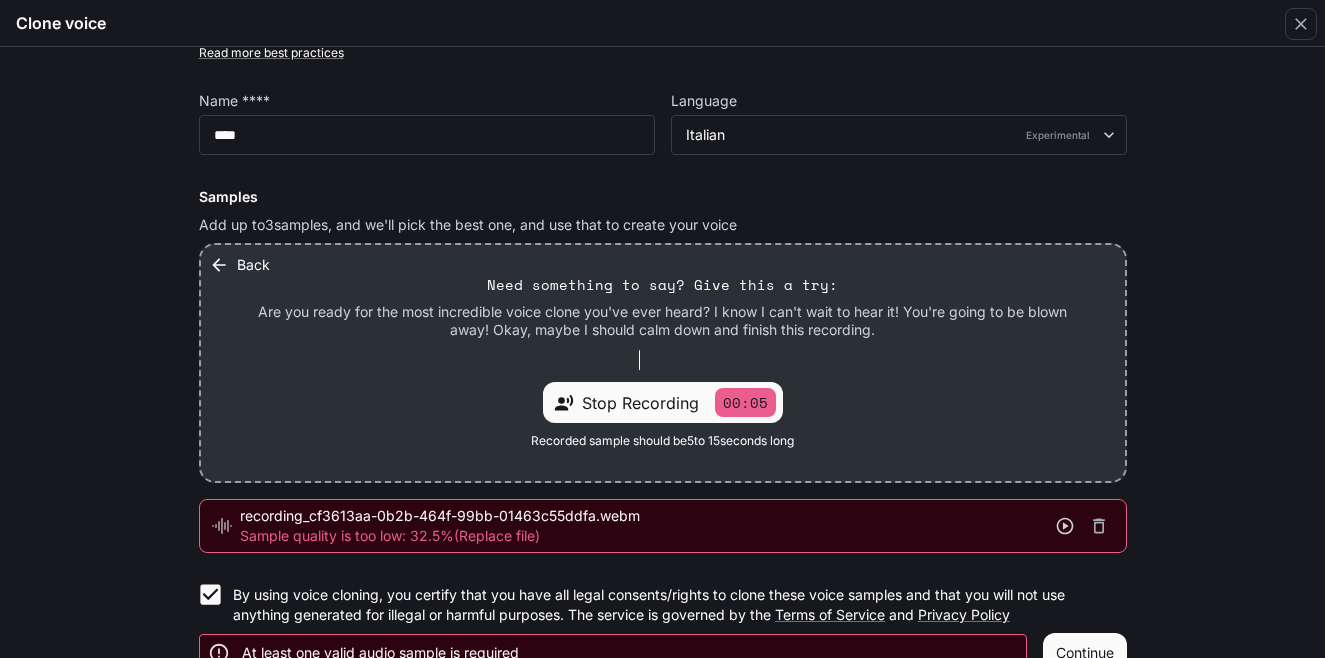 scroll, scrollTop: 139, scrollLeft: 0, axis: vertical 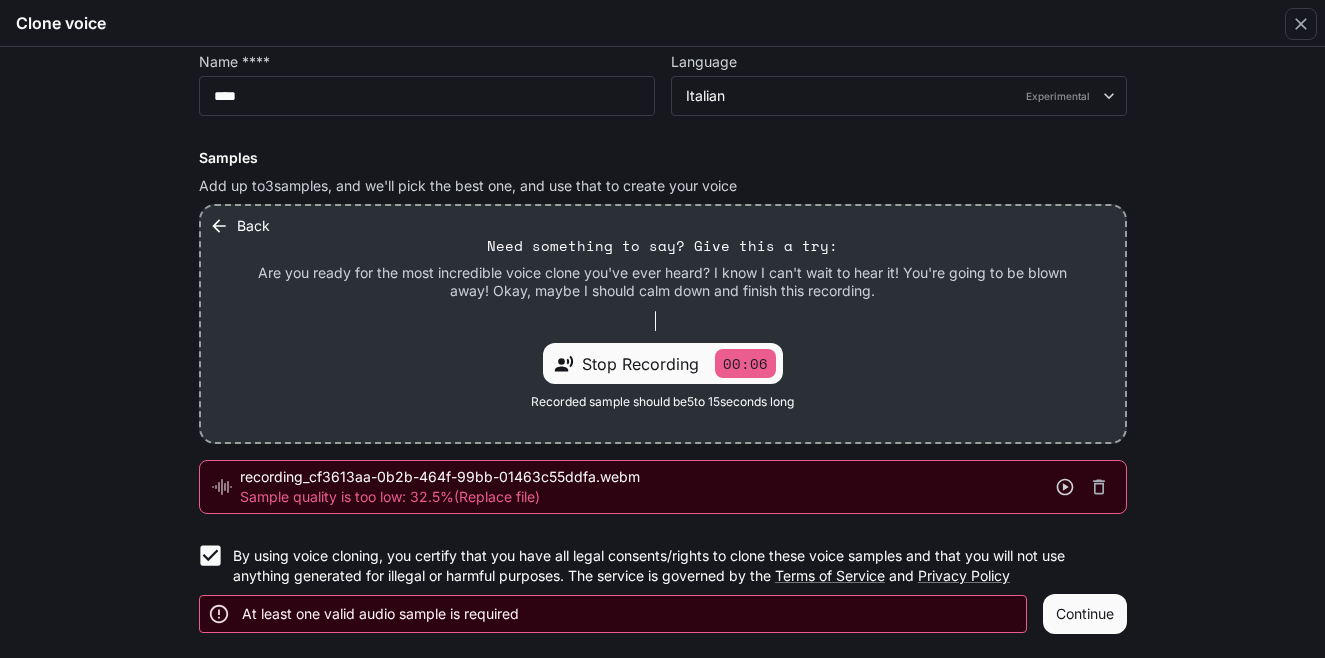 click on "Continue" at bounding box center (1085, 614) 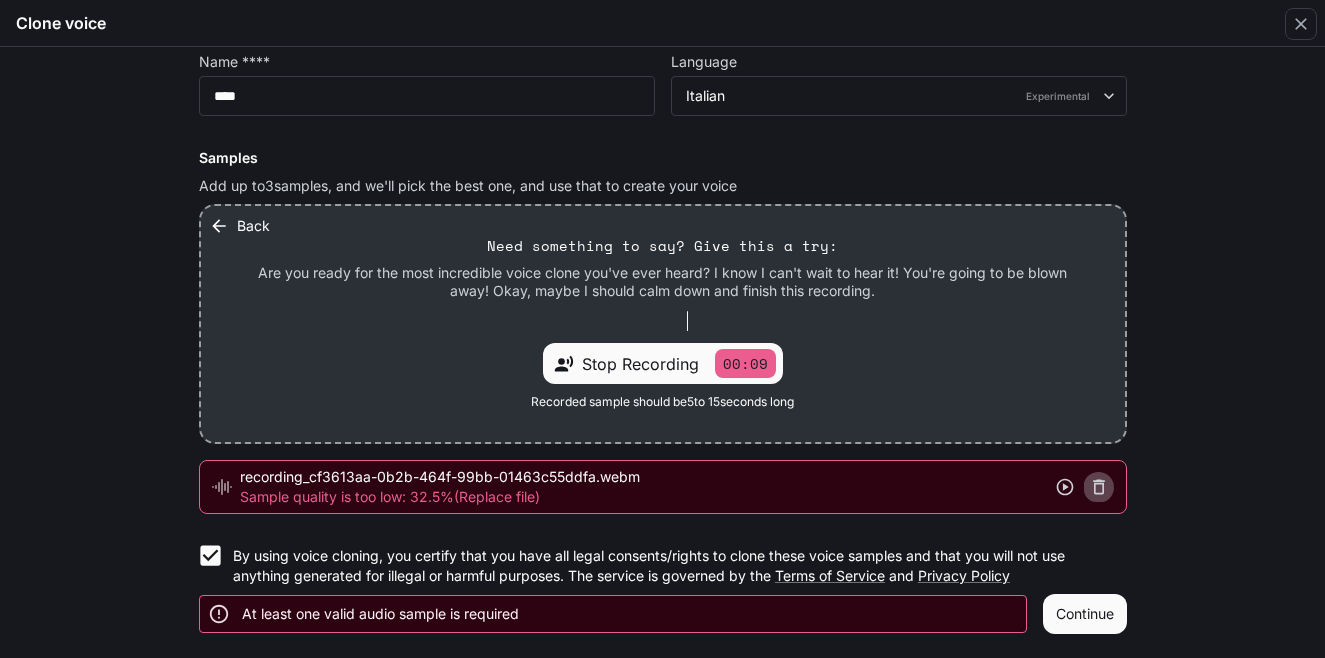 click at bounding box center [1099, 487] 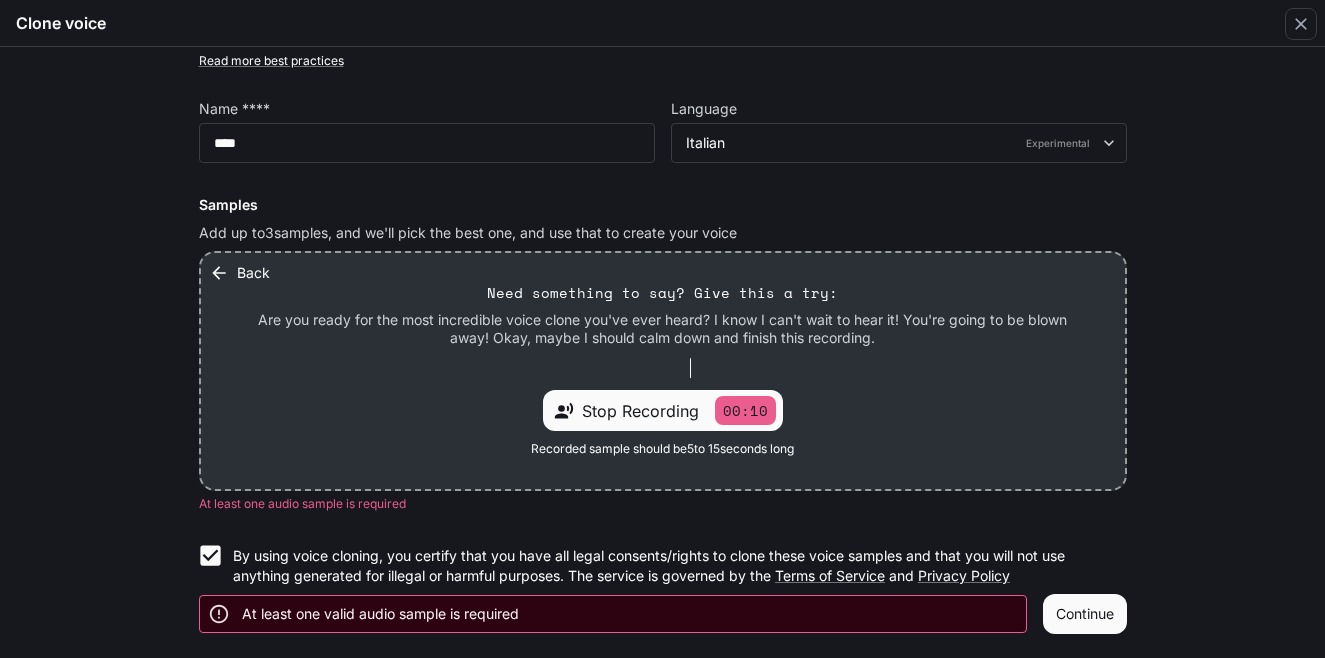 scroll, scrollTop: 92, scrollLeft: 0, axis: vertical 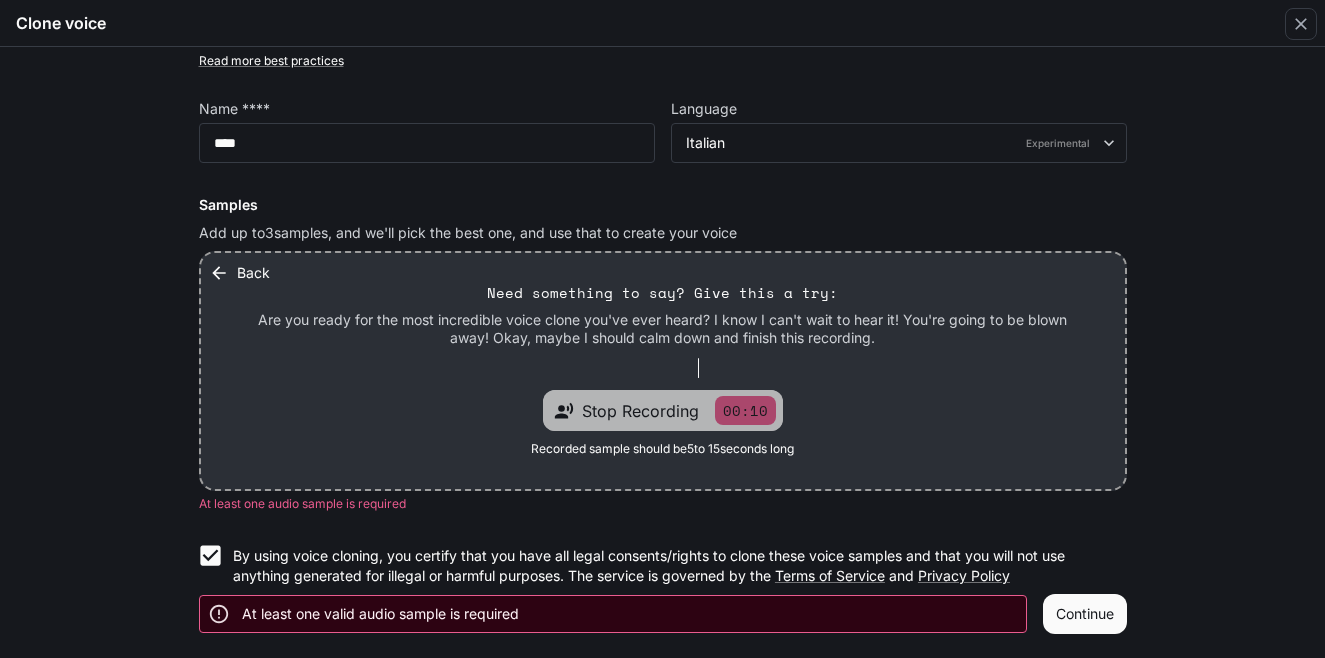 click on "Stop Recording" at bounding box center (640, 411) 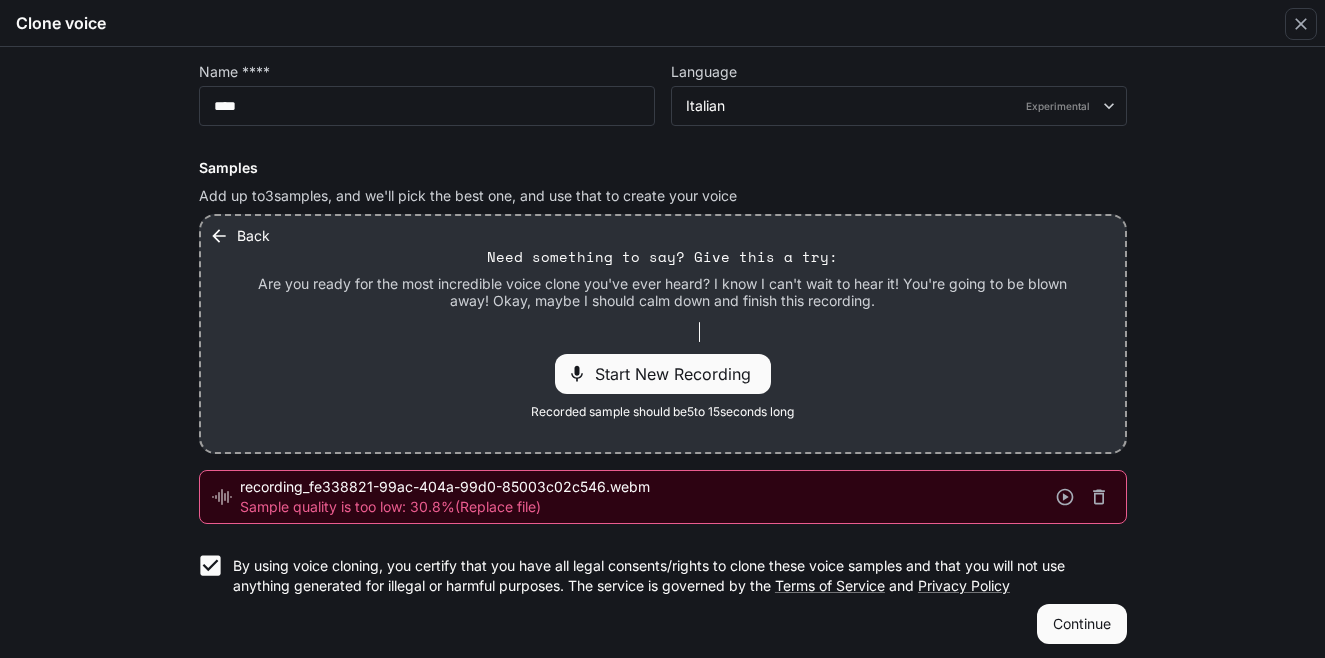 scroll, scrollTop: 139, scrollLeft: 0, axis: vertical 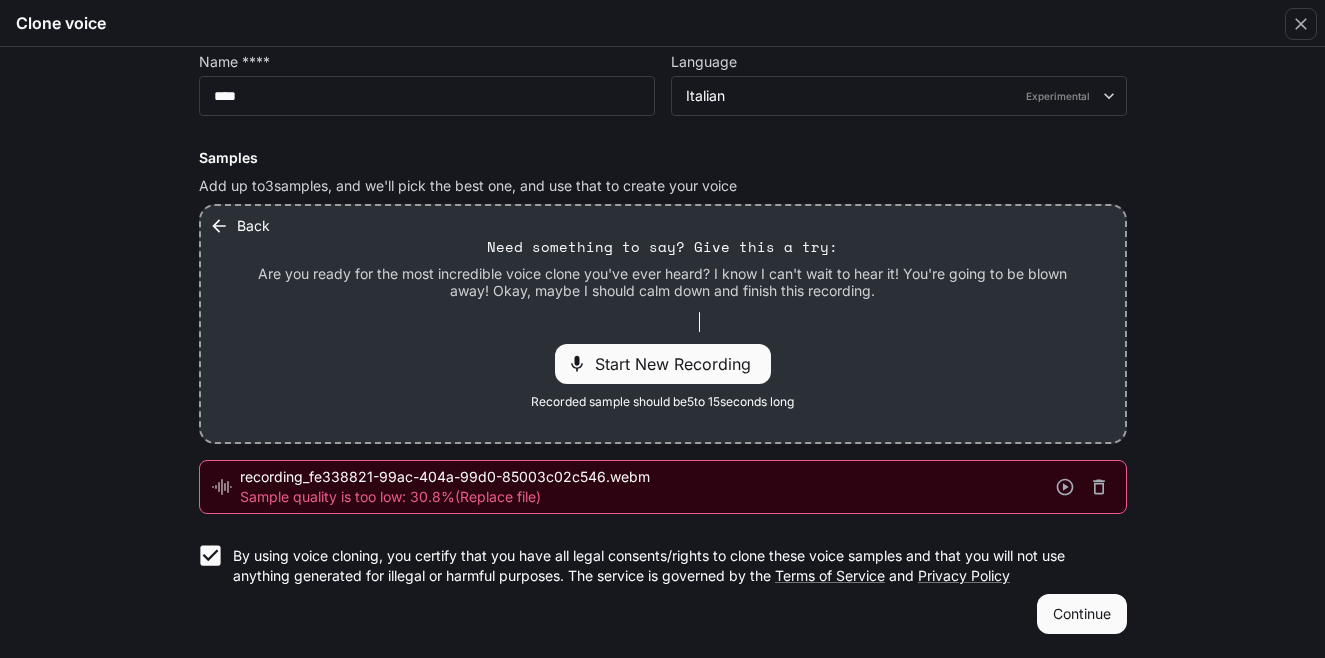 click on "Start New Recording" at bounding box center [679, 364] 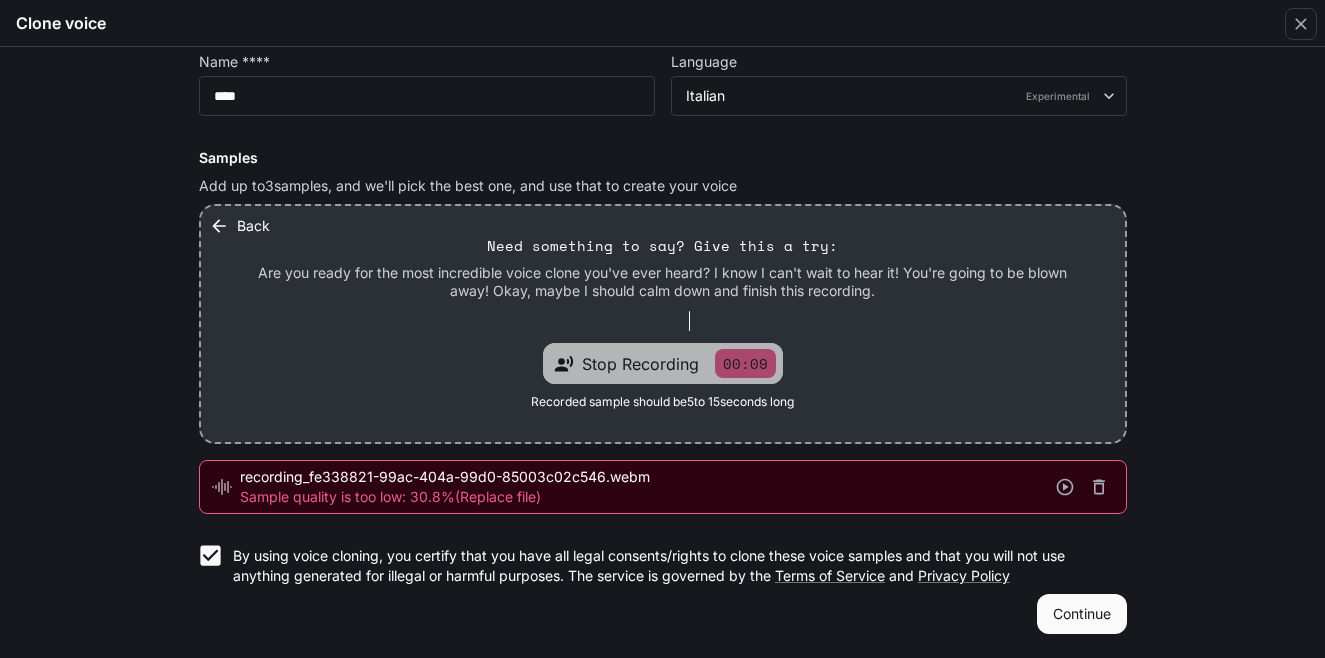 click on "Stop Recording" at bounding box center (640, 364) 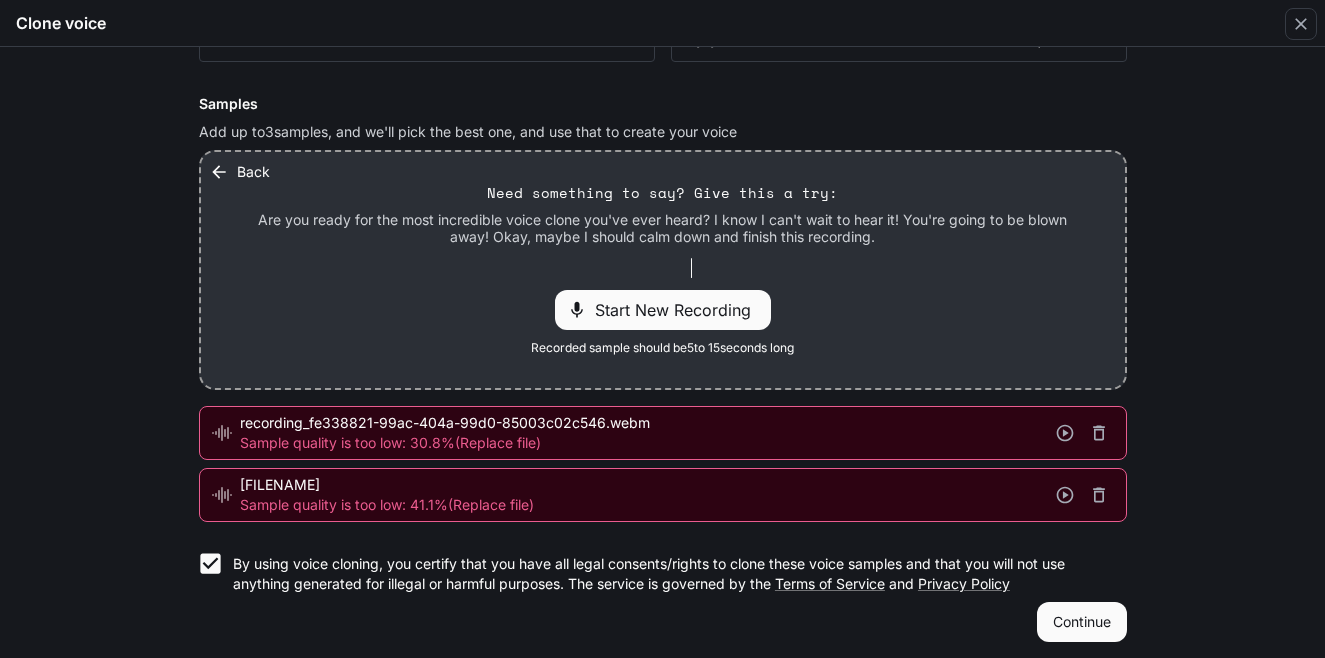 scroll, scrollTop: 201, scrollLeft: 0, axis: vertical 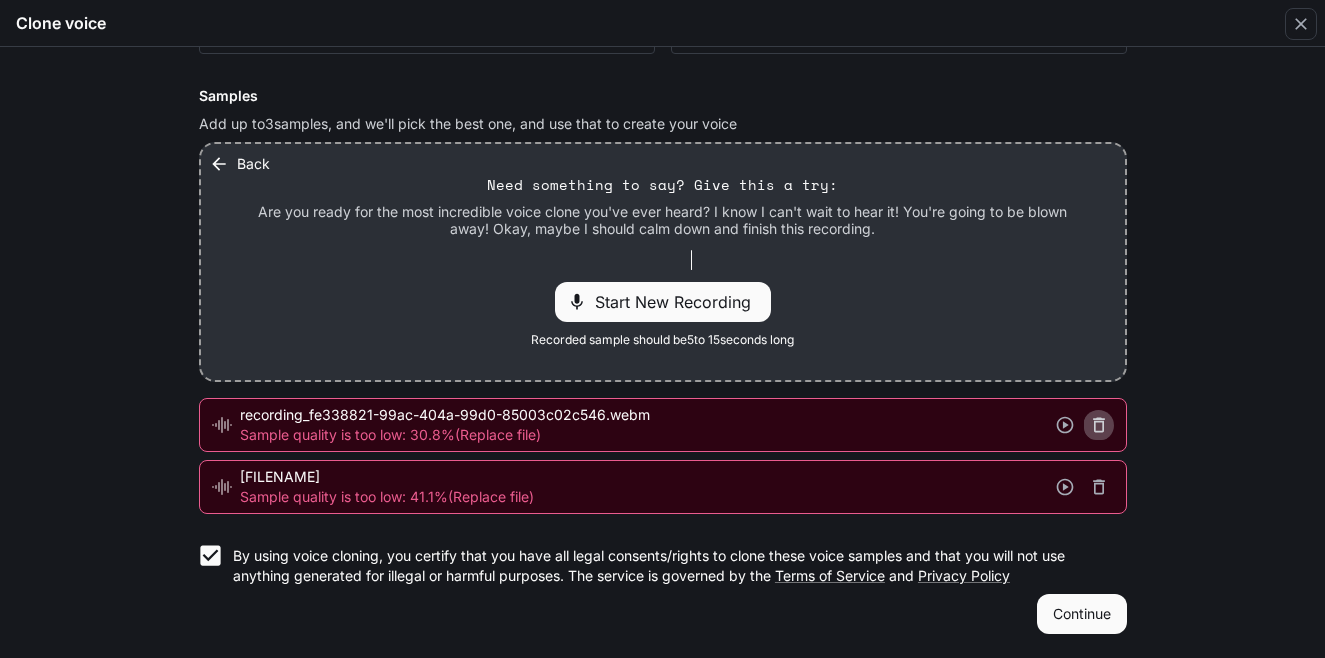 click at bounding box center [1099, 425] 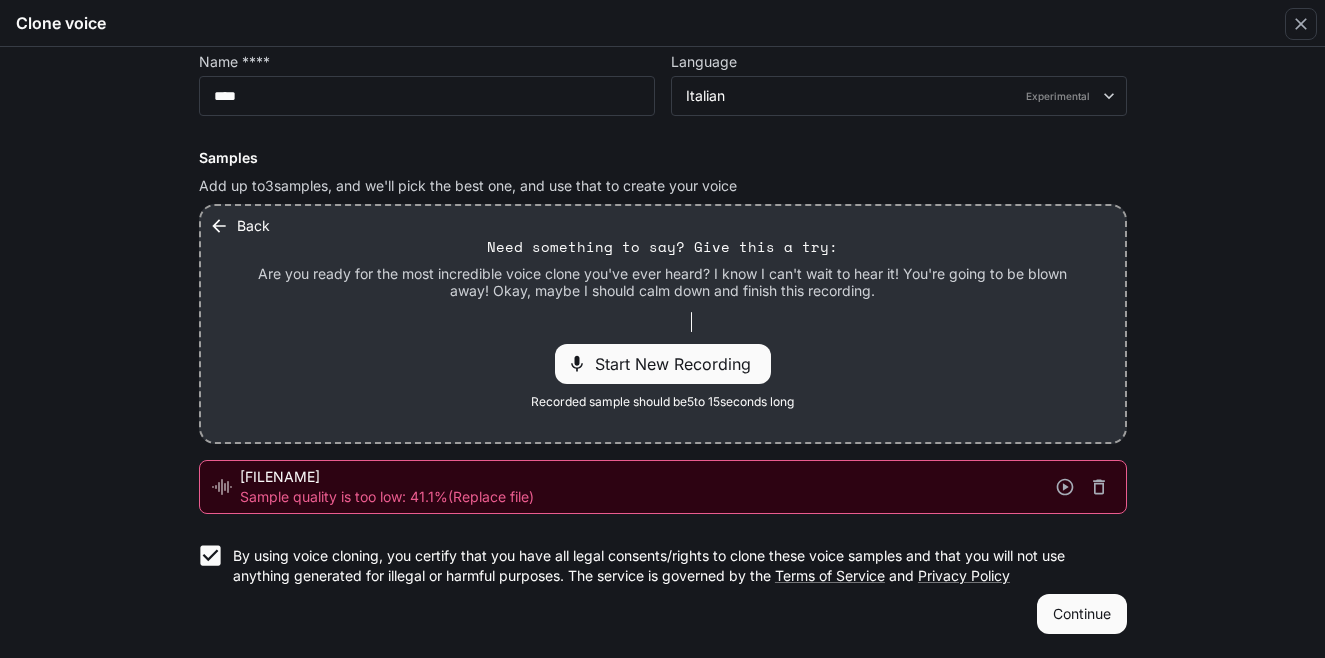 click at bounding box center [1099, 487] 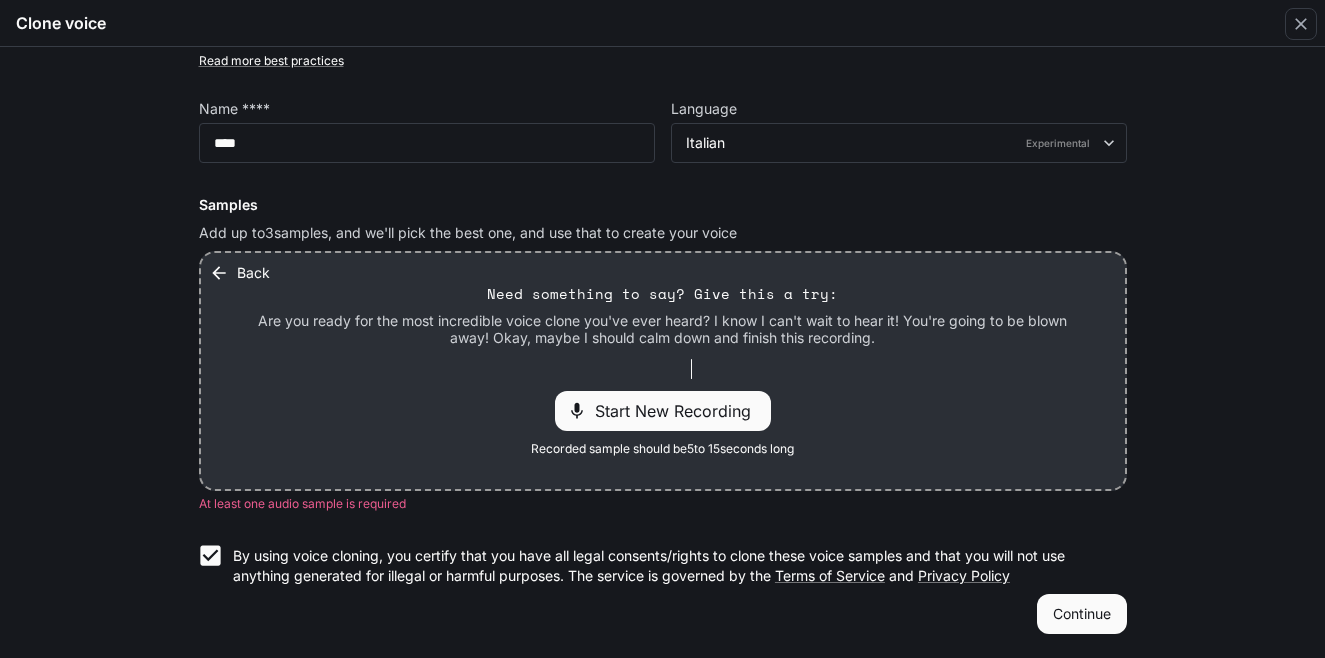 scroll, scrollTop: 92, scrollLeft: 0, axis: vertical 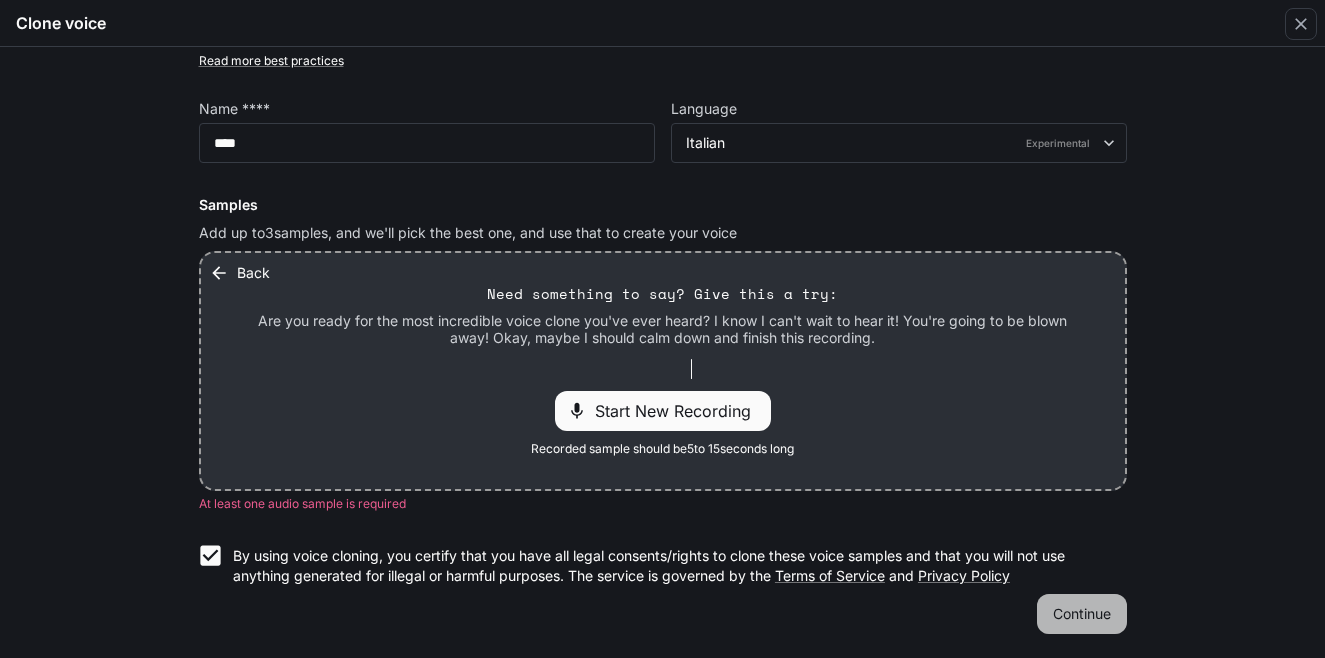 click on "Continue" at bounding box center (1082, 614) 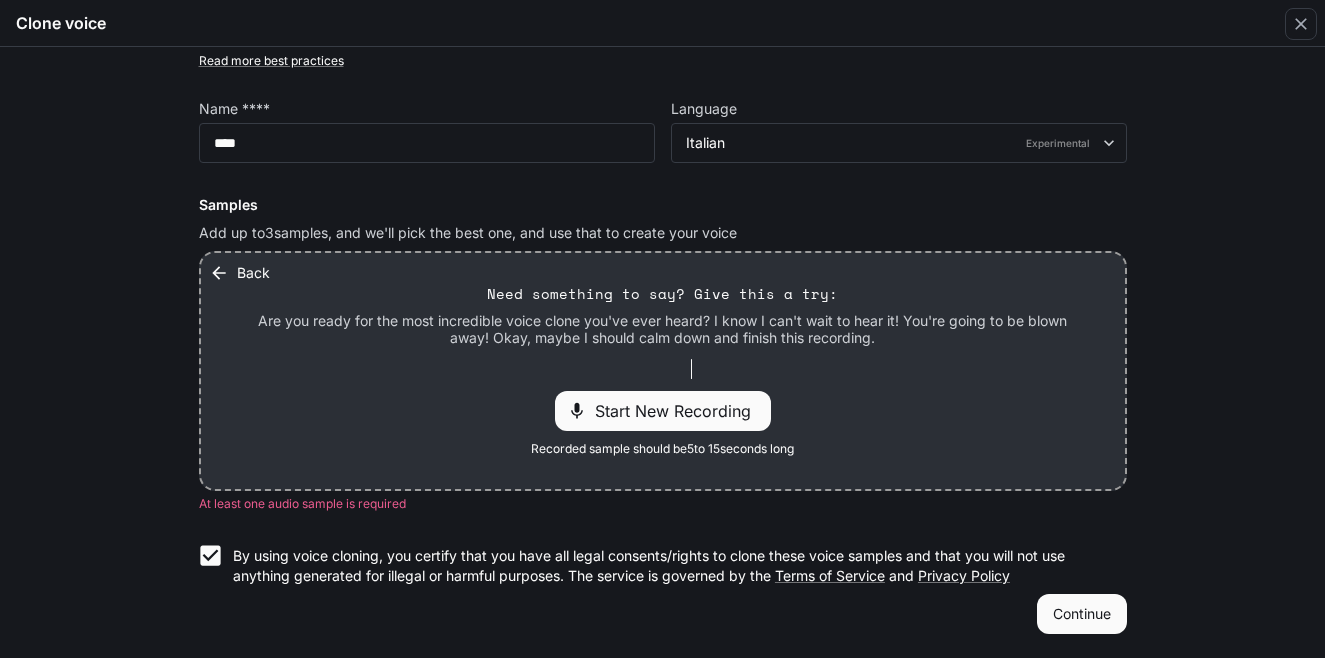 click on "Continue" at bounding box center (1082, 614) 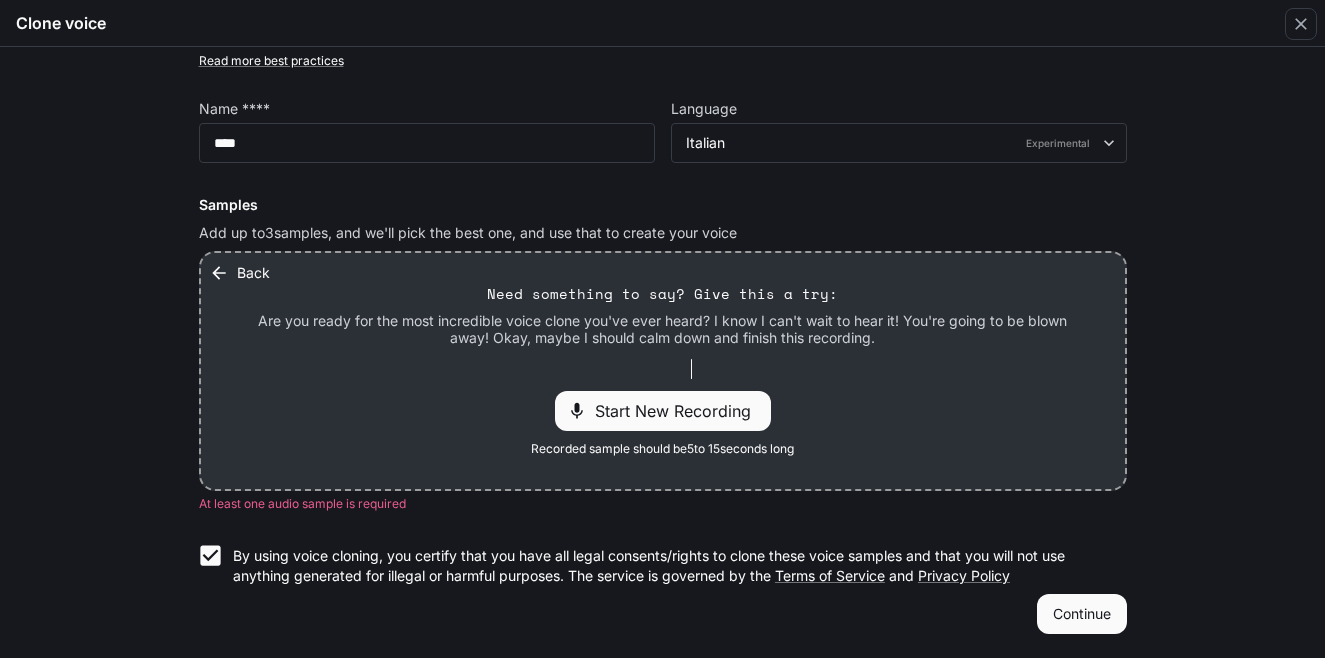 click on "Continue" at bounding box center [1082, 614] 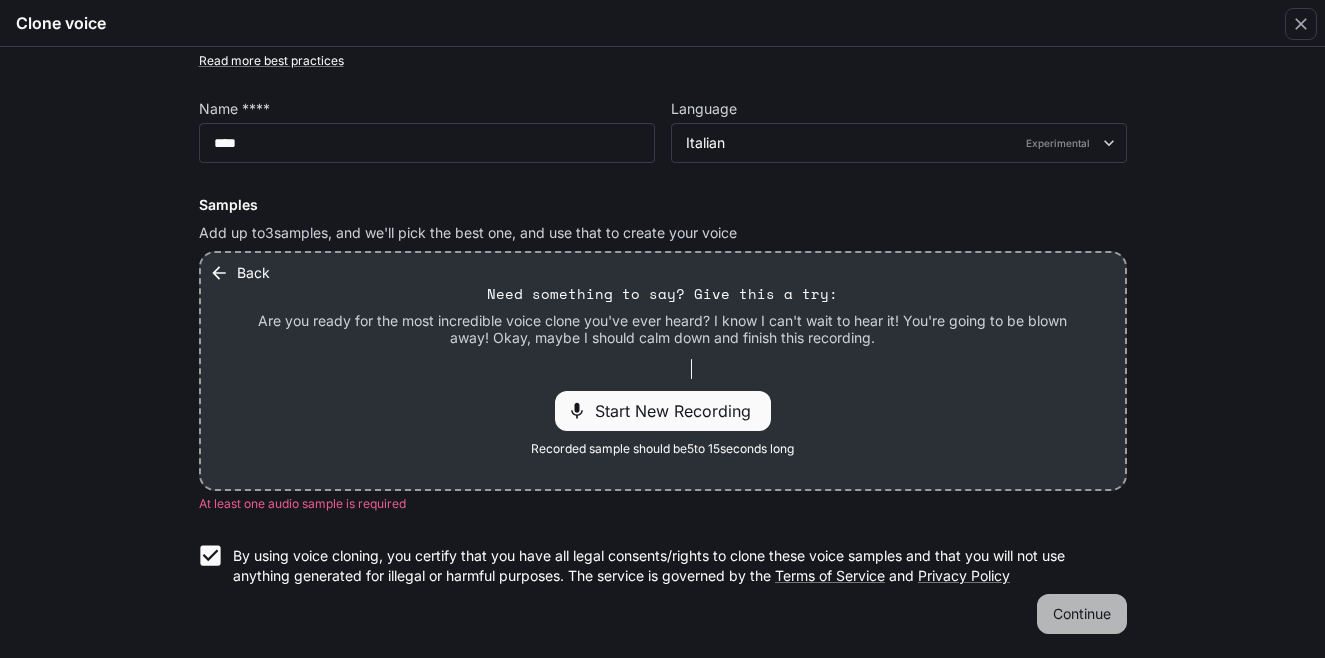 click on "Continue" at bounding box center [1082, 614] 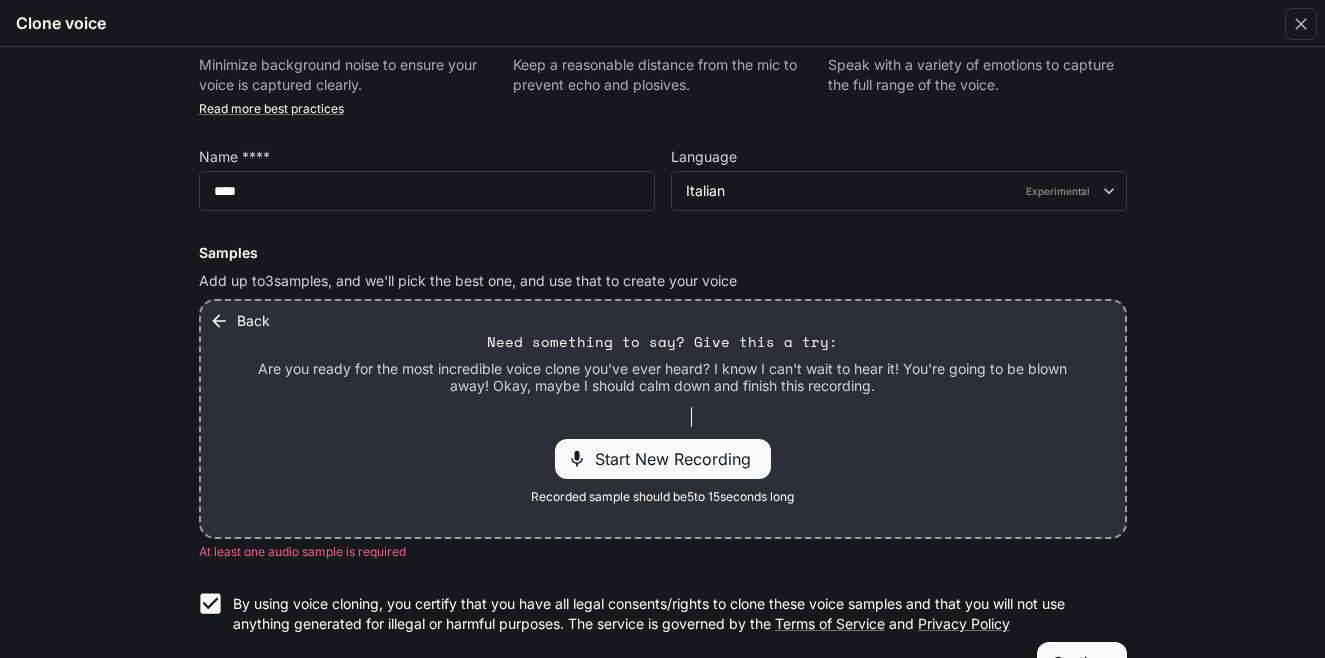 scroll, scrollTop: 0, scrollLeft: 0, axis: both 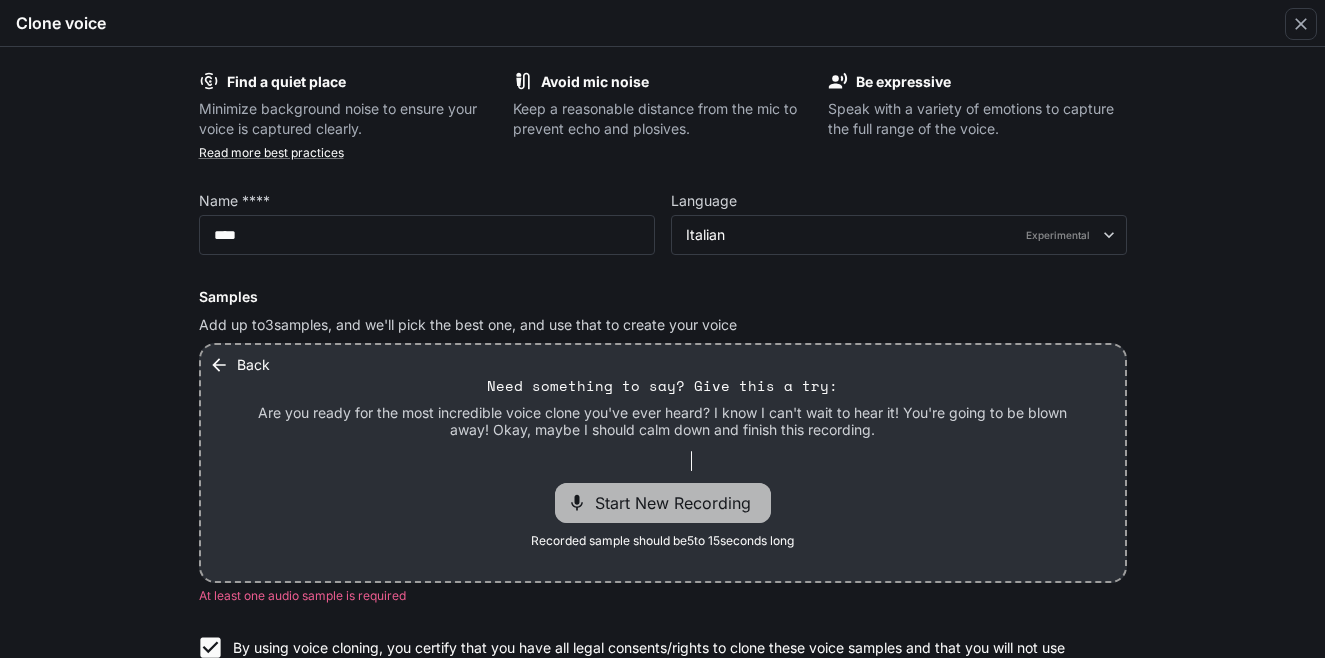 click on "Start New Recording" at bounding box center [679, 503] 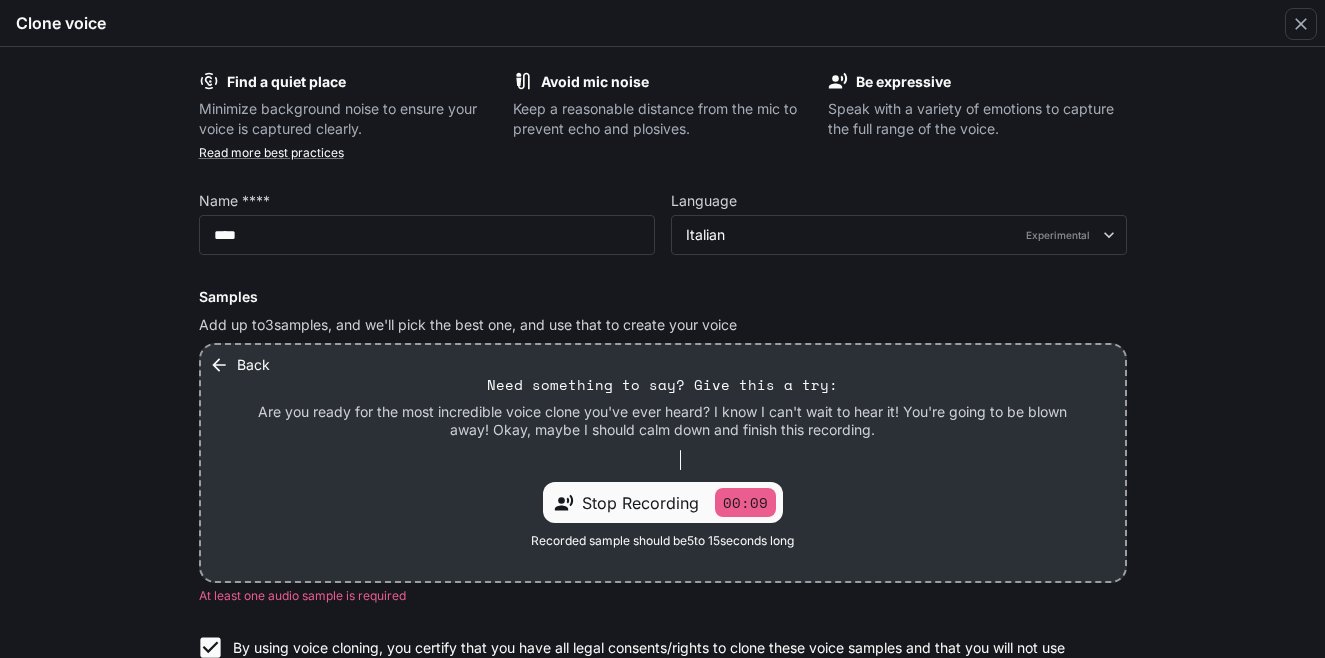click on "Stop Recording 00:09" at bounding box center (679, 502) 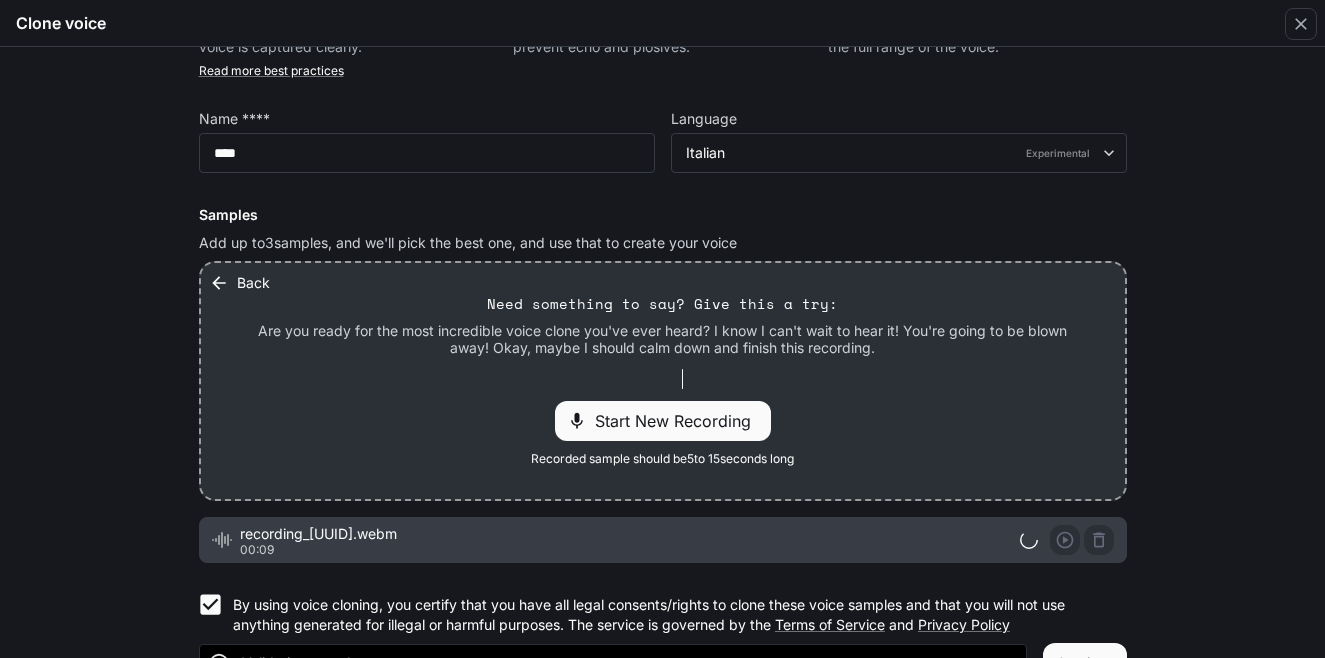 scroll, scrollTop: 131, scrollLeft: 0, axis: vertical 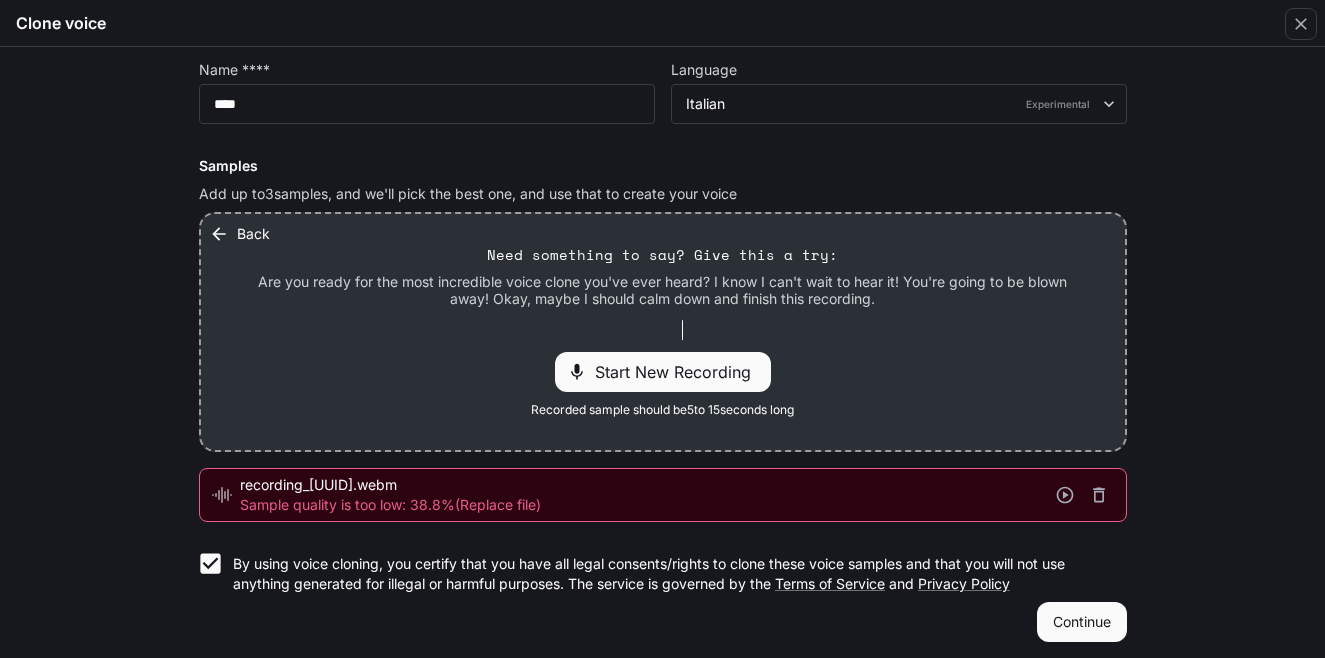 click on "recording_[UUID].webm" at bounding box center (645, 485) 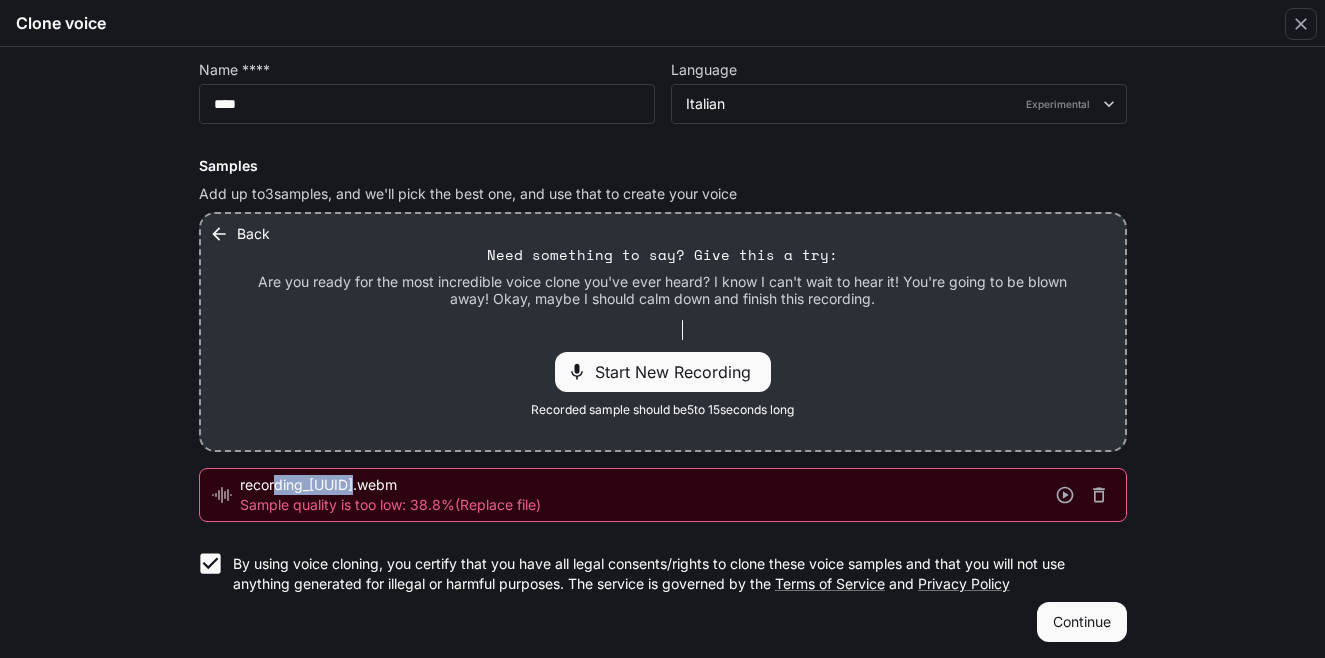 drag, startPoint x: 344, startPoint y: 461, endPoint x: 265, endPoint y: 479, distance: 81.02469 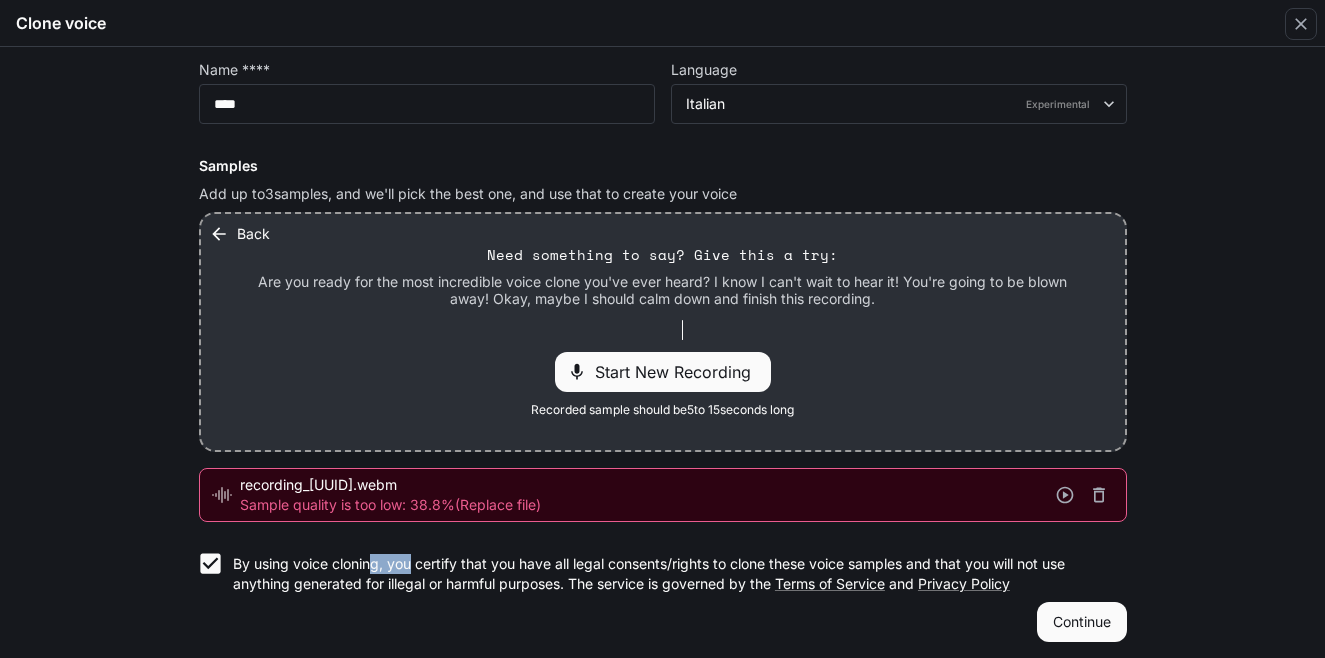 click on "Clone voice Find a quiet place Minimize background noise to ensure your voice is captured clearly. Avoid mic noise Keep a reasonable distance from the mic to prevent echo and plosives. Be expressive Speak with a variety of emotions to capture the full range of the voice. Read more best practices Name **** ​ Language Italian Experimental ***** ​ Samples Add up to  3  samples, and we'll pick the best one, and use that to create your voice Back Need something to say? Give this a try: Are you ready for the most incredible voice clone you've ever heard? I know I can't wait to hear it! You're going to be blown away! Okay, maybe I should calm down and finish this recording. Start New Recording Recorded sample should be  5  to   15  seconds long recording_d3eaf89b-3aad-4174-9cf0-d8c90b811090.webm Sample quality is too low: 38.8%  (Replace file)   Terms of Service   and   Privacy Policy Continue" at bounding box center [663, 291] 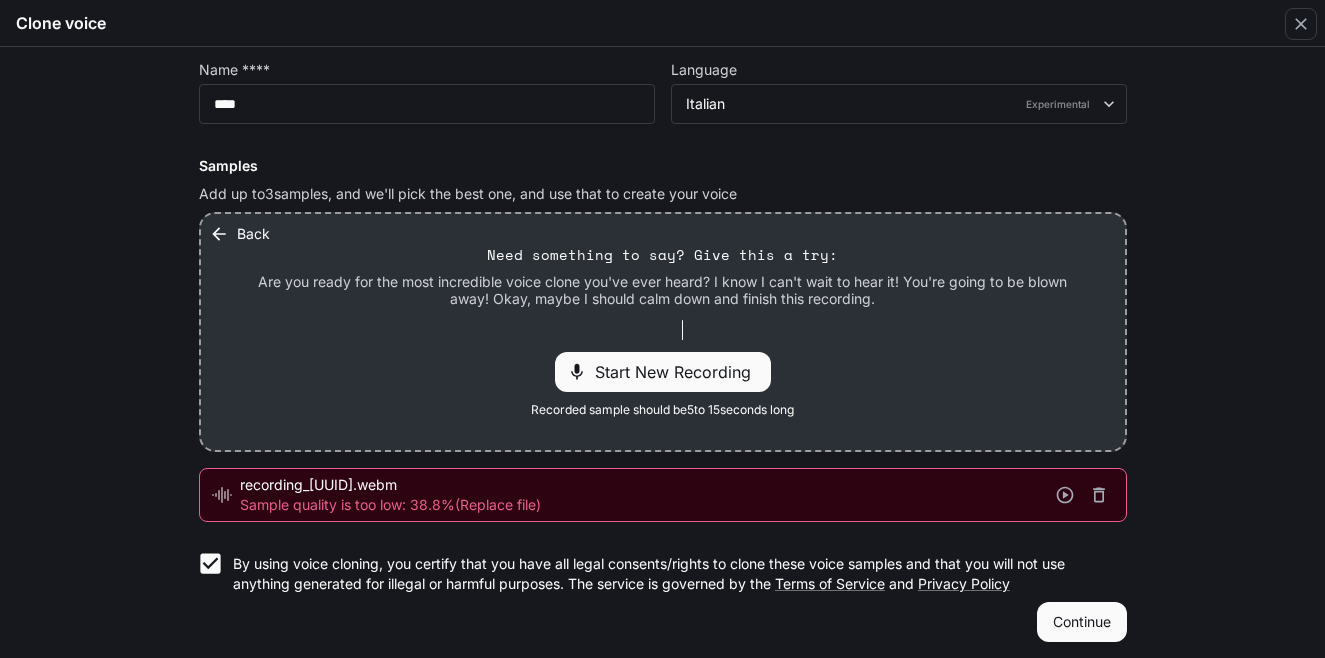 click on "Clone voice Find a quiet place Minimize background noise to ensure your voice is captured clearly. Avoid mic noise Keep a reasonable distance from the mic to prevent echo and plosives. Be expressive Speak with a variety of emotions to capture the full range of the voice. Read more best practices Name **** ​ Language Italian Experimental ***** ​ Samples Add up to  3  samples, and we'll pick the best one, and use that to create your voice Back Need something to say? Give this a try: Are you ready for the most incredible voice clone you've ever heard? I know I can't wait to hear it! You're going to be blown away! Okay, maybe I should calm down and finish this recording. Start New Recording Recorded sample should be  5  to   15  seconds long recording_d3eaf89b-3aad-4174-9cf0-d8c90b811090.webm Sample quality is too low: 38.8%  (Replace file)   Terms of Service   and   Privacy Policy Continue" at bounding box center [663, 291] 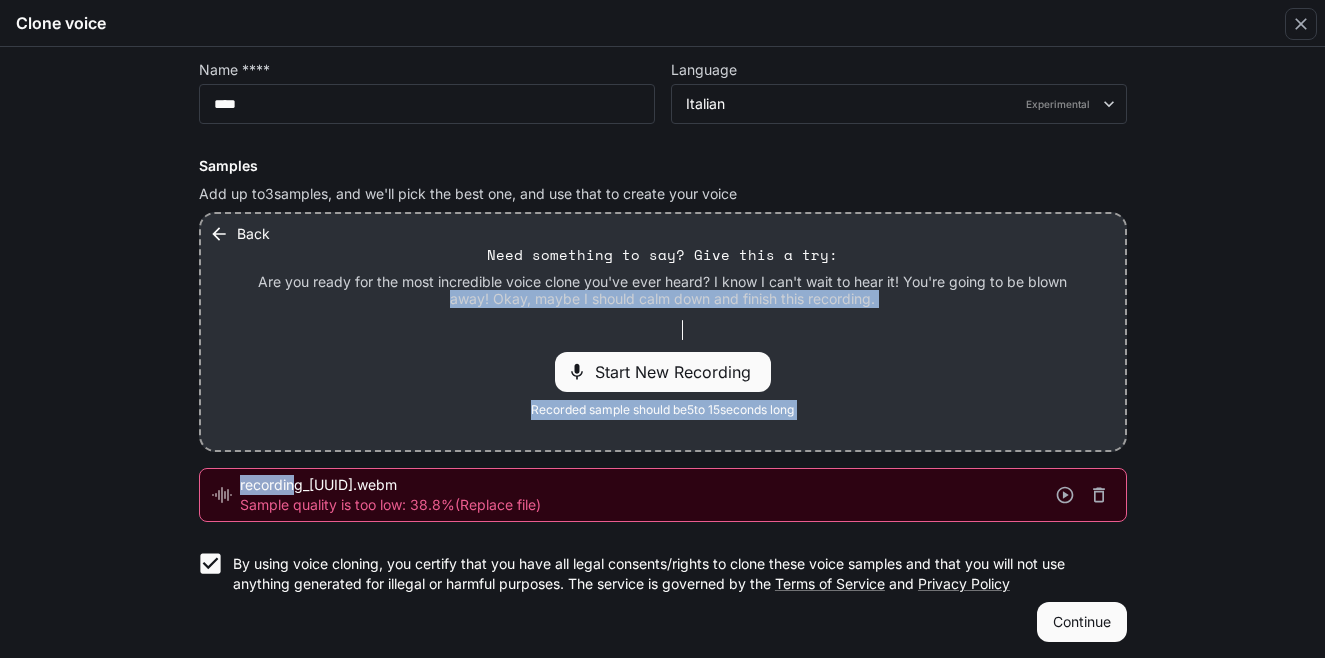 click on "Clone voice Find a quiet place Minimize background noise to ensure your voice is captured clearly. Avoid mic noise Keep a reasonable distance from the mic to prevent echo and plosives. Be expressive Speak with a variety of emotions to capture the full range of the voice. Read more best practices Name **** ​ Language Italian Experimental ***** ​ Samples Add up to  3  samples, and we'll pick the best one, and use that to create your voice Back Need something to say? Give this a try: Are you ready for the most incredible voice clone you've ever heard? I know I can't wait to hear it! You're going to be blown away! Okay, maybe I should calm down and finish this recording. Start New Recording Recorded sample should be  5  to   15  seconds long recording_d3eaf89b-3aad-4174-9cf0-d8c90b811090.webm Sample quality is too low: 38.8%  (Replace file)   Terms of Service   and   Privacy Policy Continue" at bounding box center [662, 352] 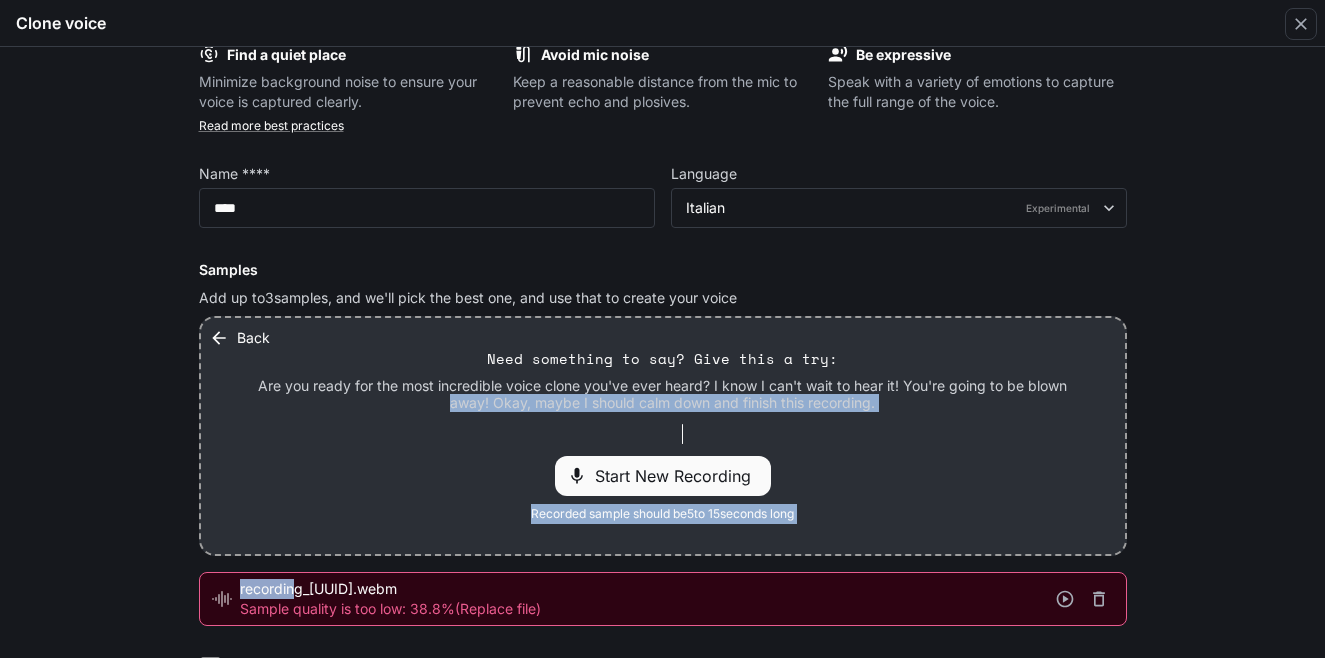 scroll, scrollTop: 0, scrollLeft: 0, axis: both 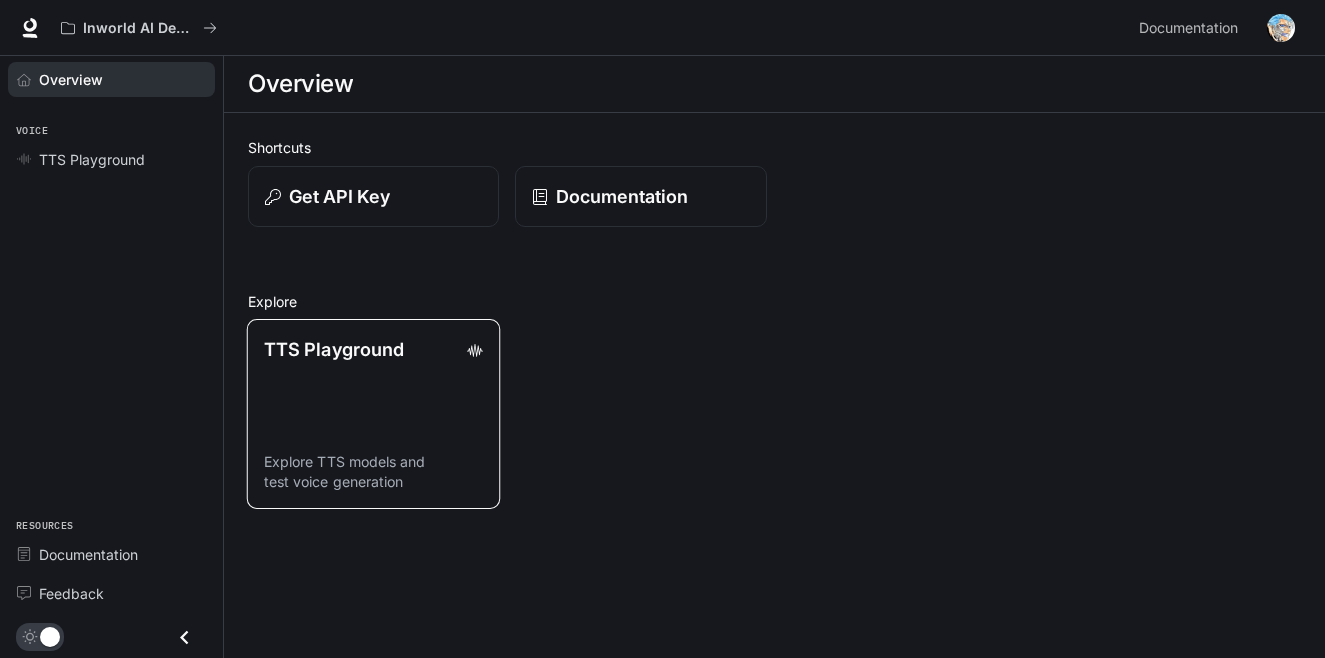 click on "TTS Playground Explore TTS models and test voice generation" at bounding box center [374, 414] 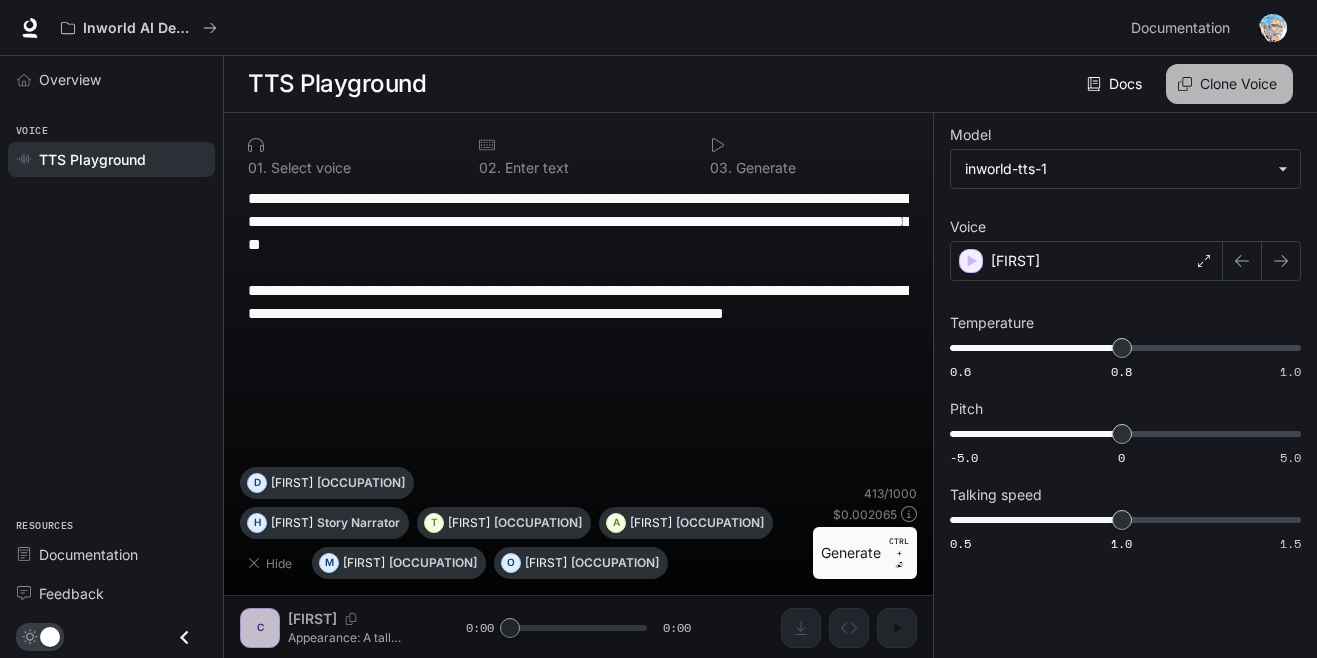 click on "Clone Voice" at bounding box center (1229, 84) 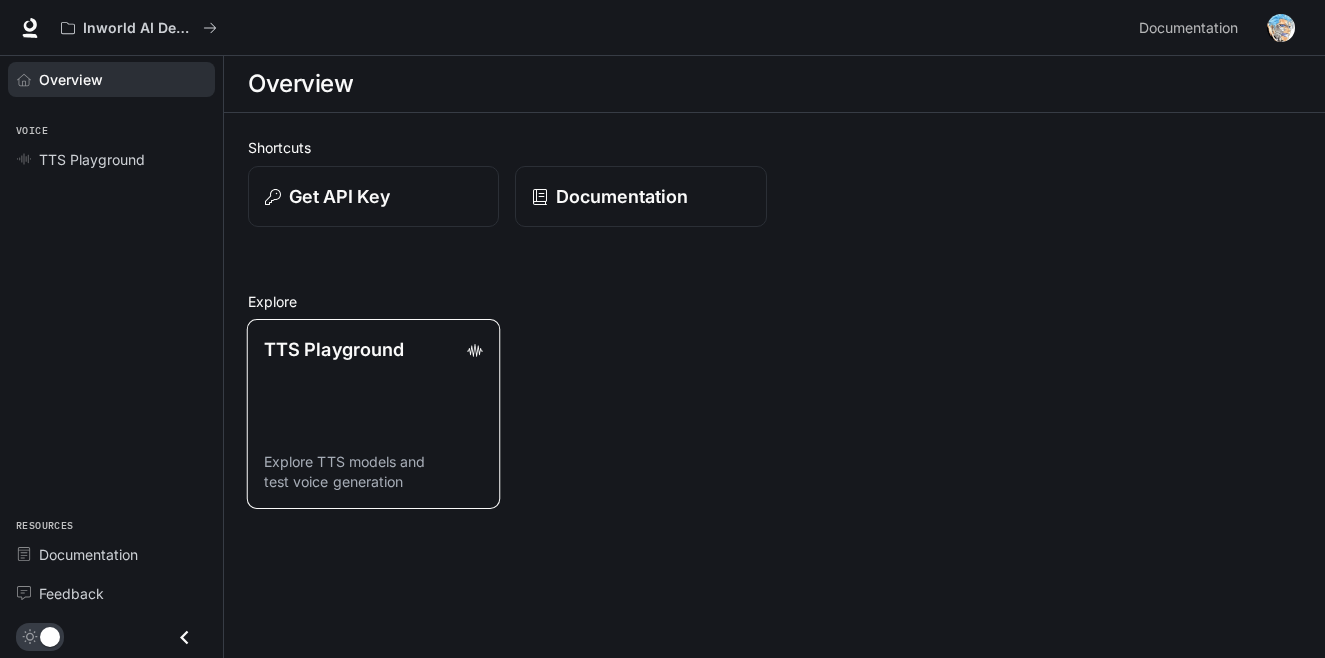 click on "Explore TTS models and test voice generation" at bounding box center [373, 472] 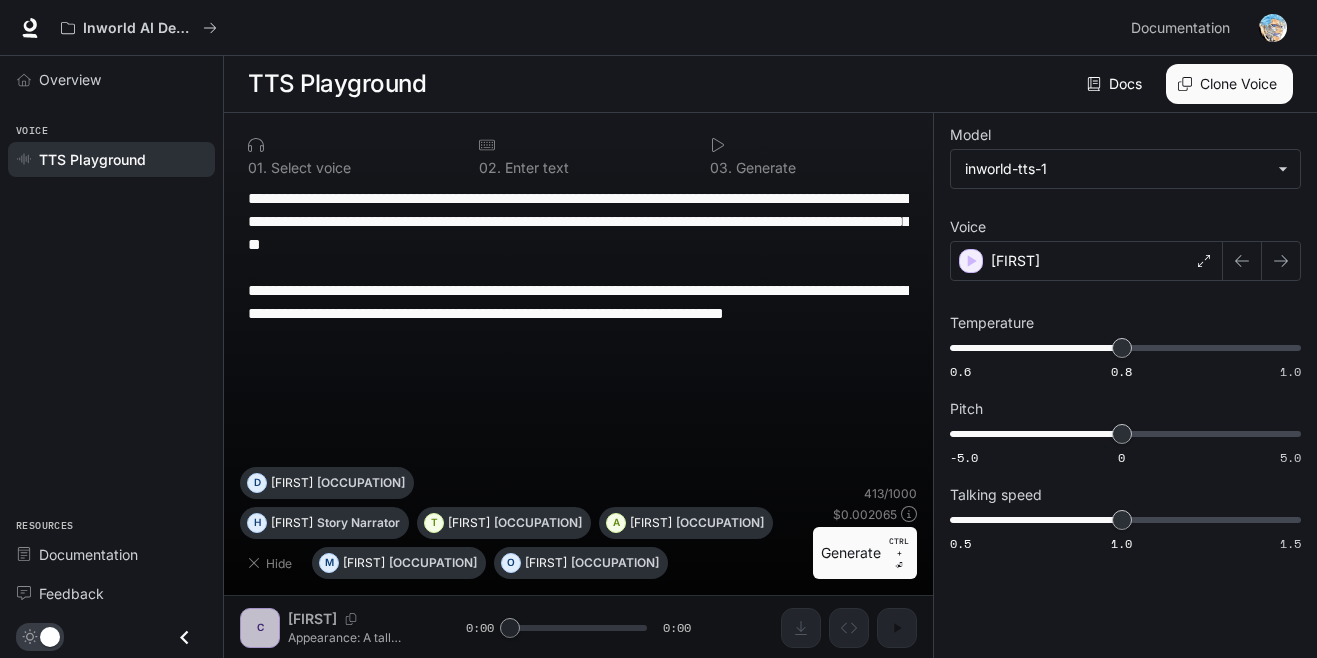 click on "Docs" at bounding box center (1116, 84) 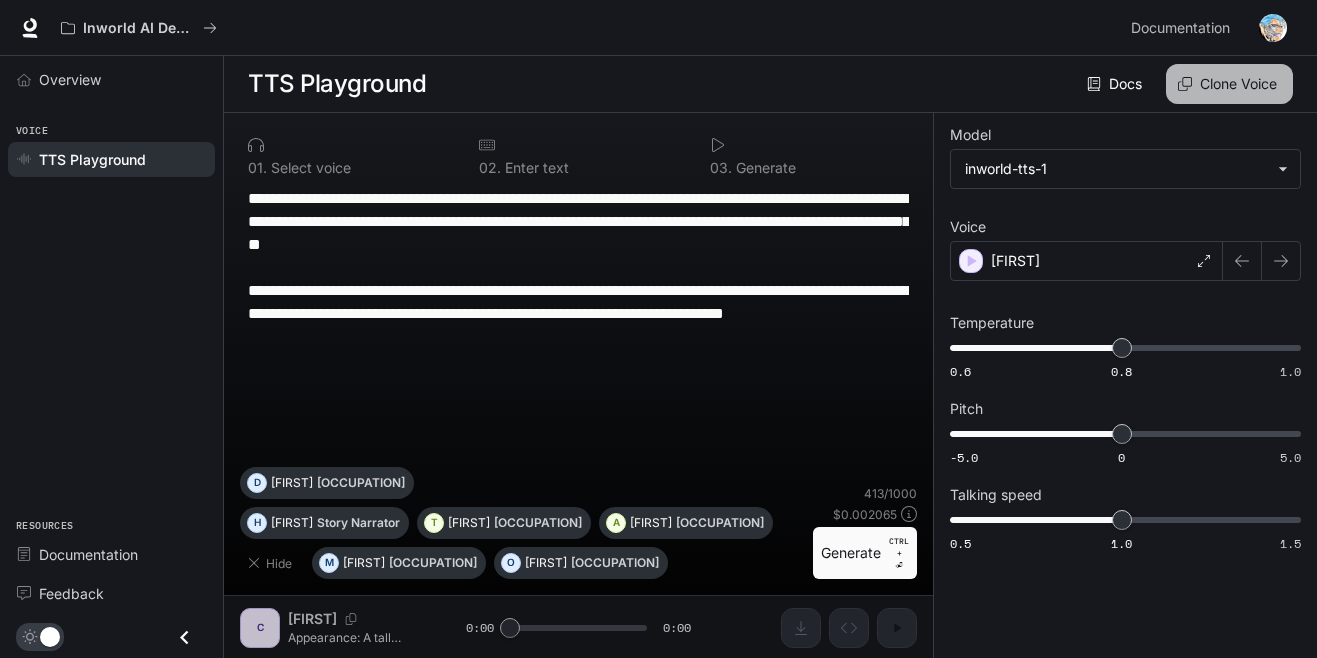 click on "Clone Voice" at bounding box center (1229, 84) 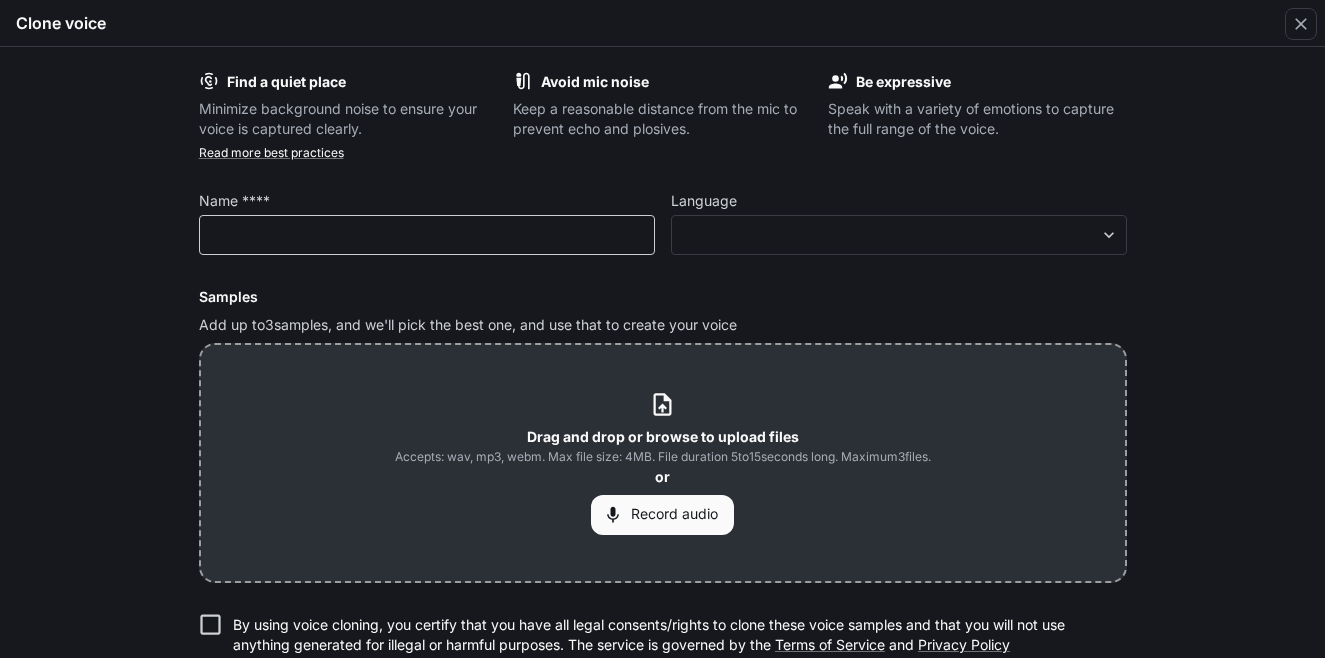 click on "​" at bounding box center (427, 235) 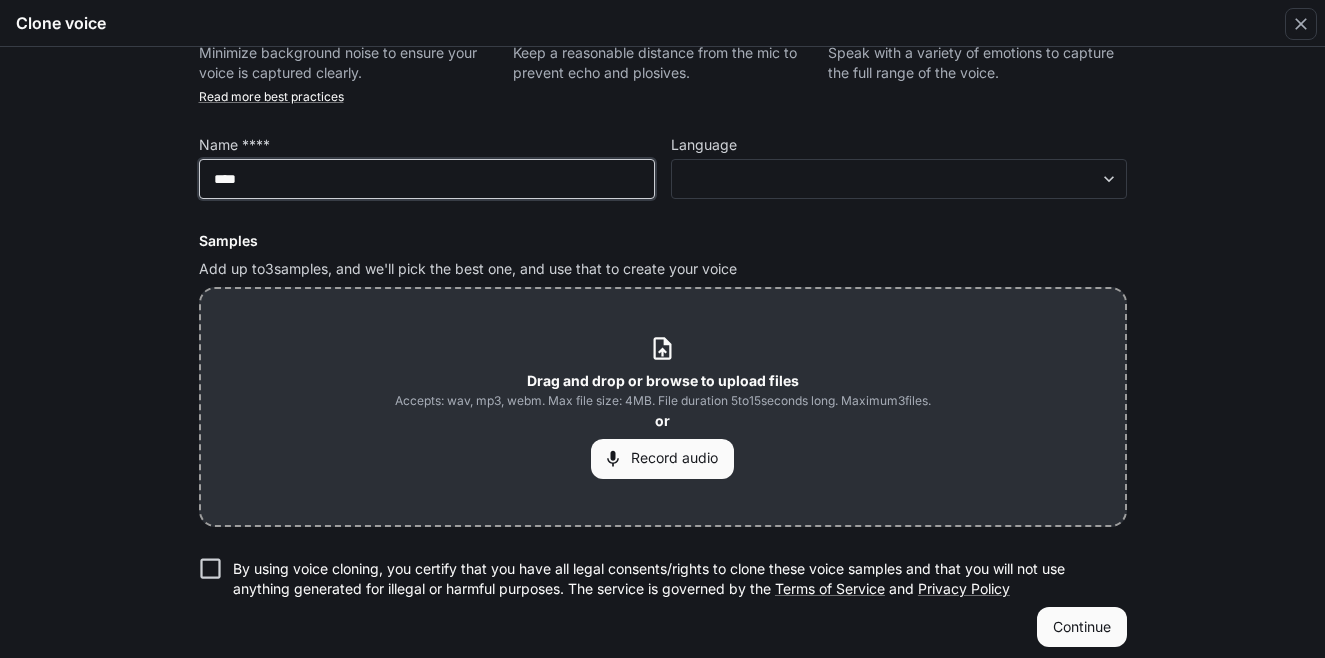scroll, scrollTop: 69, scrollLeft: 0, axis: vertical 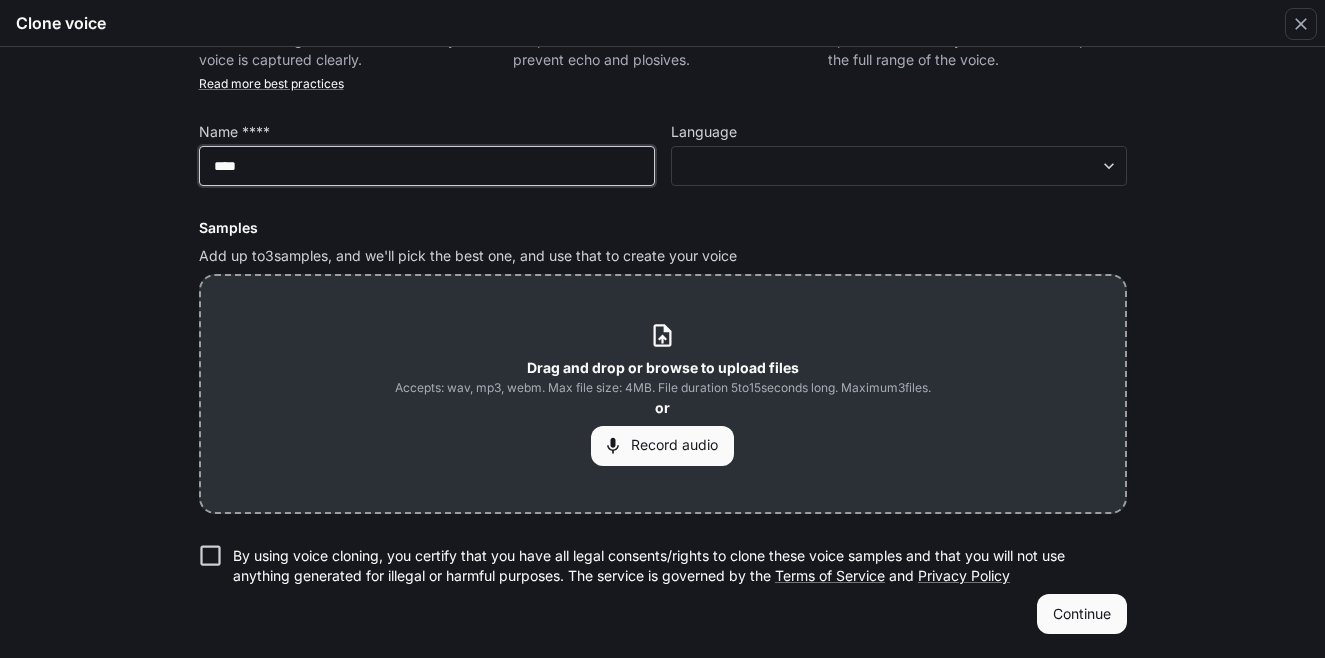 type on "****" 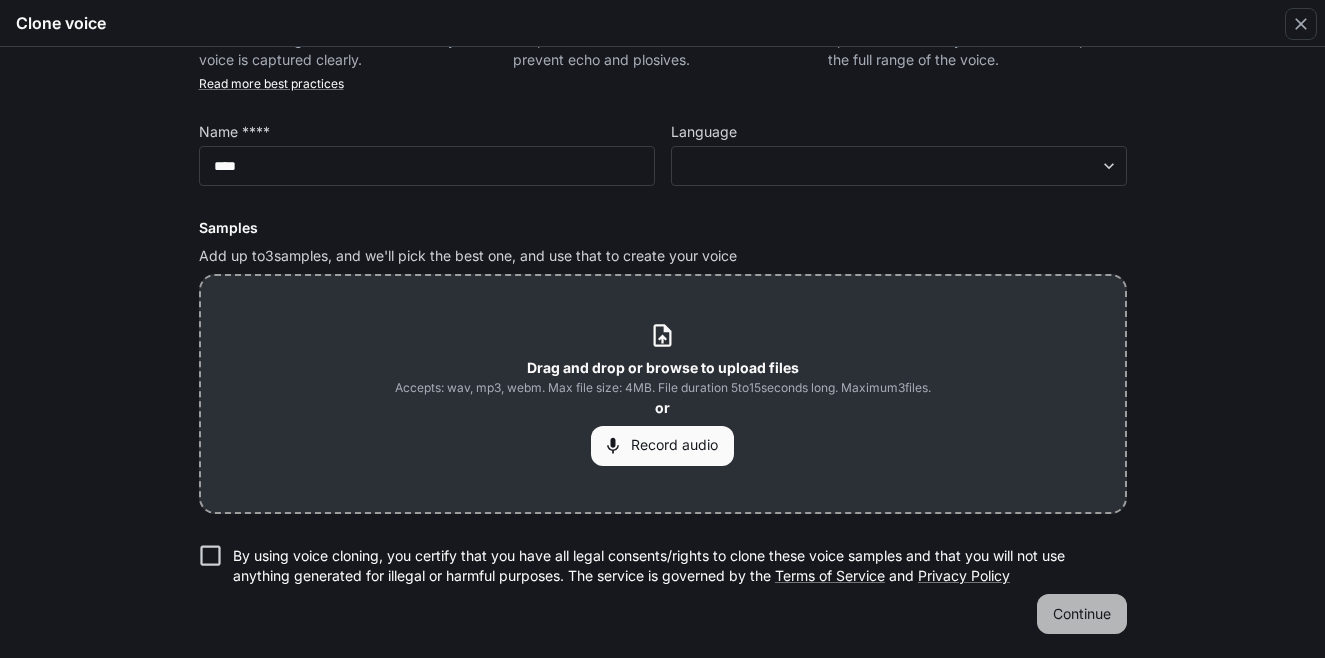 click on "Continue" at bounding box center (1082, 614) 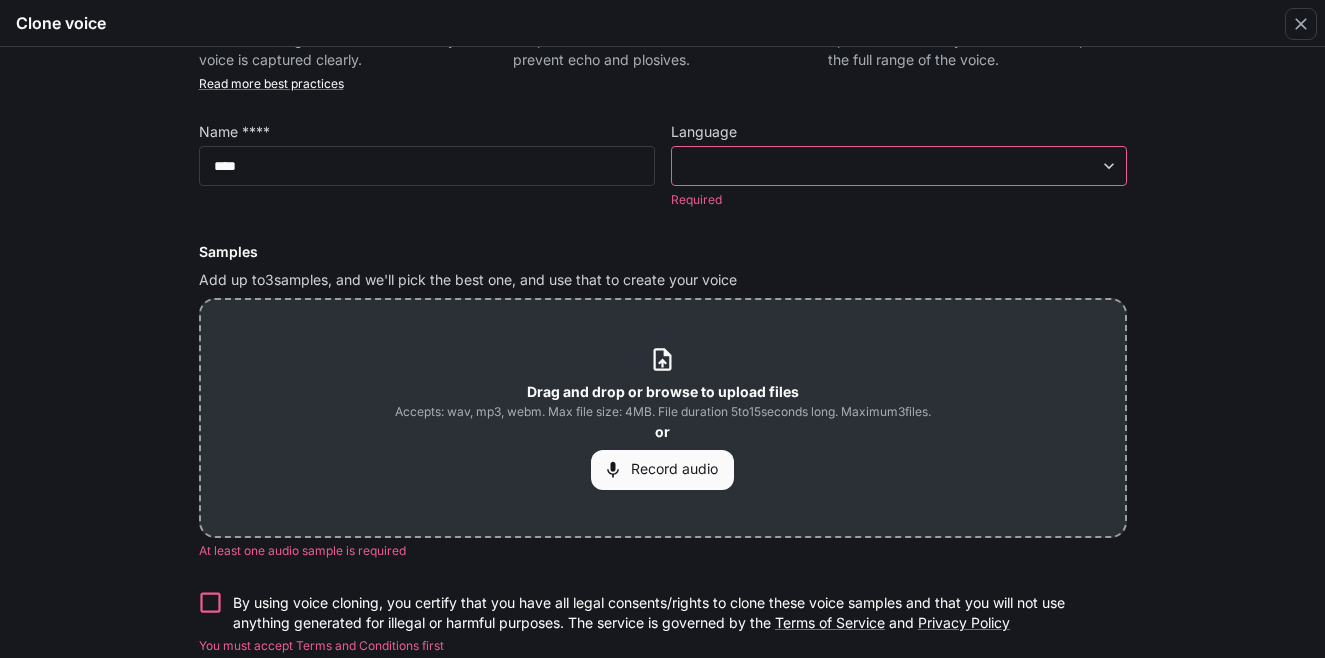 click on "**********" at bounding box center (662, 329) 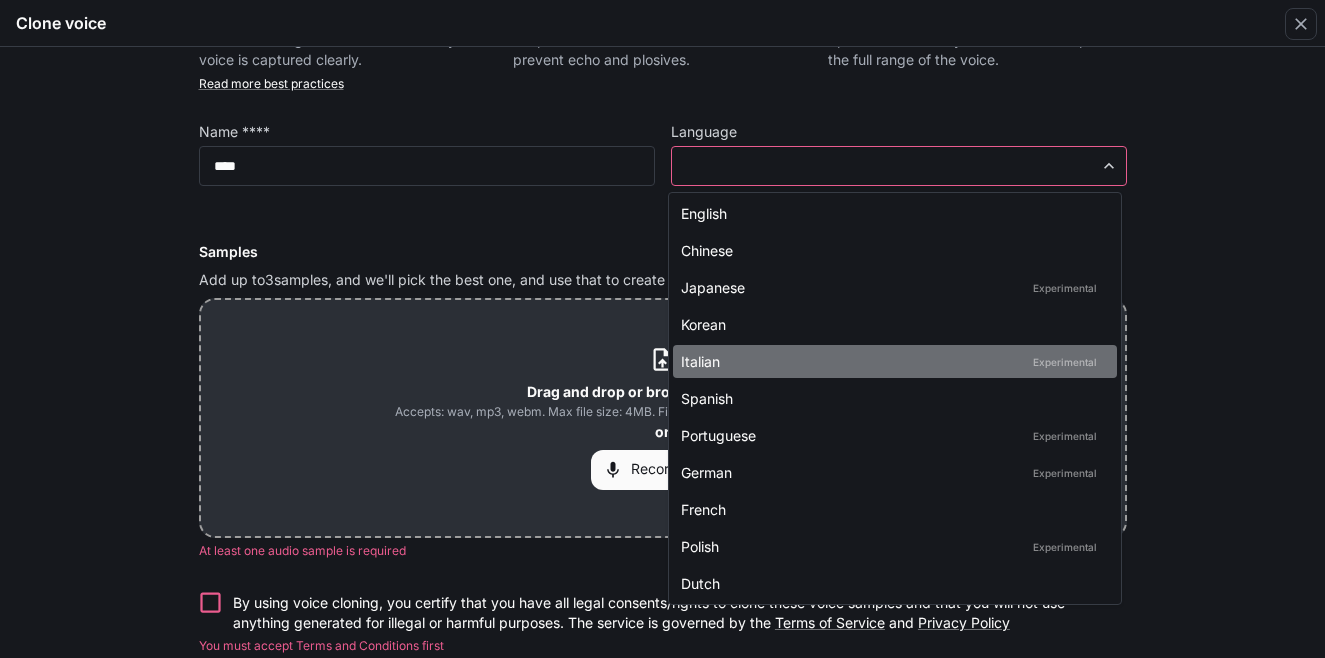 click on "Italian Experimental" at bounding box center (891, 213) 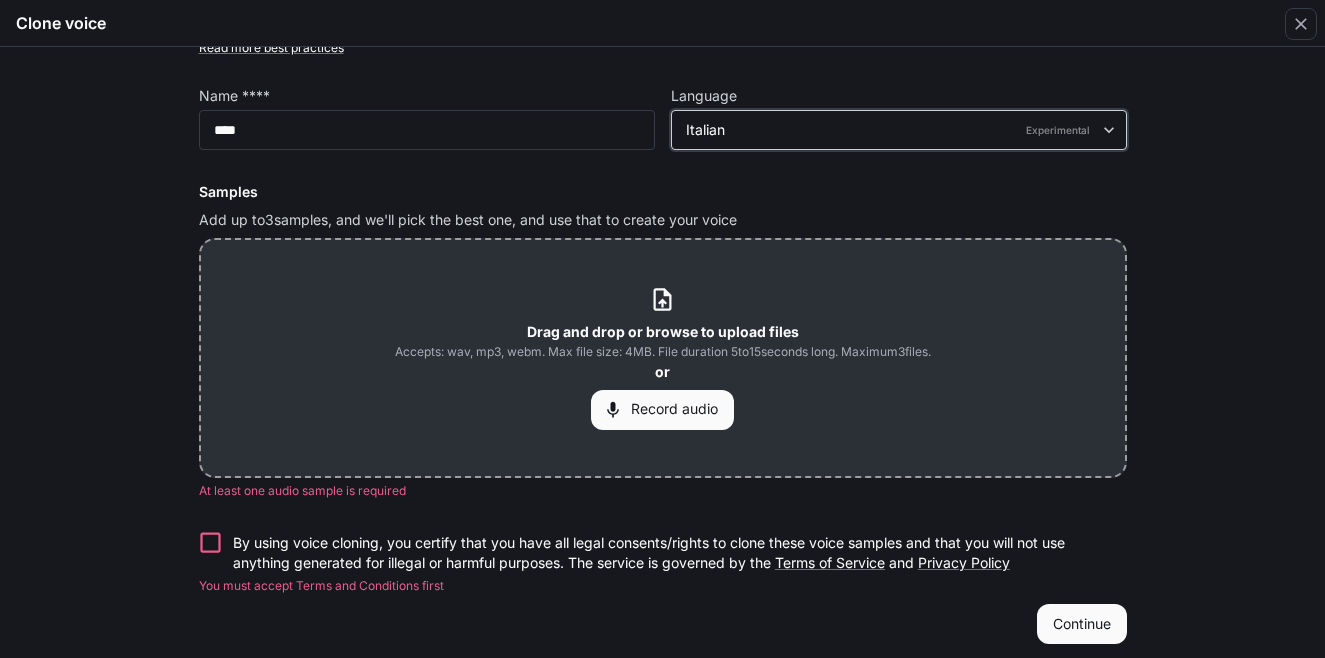 scroll, scrollTop: 114, scrollLeft: 0, axis: vertical 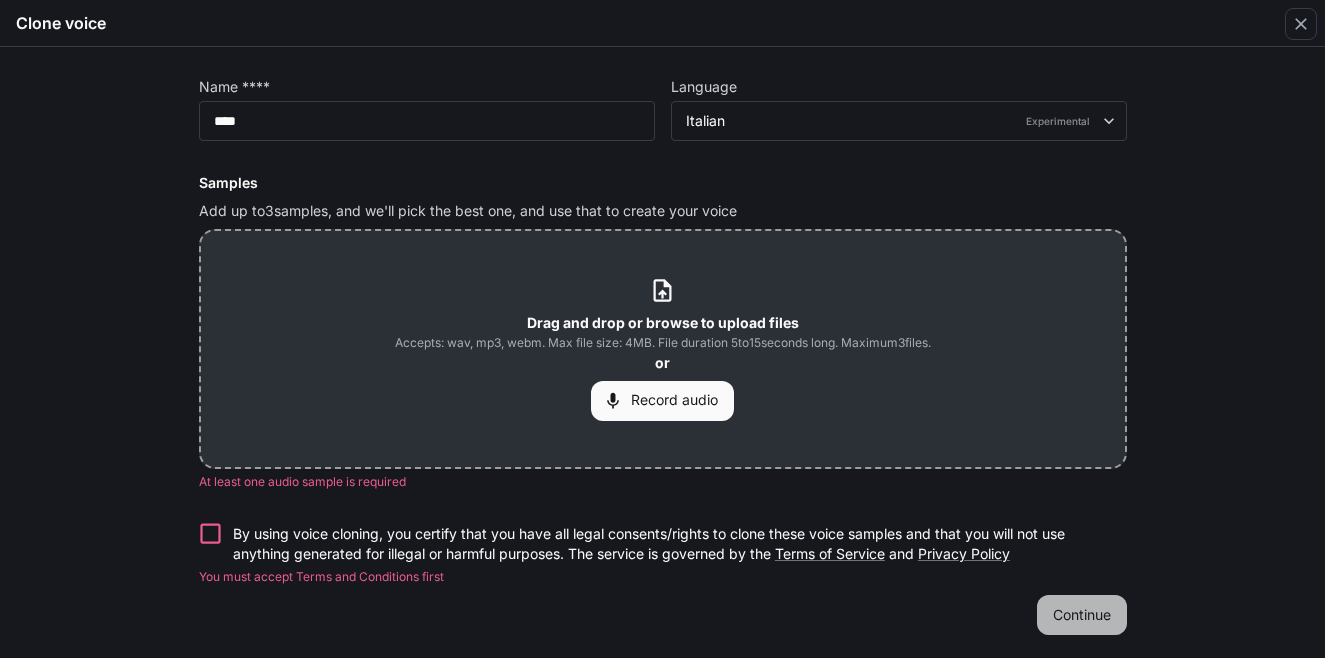 click on "Continue" at bounding box center [1082, 615] 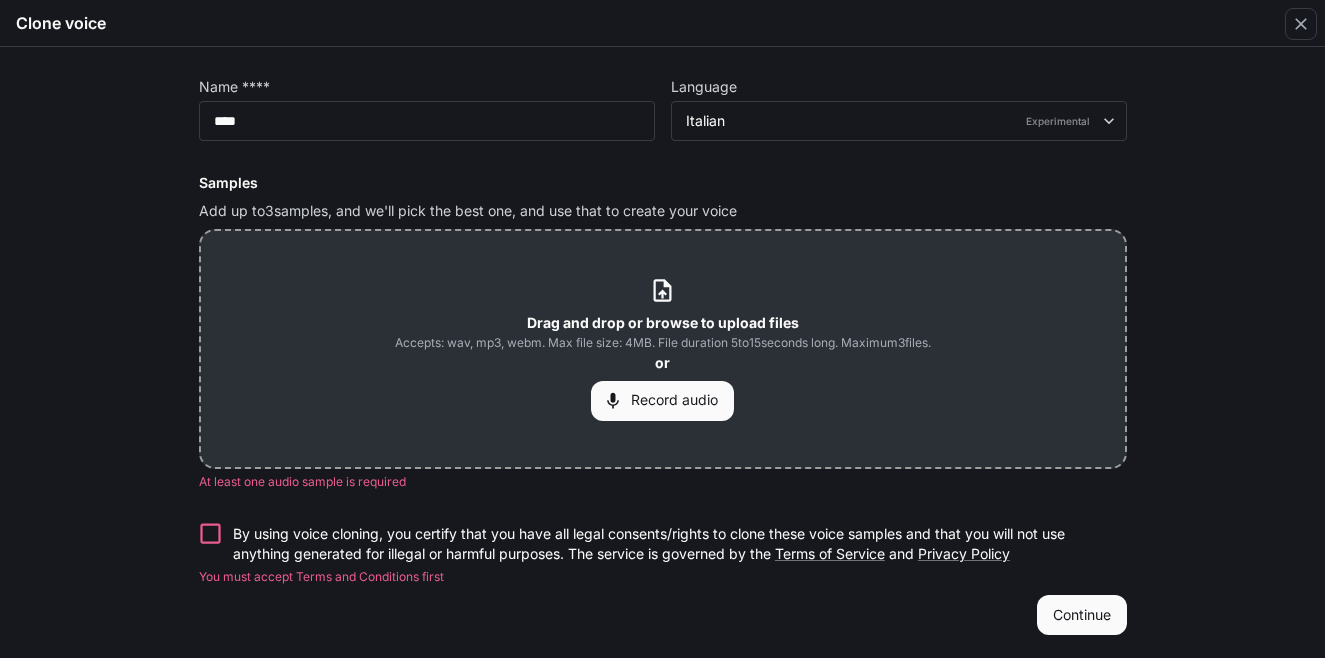 click on "Continue" at bounding box center [1082, 615] 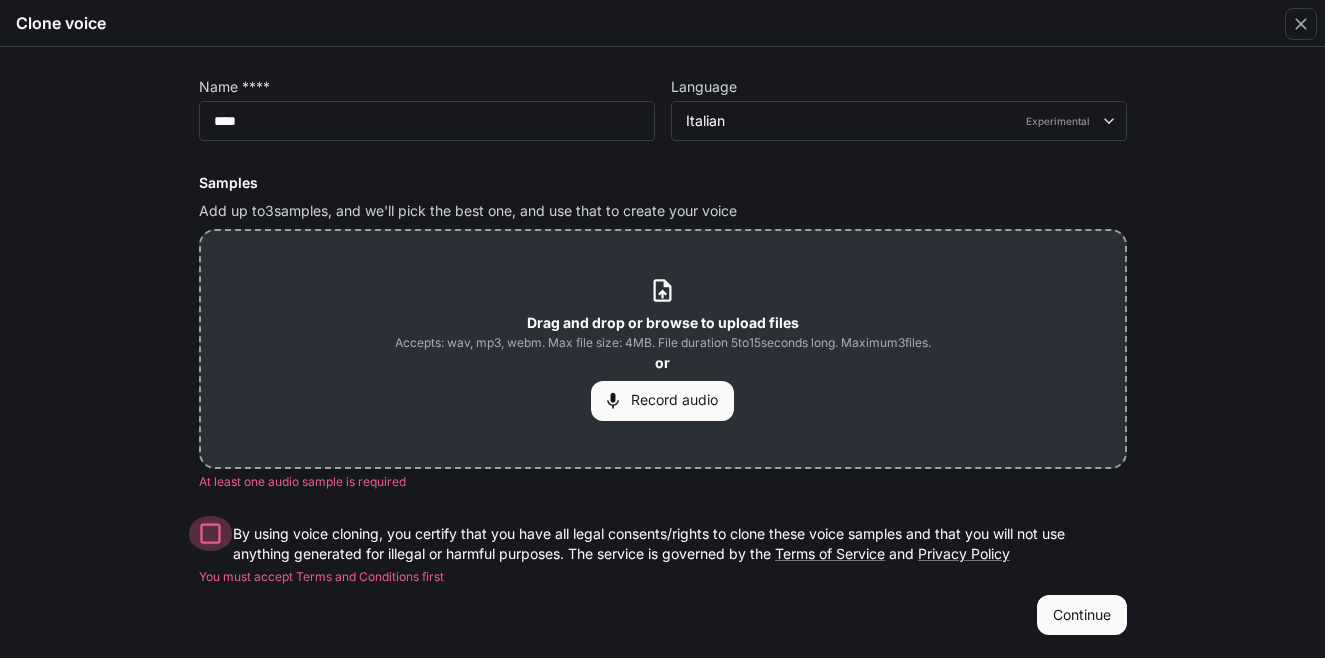 scroll, scrollTop: 92, scrollLeft: 0, axis: vertical 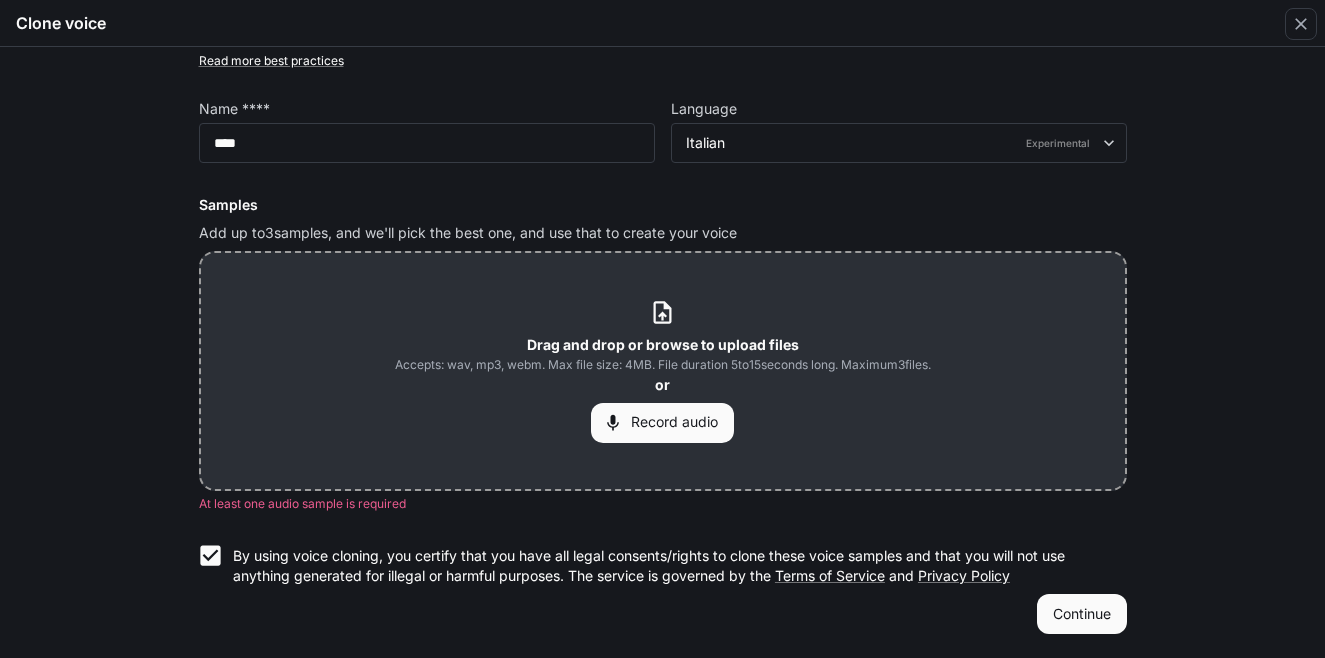 click on "Continue" at bounding box center [1082, 614] 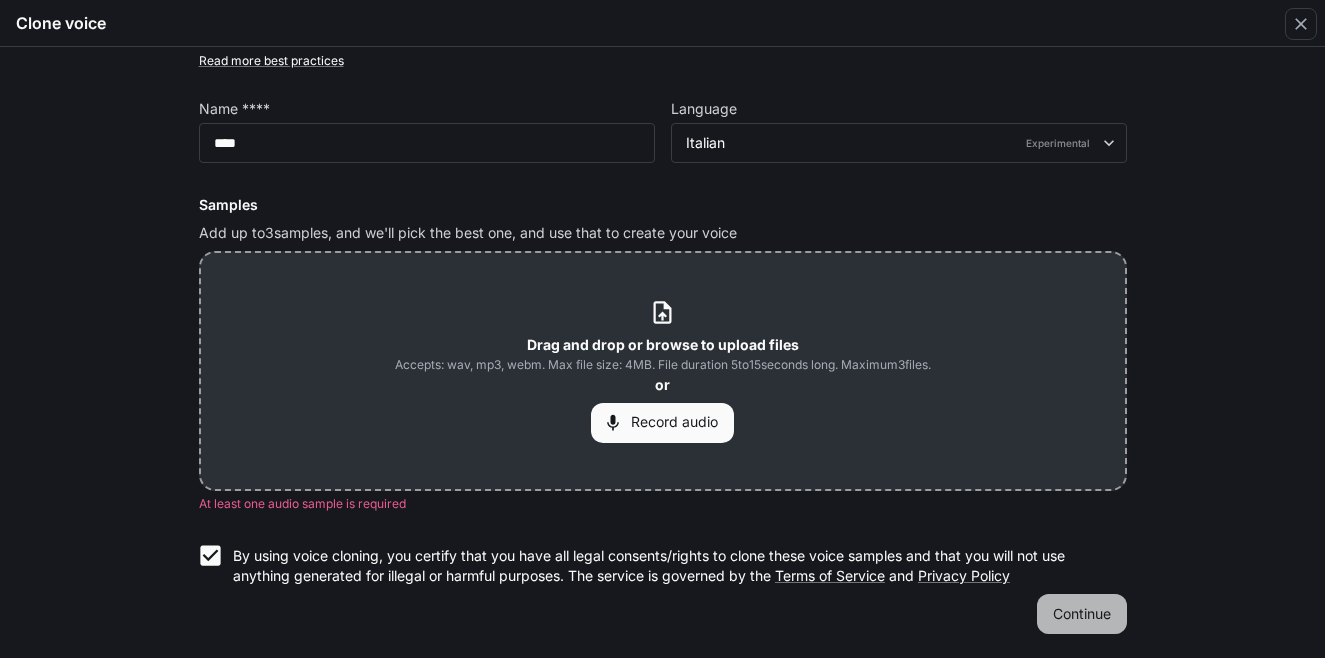click on "Continue" at bounding box center (1082, 614) 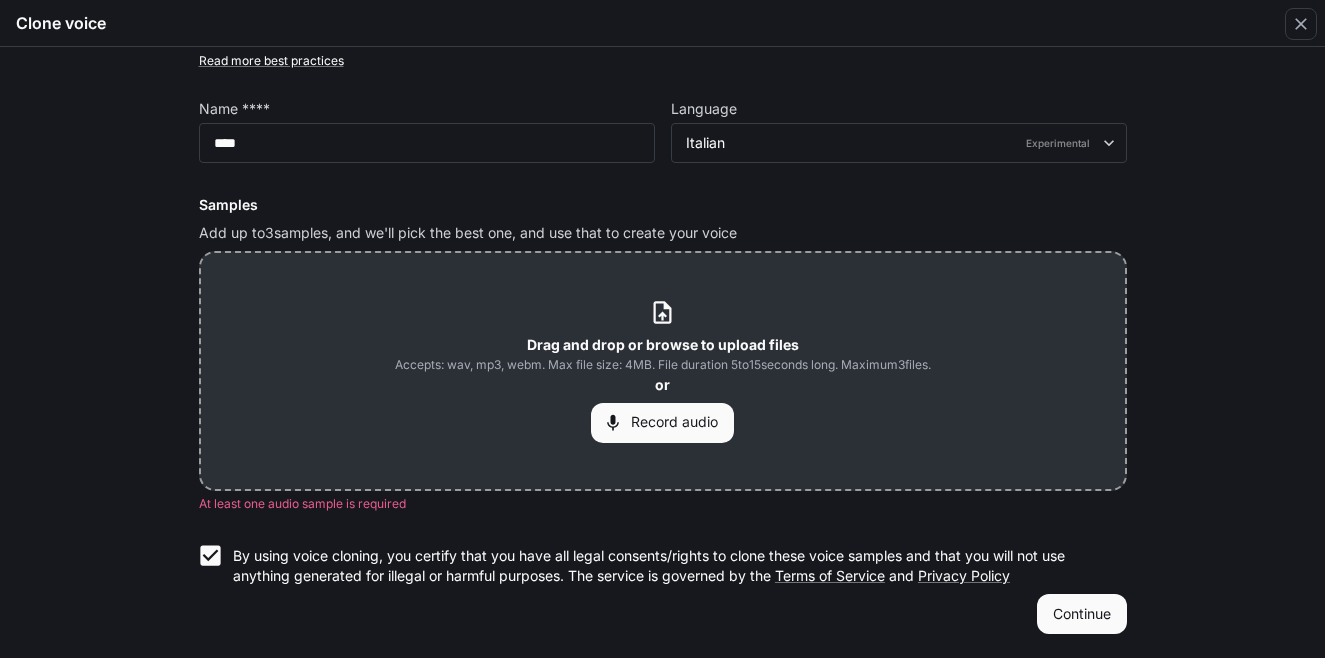 click on "Continue" at bounding box center [1082, 614] 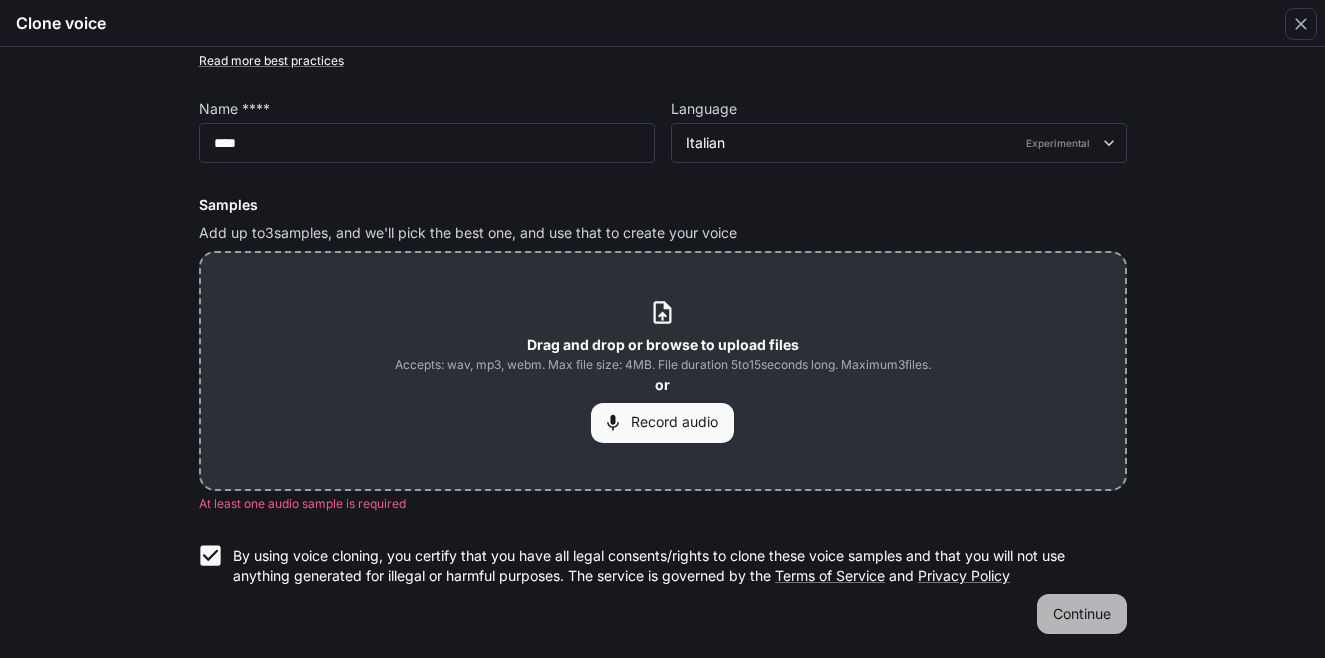 drag, startPoint x: 1064, startPoint y: 609, endPoint x: 1008, endPoint y: 539, distance: 89.64374 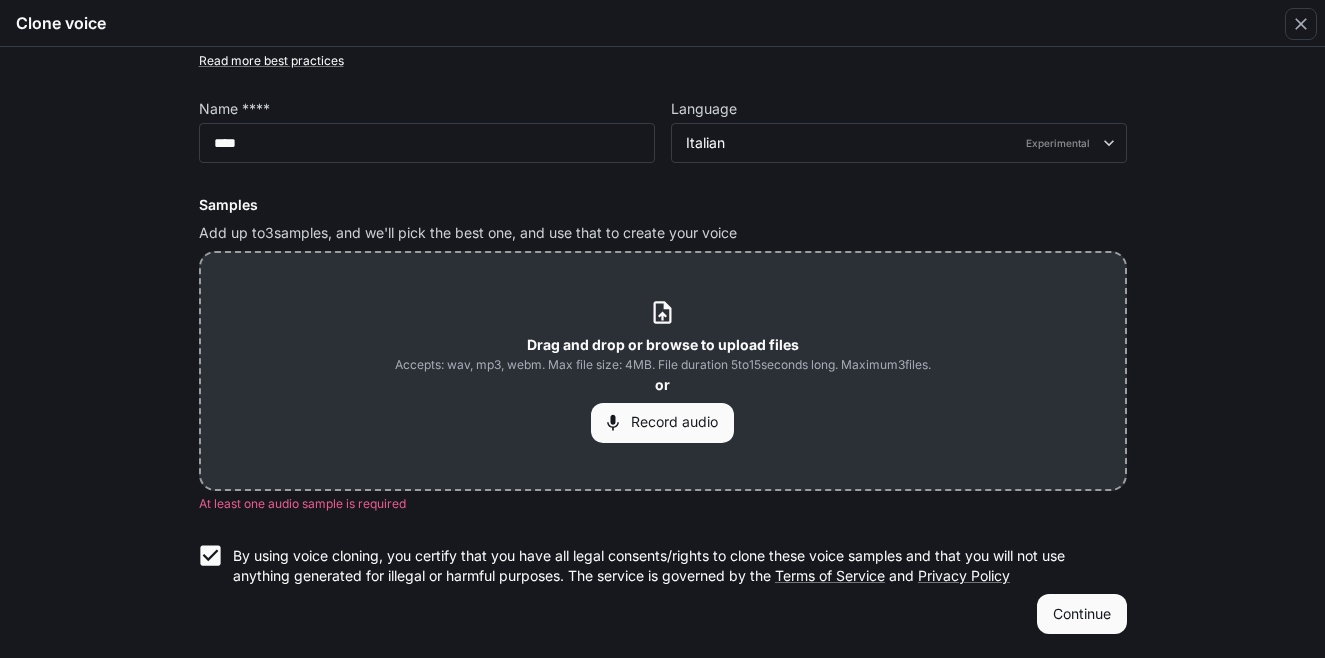 click on "Drag and drop or browse to upload files Accepts: wav, mp3, webm. Max file size: 4MB. File duration   5  to  15  seconds long. Maximum  3  files. or Record audio" at bounding box center (663, 370) 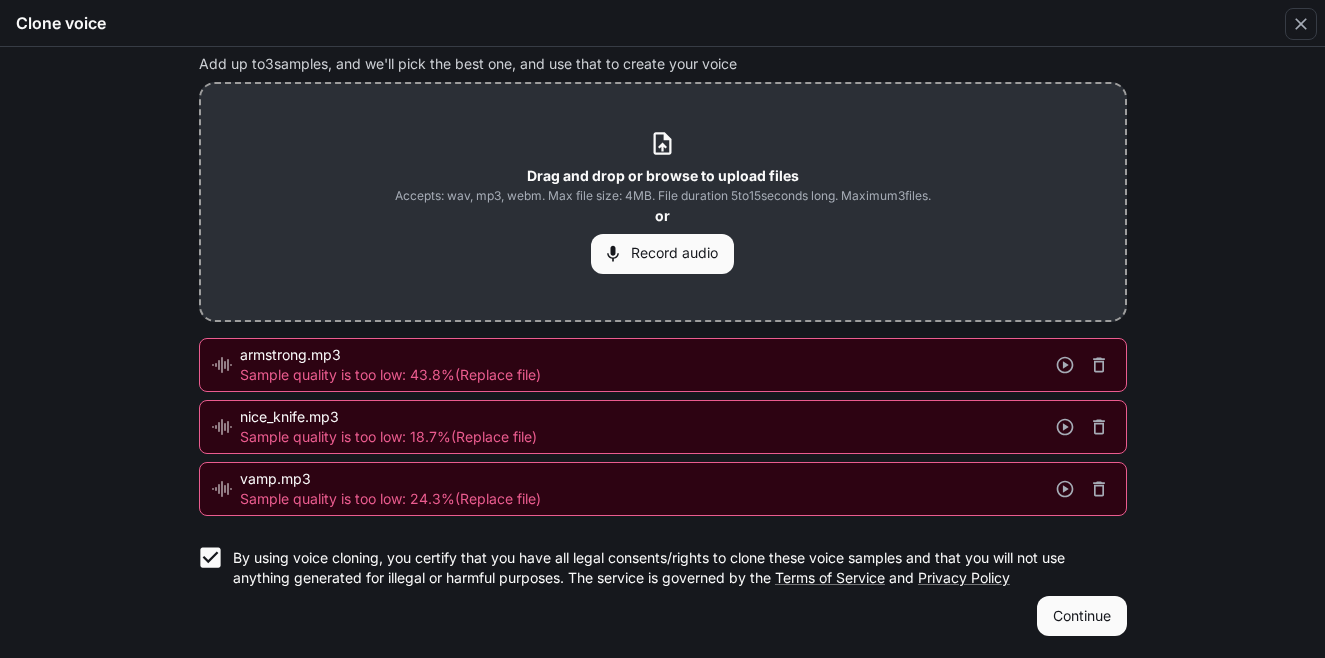 scroll, scrollTop: 263, scrollLeft: 0, axis: vertical 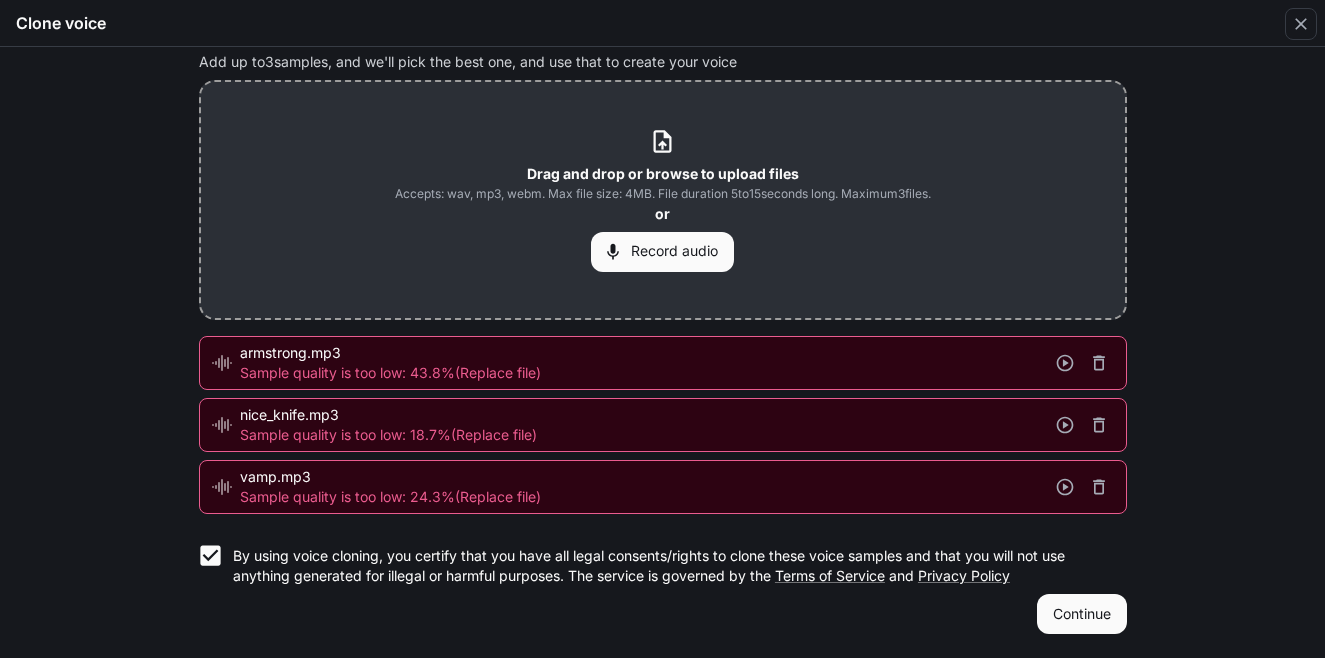 click on "Continue" at bounding box center (1082, 614) 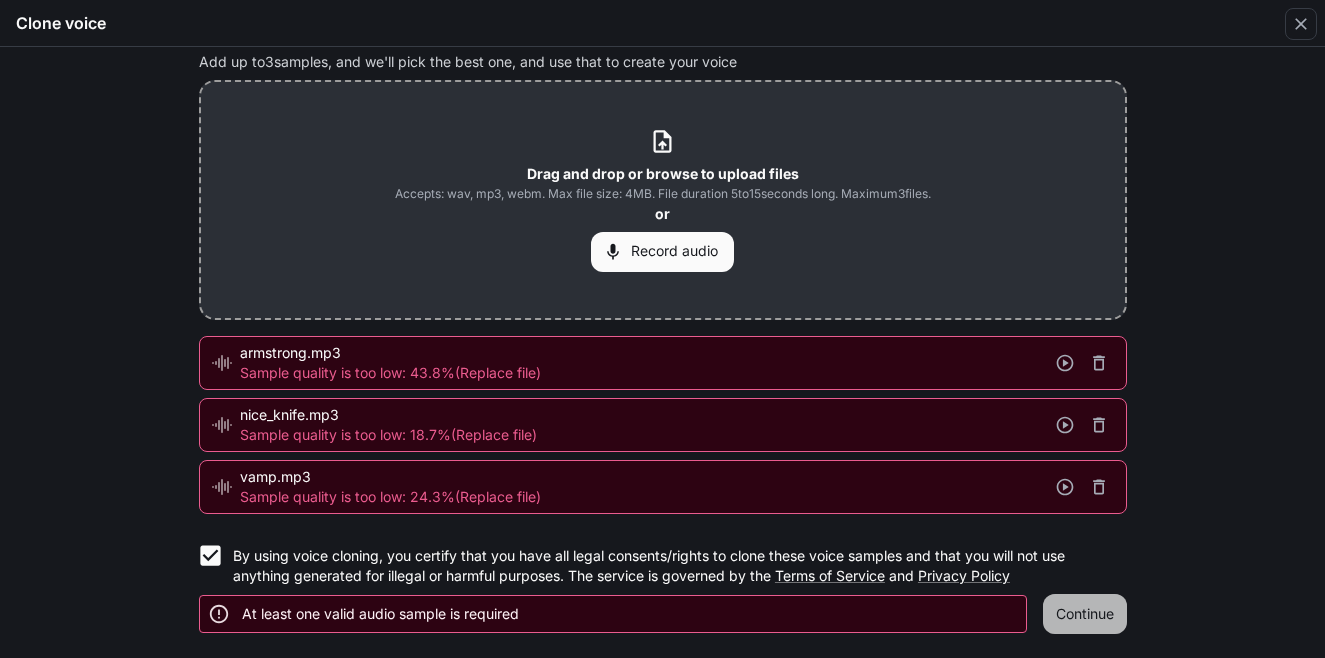 click on "Continue" at bounding box center [1085, 614] 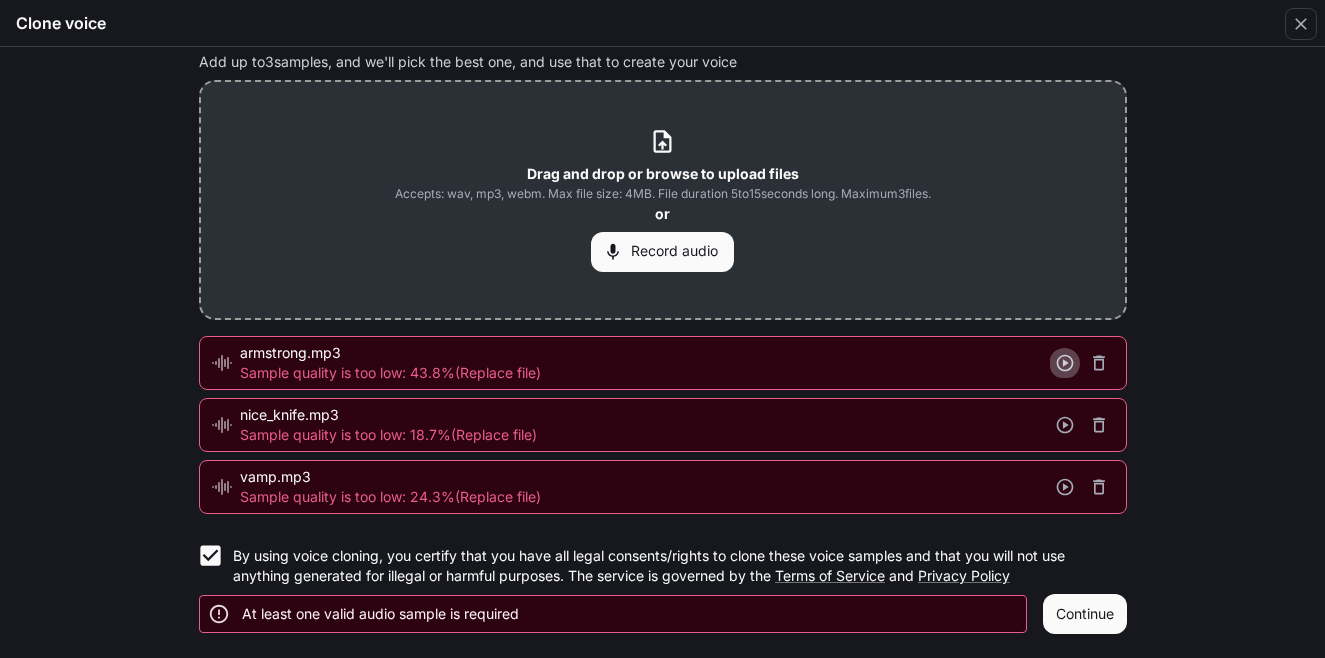 click at bounding box center (1064, 363) 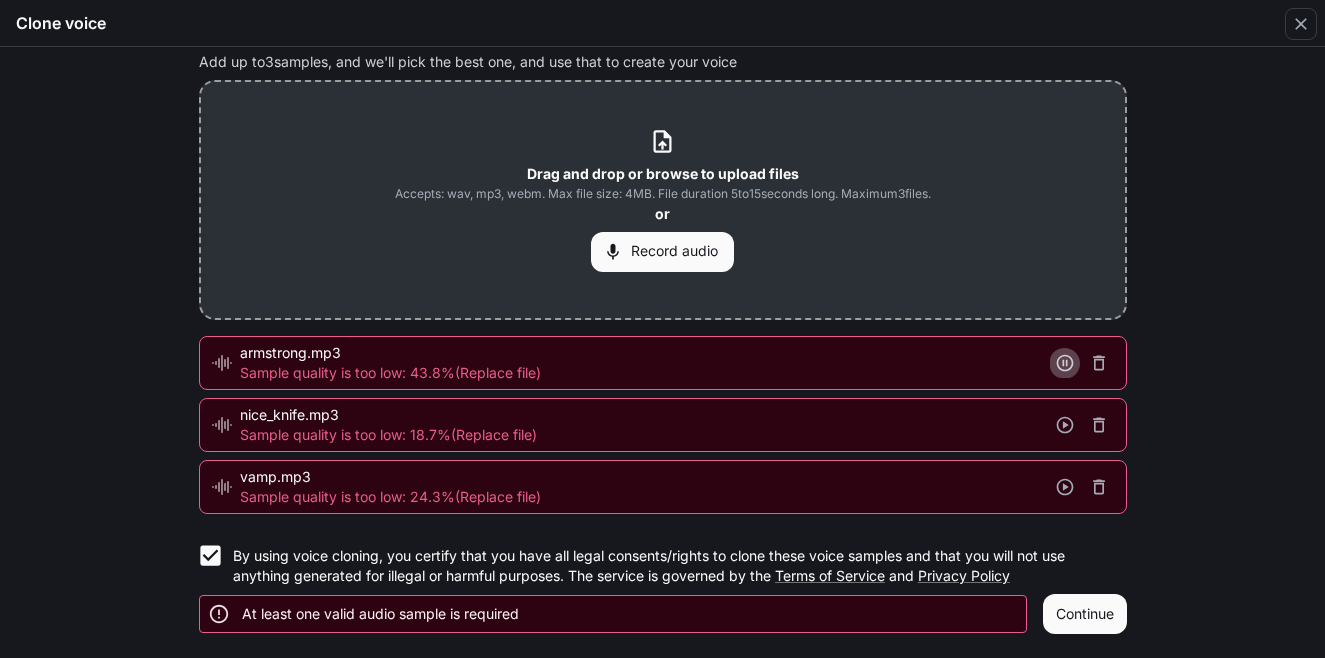 click at bounding box center (1064, 363) 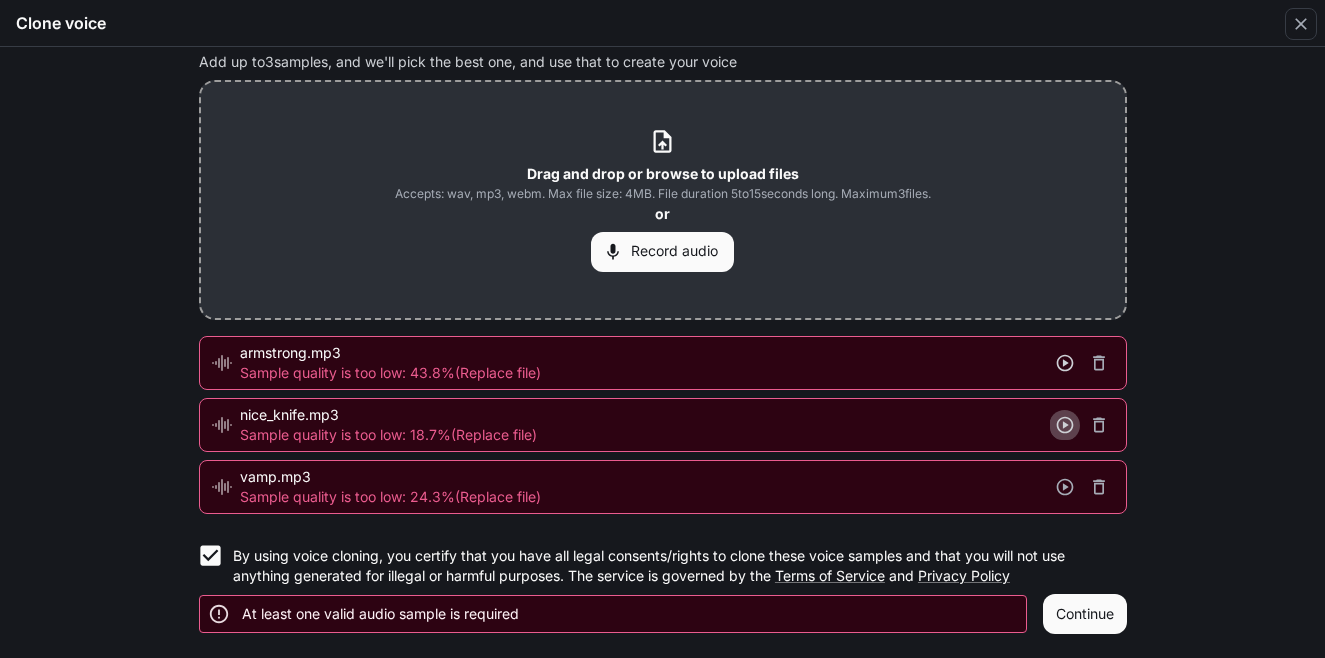 click at bounding box center [1065, 363] 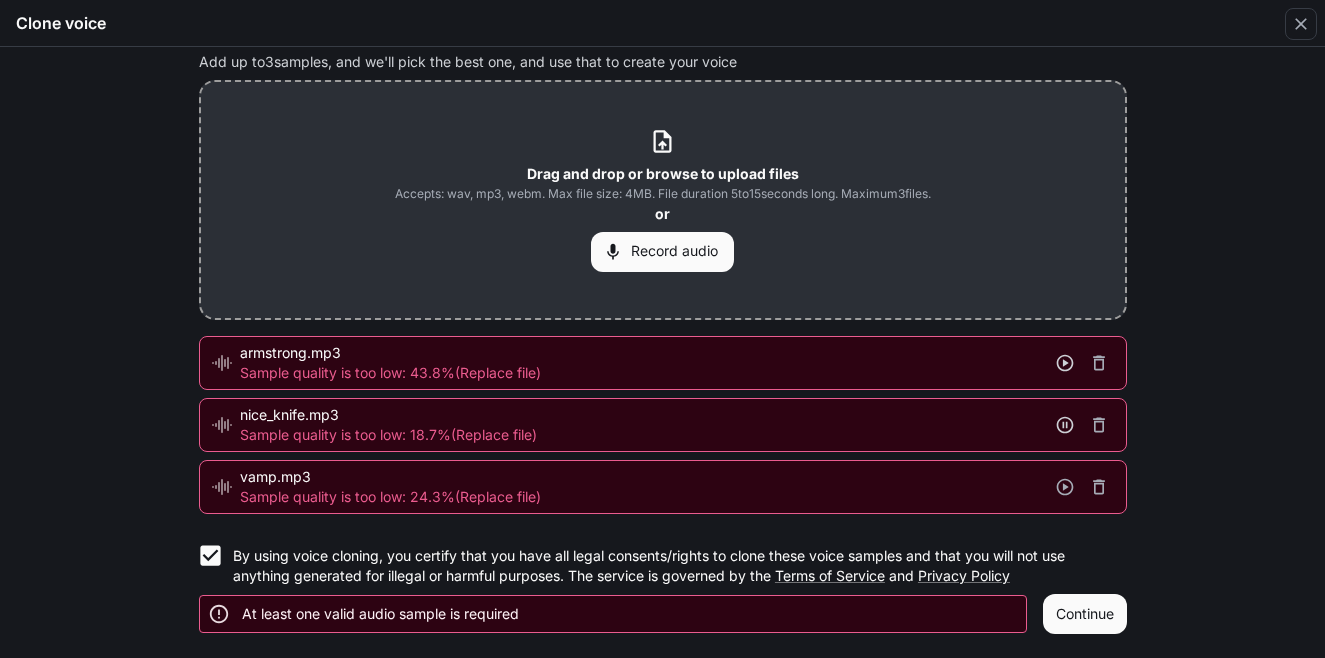 click at bounding box center (1065, 425) 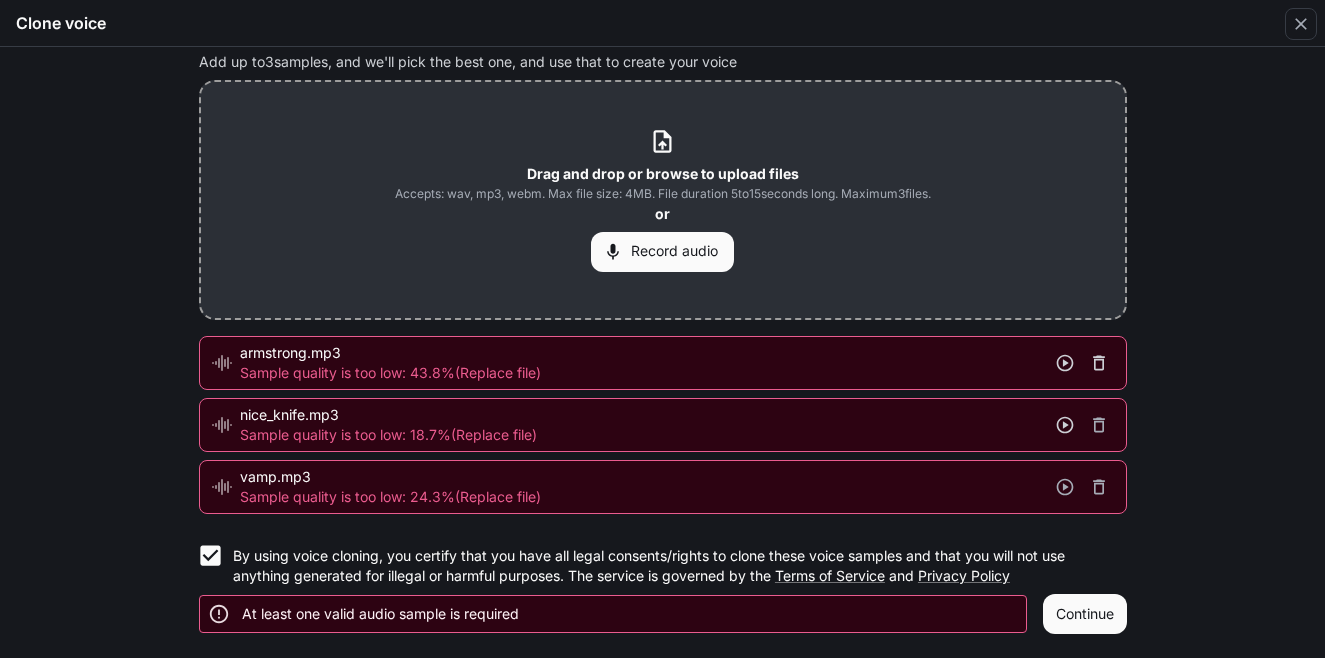 click at bounding box center (1099, 363) 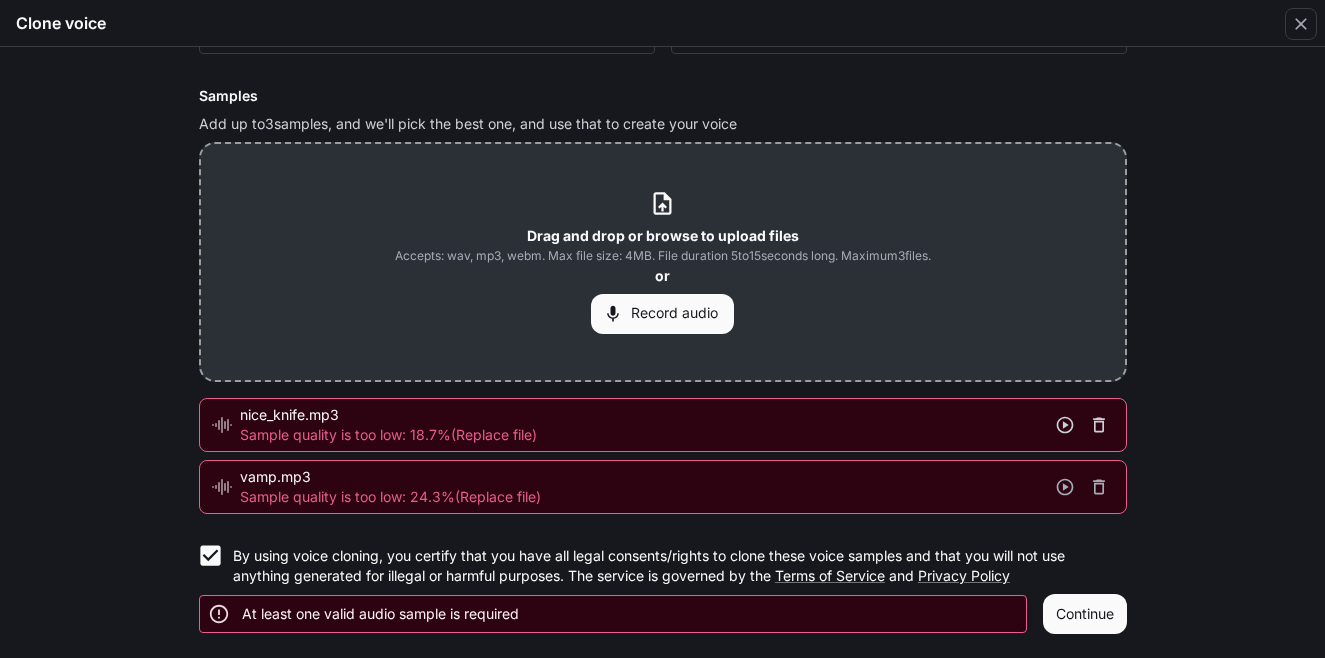 click at bounding box center [1099, 425] 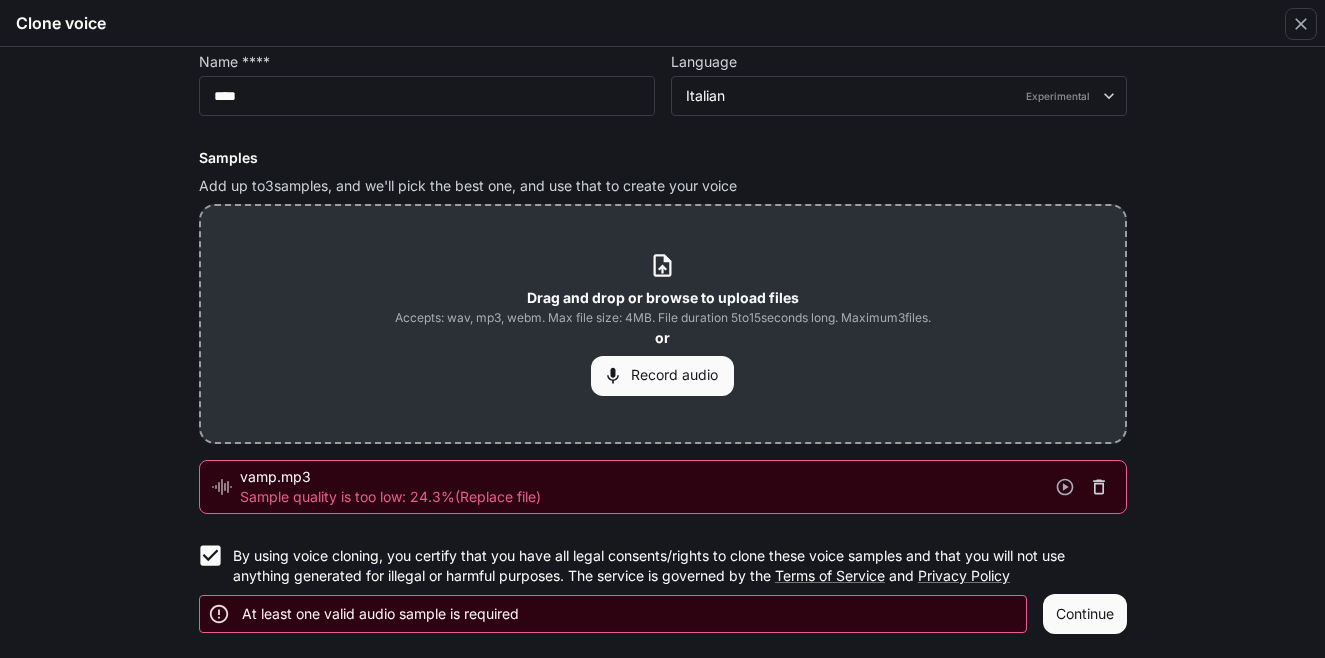 click at bounding box center [1099, 487] 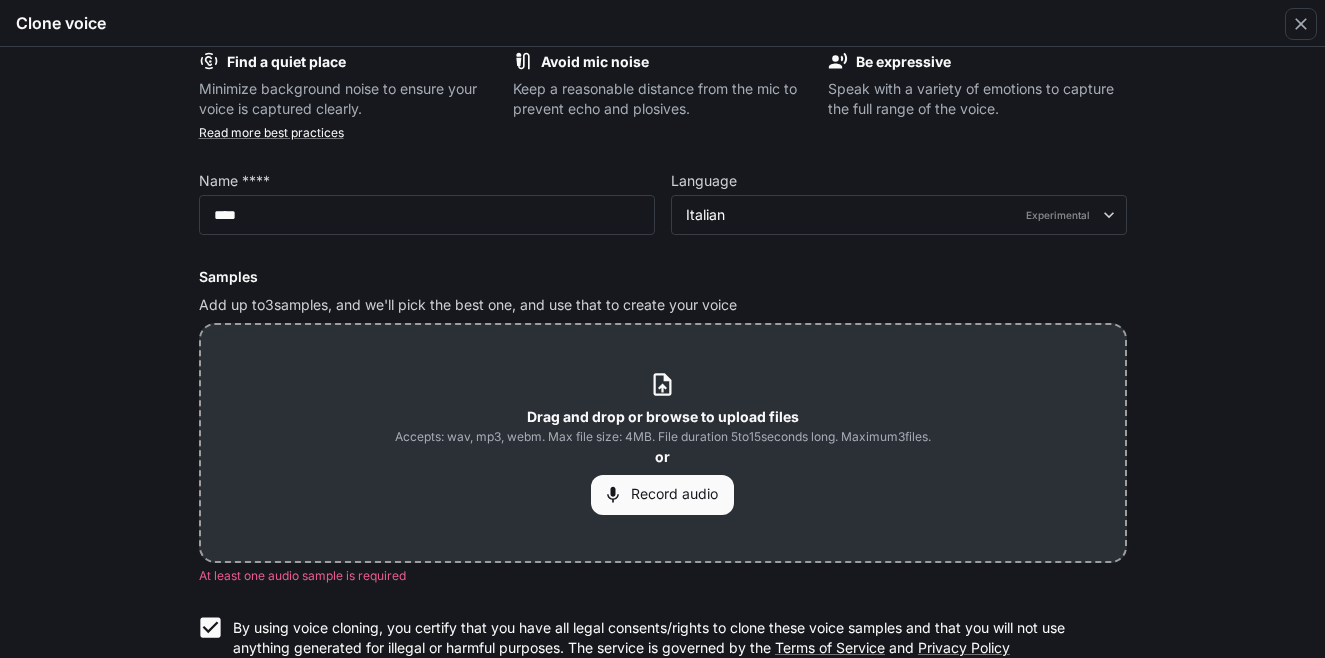 scroll, scrollTop: 0, scrollLeft: 0, axis: both 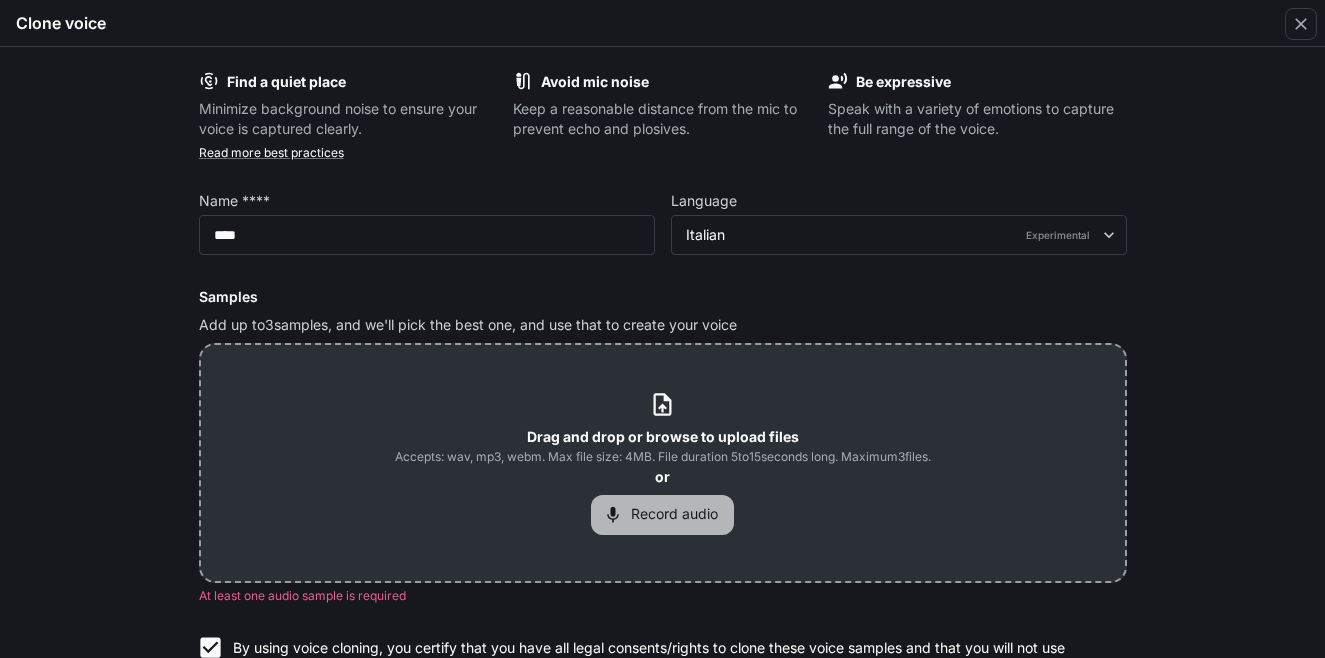 click on "Record audio" at bounding box center [662, 515] 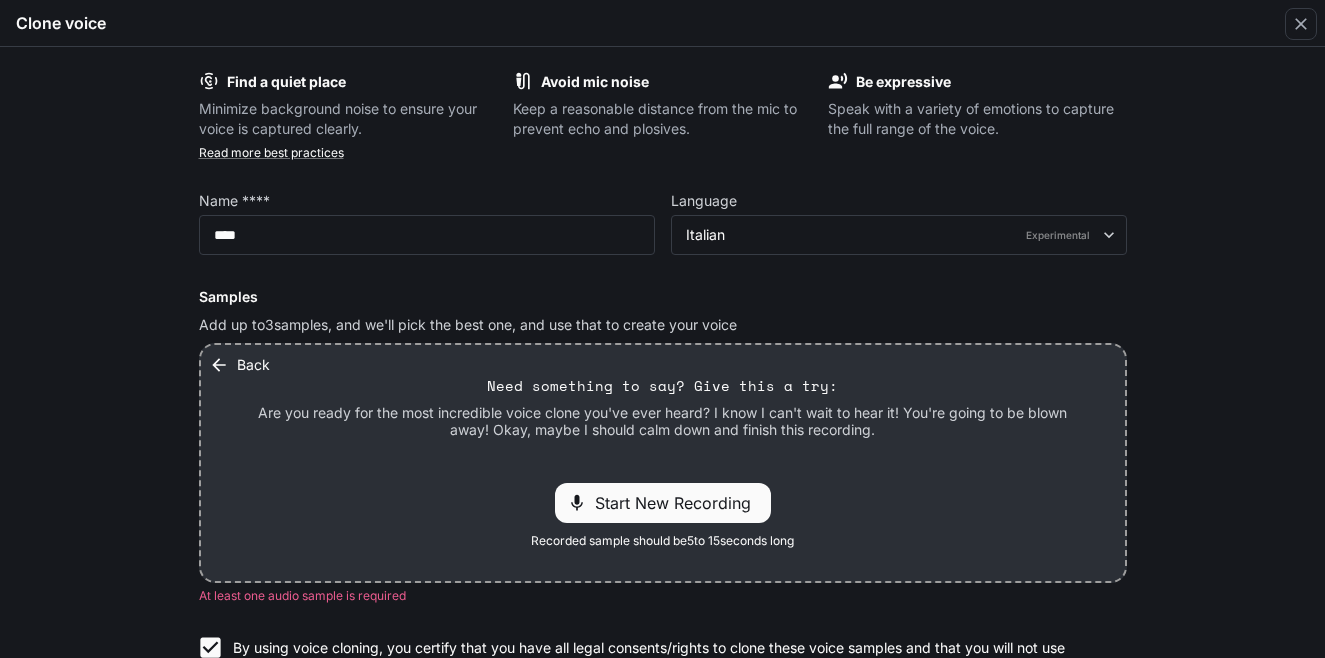 click on "Start New Recording" at bounding box center (679, 503) 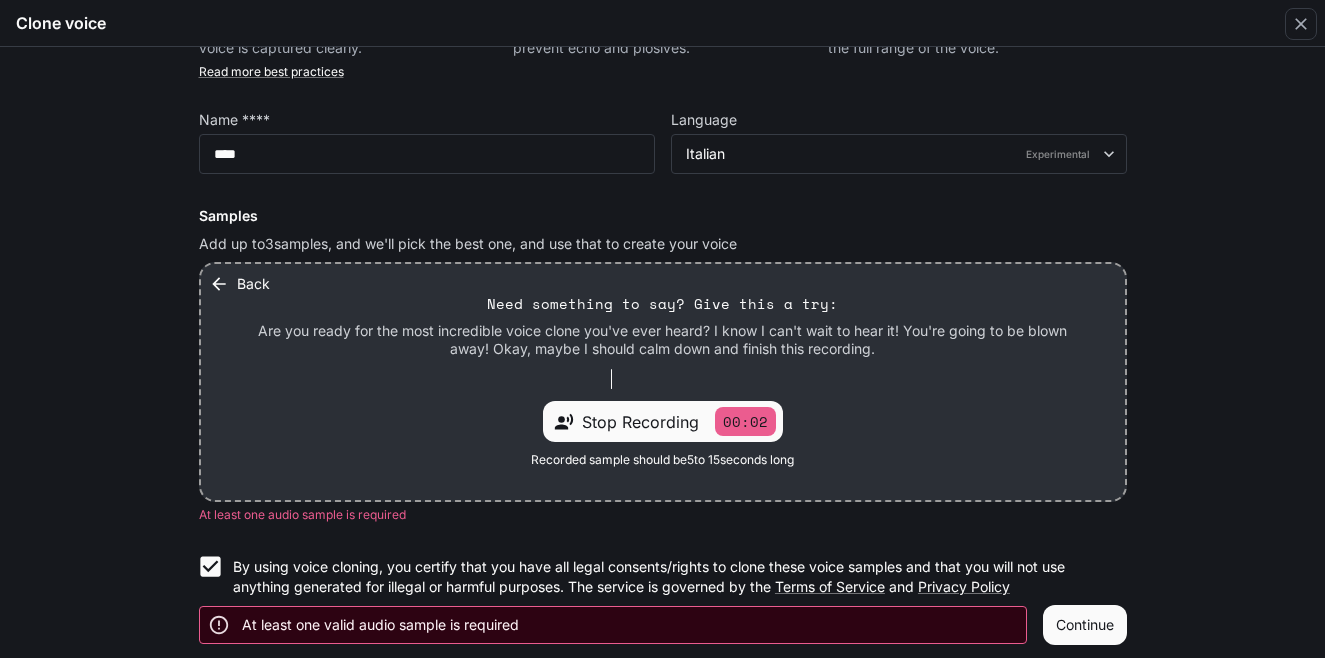scroll, scrollTop: 92, scrollLeft: 0, axis: vertical 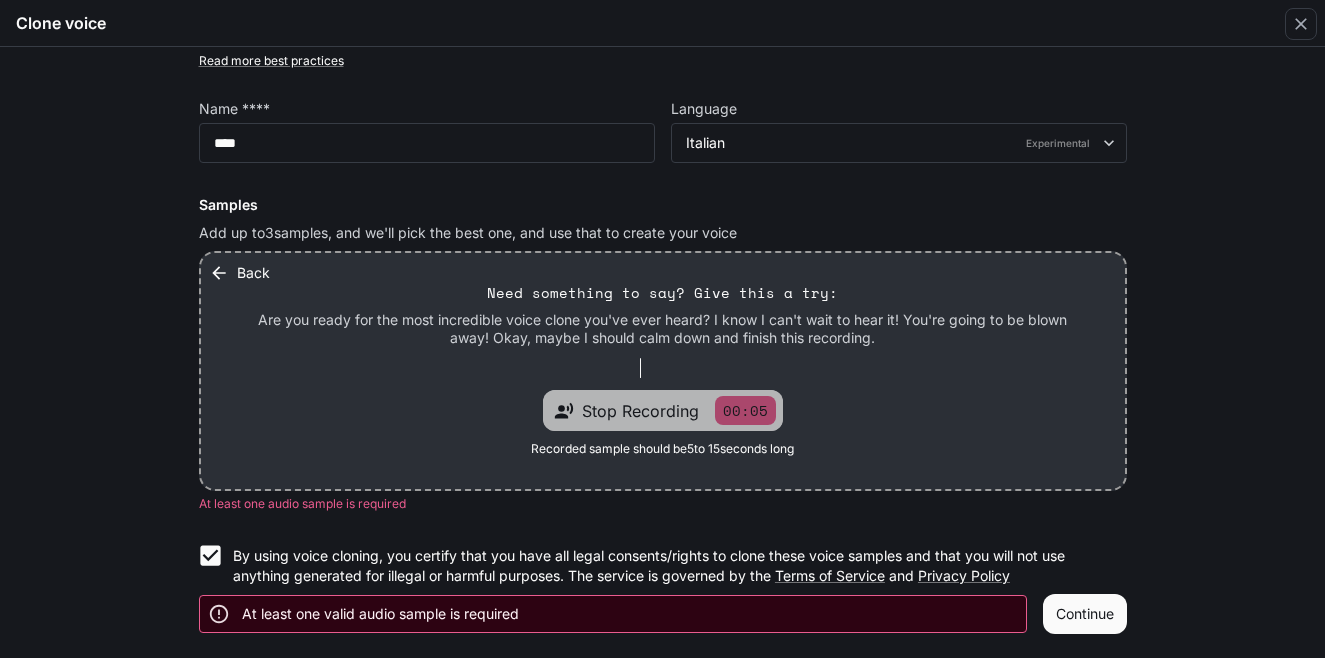 click on "Stop Recording 00:05" at bounding box center [679, 410] 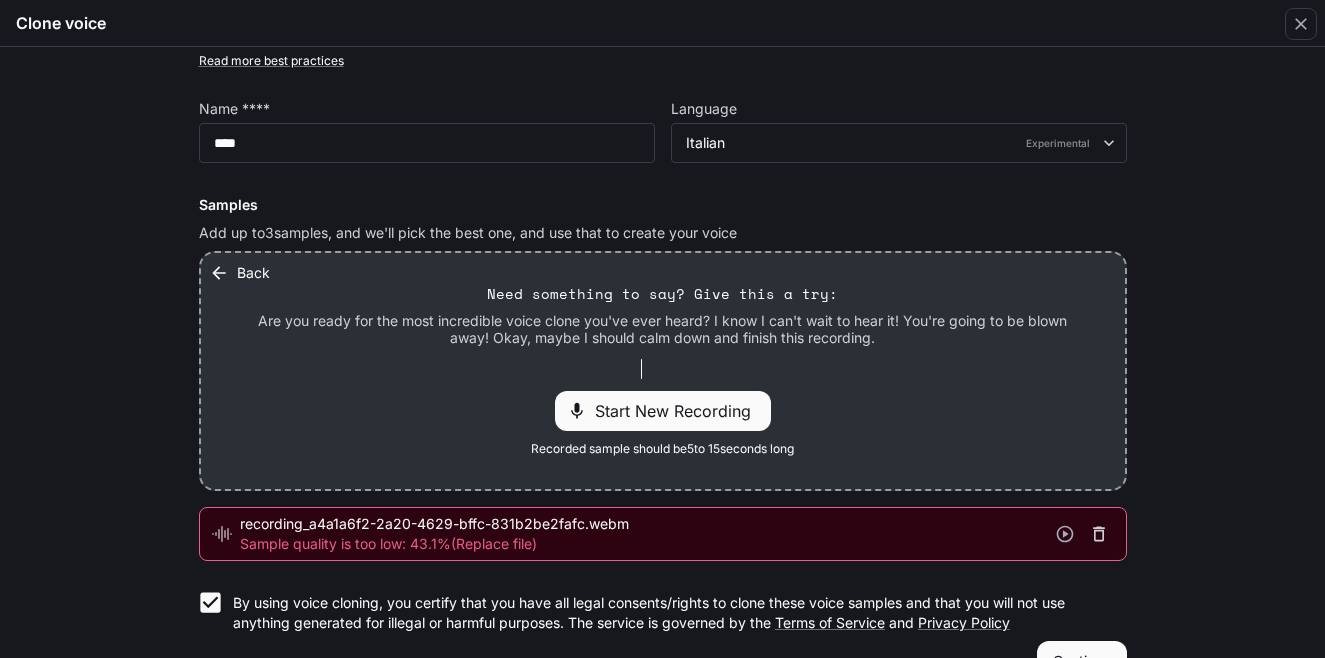 click at bounding box center (1099, 534) 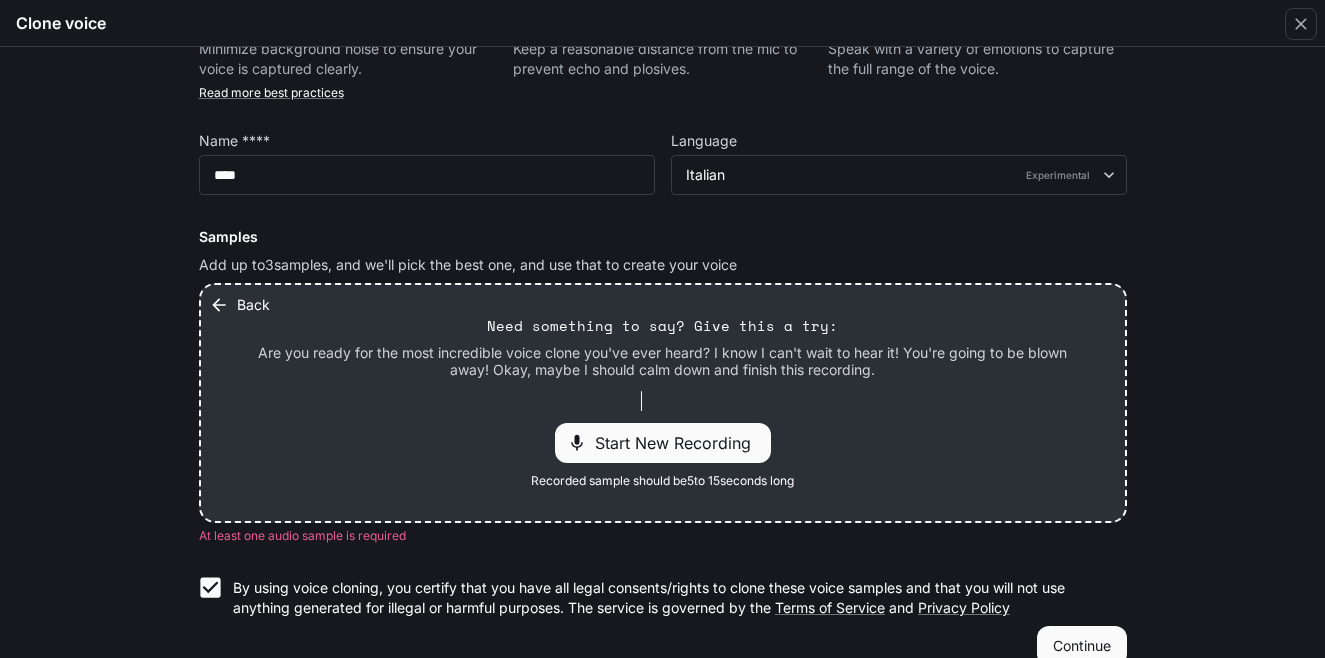 scroll, scrollTop: 92, scrollLeft: 0, axis: vertical 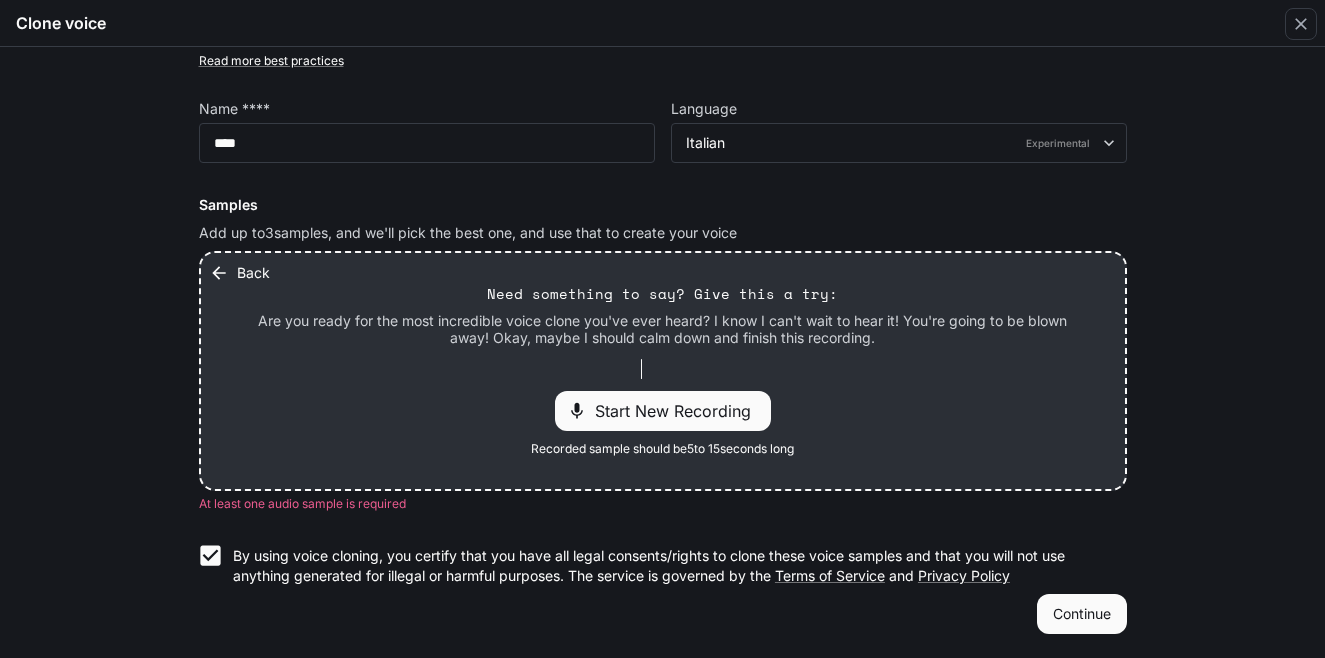 click at bounding box center (219, 273) 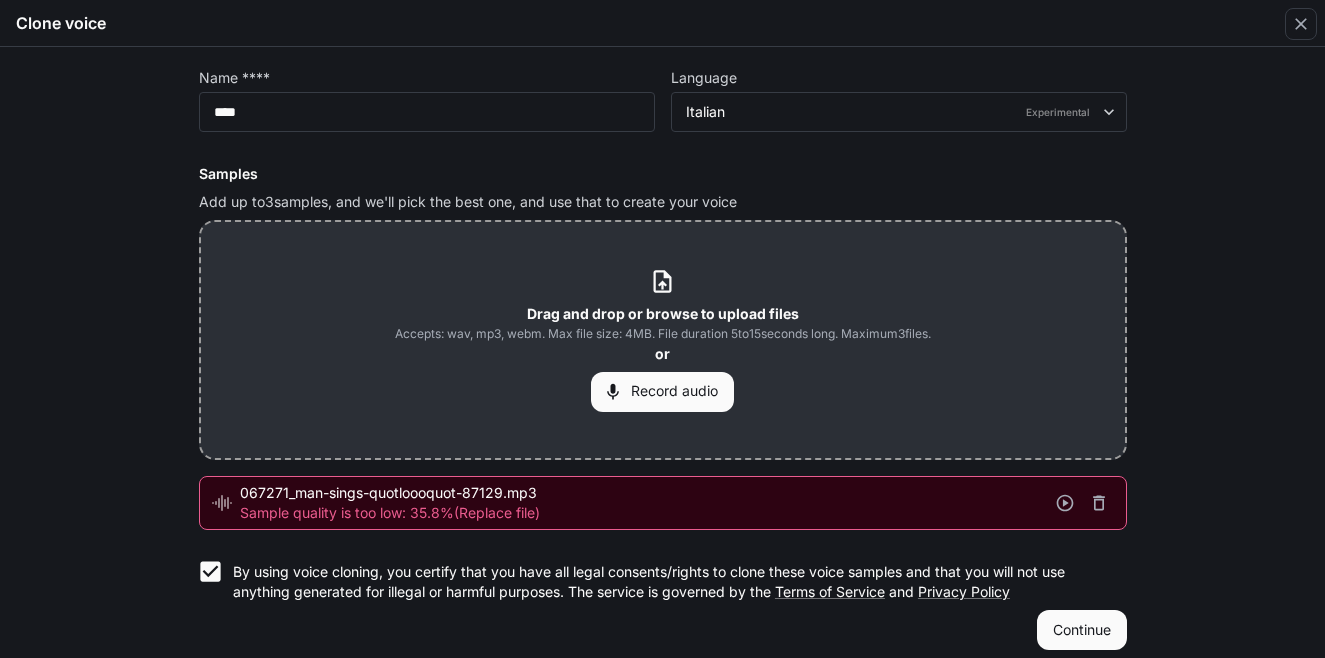 scroll, scrollTop: 139, scrollLeft: 0, axis: vertical 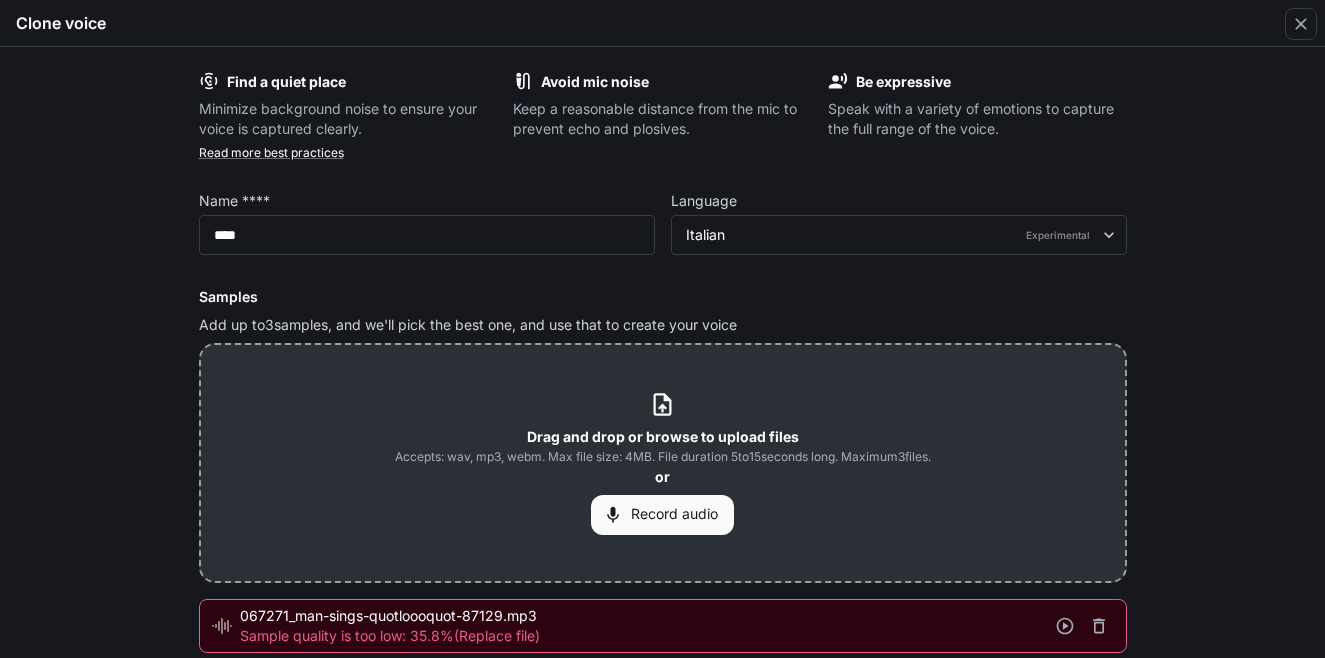 click on "Sample quality is too low: 35.8%  (Replace file) male-groan-of-pain-357971.mp3 Sample quality is too low: 29.3%  (Replace file) laughing-male-mp3-sound-149840.mp3 00:12 EN By using voice cloning, you certify that you have all legal consents/rights to clone these voice samples and that you will not use anything generated for illegal or harmful purposes. The service is governed by the" at bounding box center (663, 480) 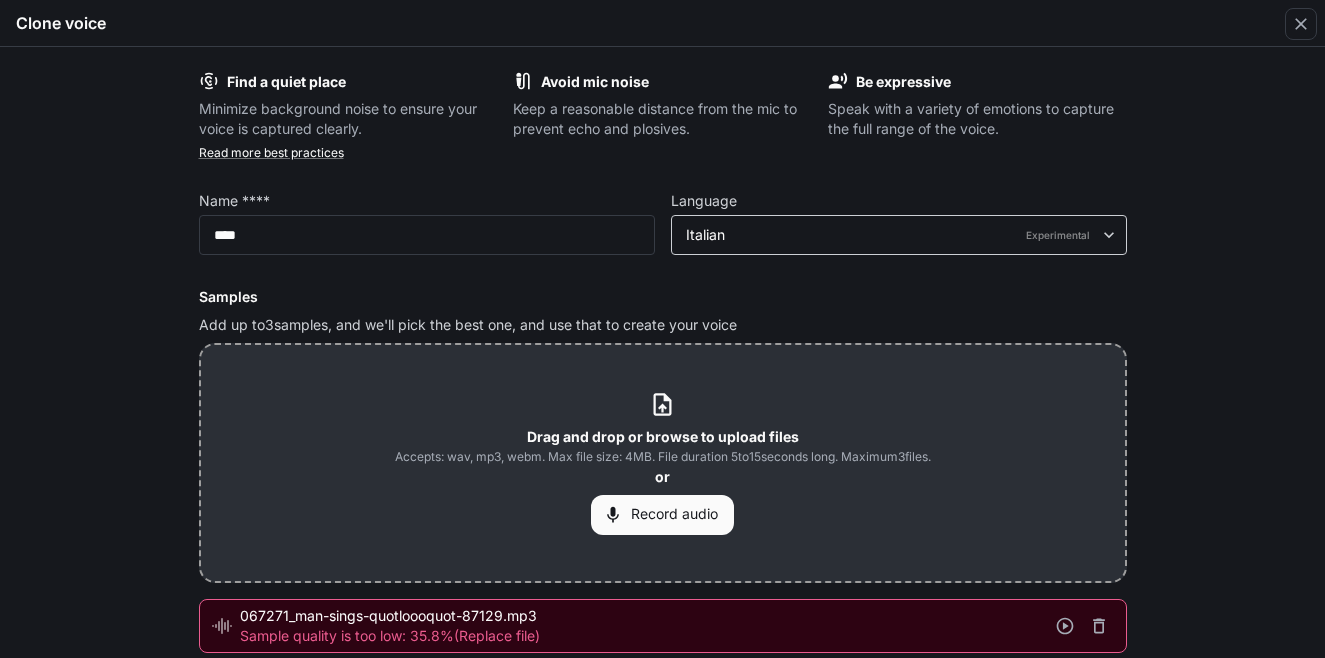 click on "Italian Experimental ***** ​" at bounding box center (427, 235) 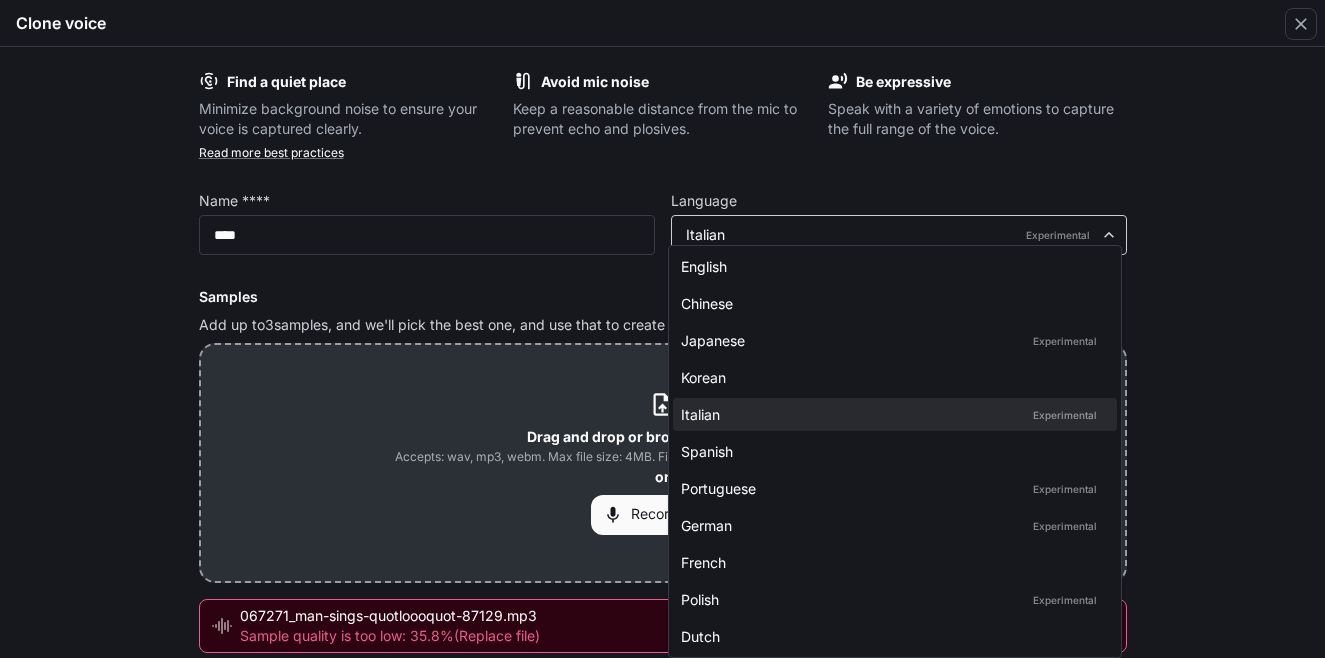 click on "**********" at bounding box center (662, 329) 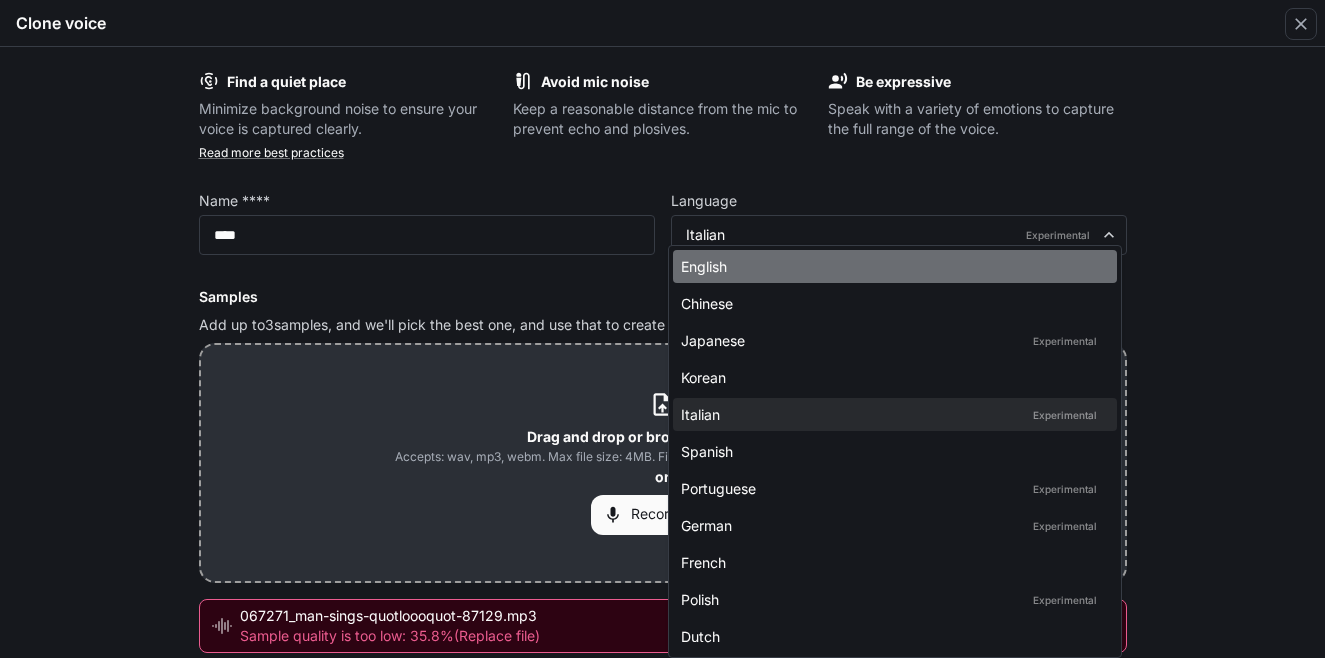 click on "English" at bounding box center (891, 266) 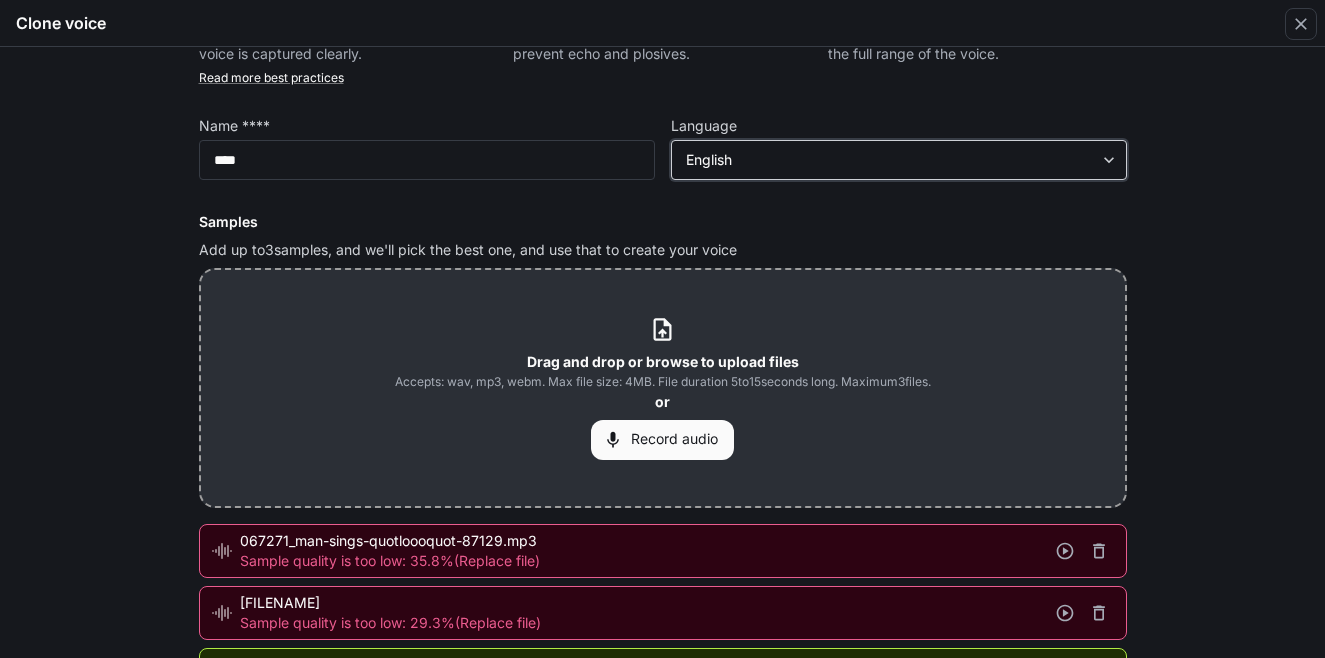 scroll, scrollTop: 200, scrollLeft: 0, axis: vertical 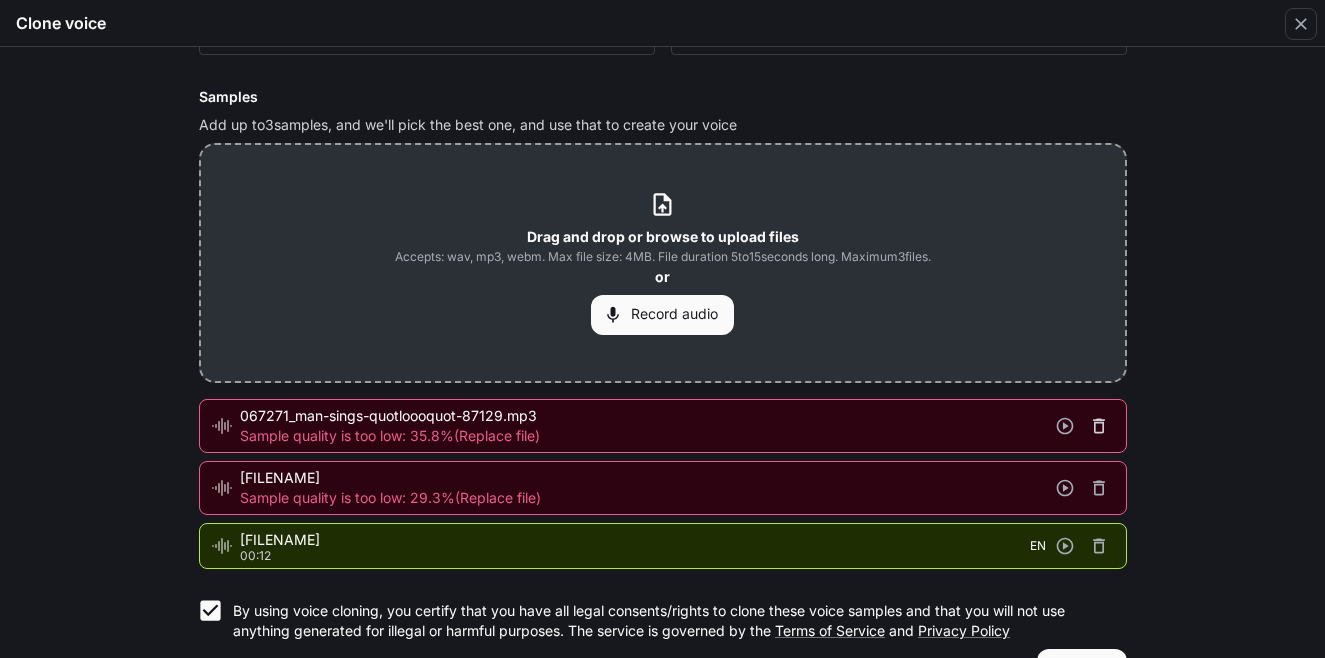click at bounding box center (1099, 426) 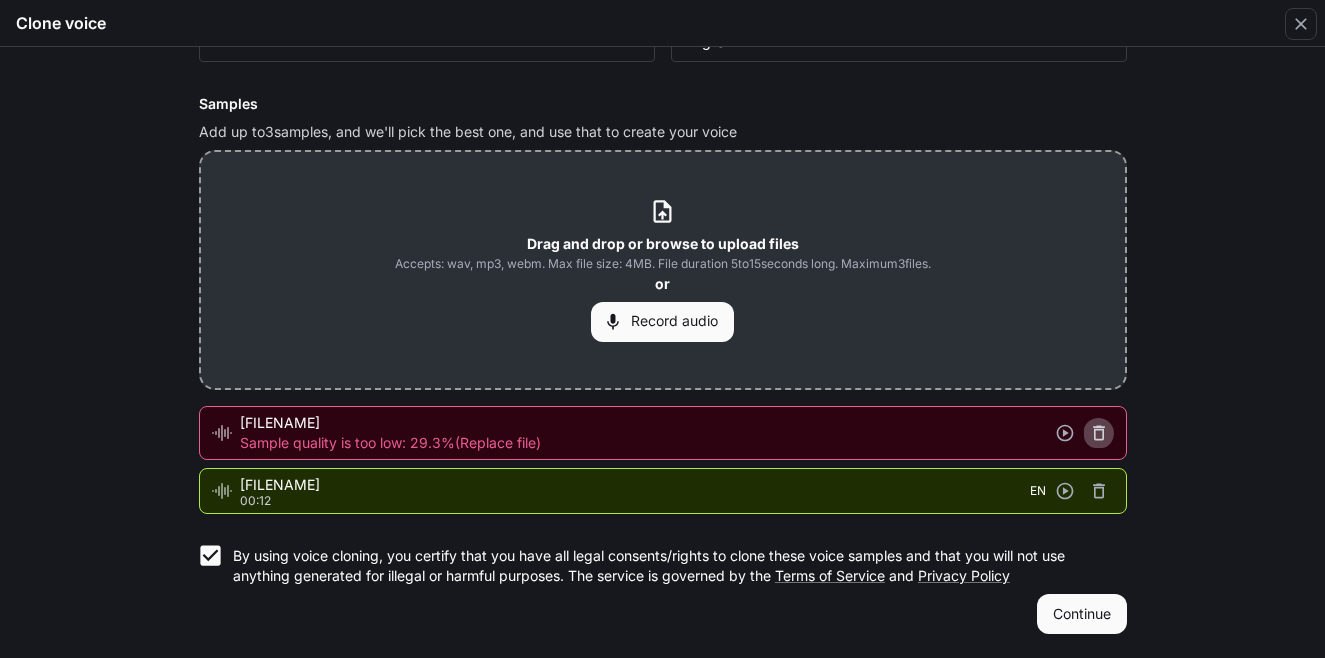 click at bounding box center [1099, 433] 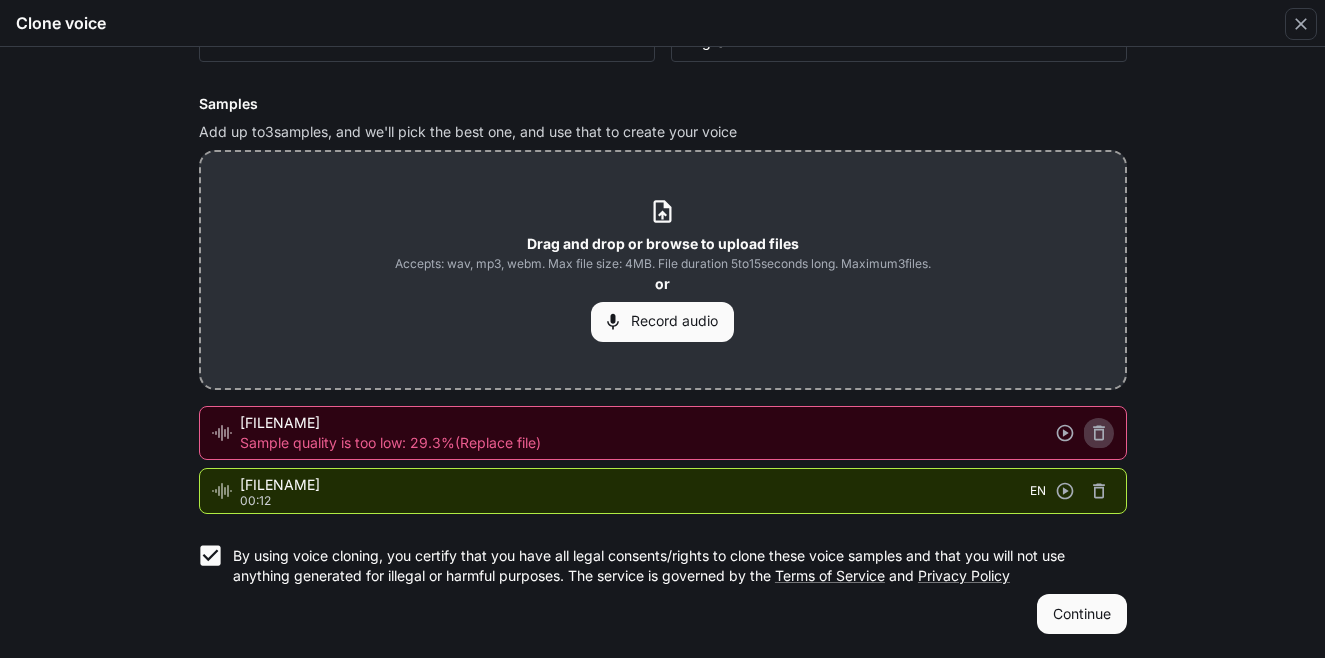 scroll, scrollTop: 131, scrollLeft: 0, axis: vertical 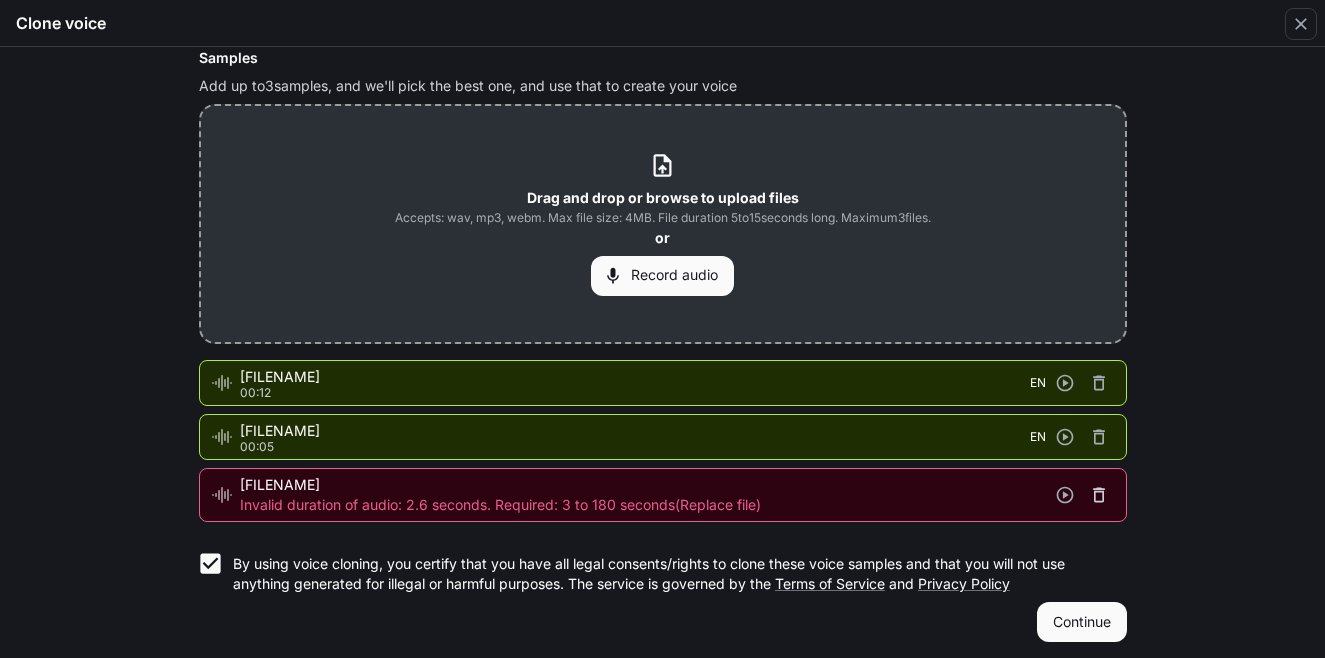 click at bounding box center [1099, 495] 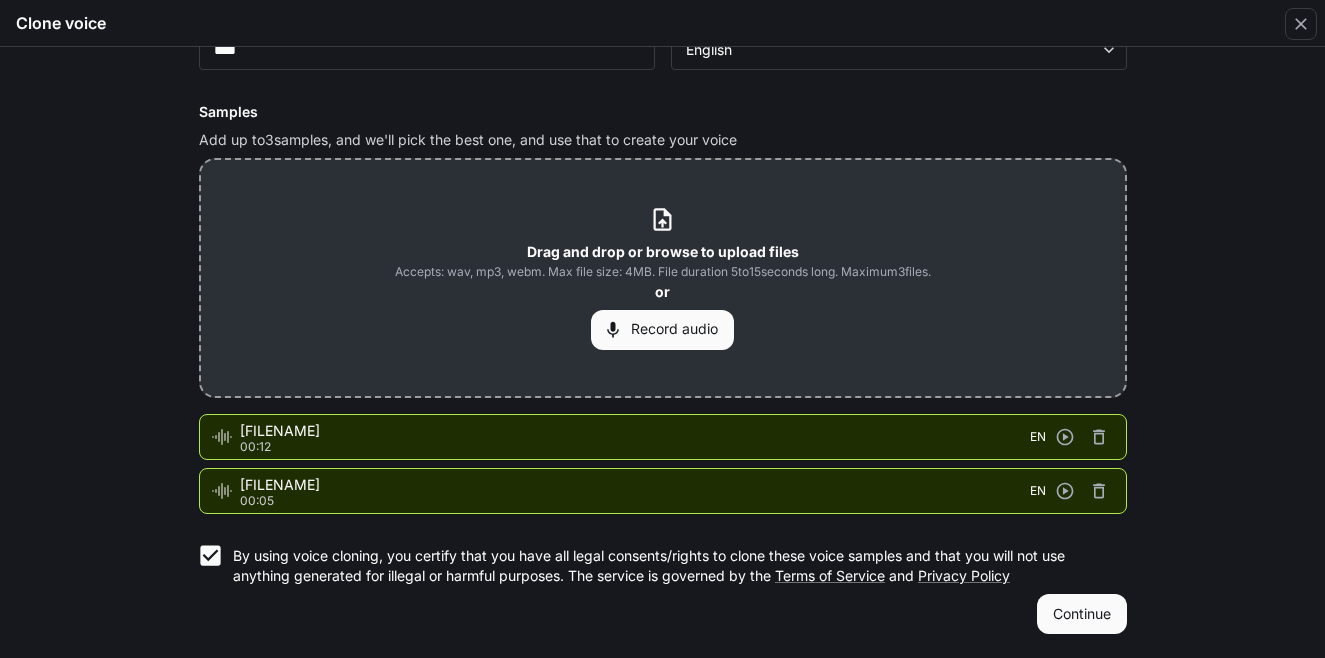 scroll, scrollTop: 185, scrollLeft: 0, axis: vertical 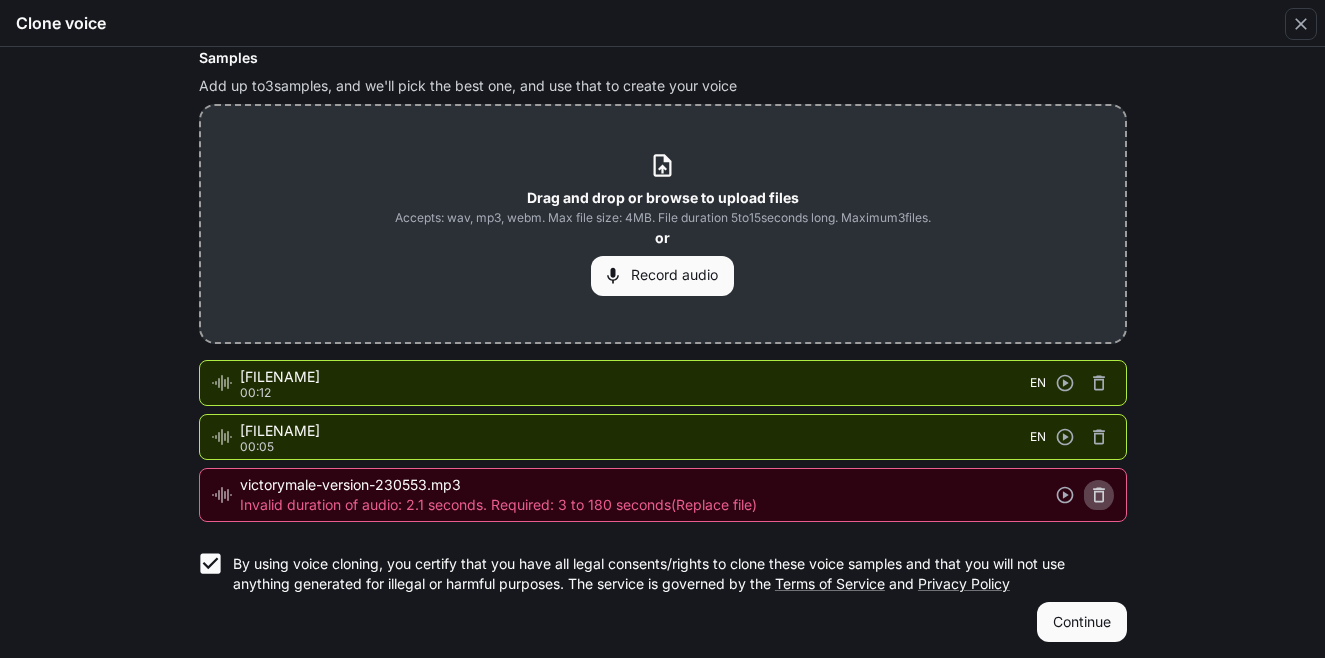 click at bounding box center [1099, 495] 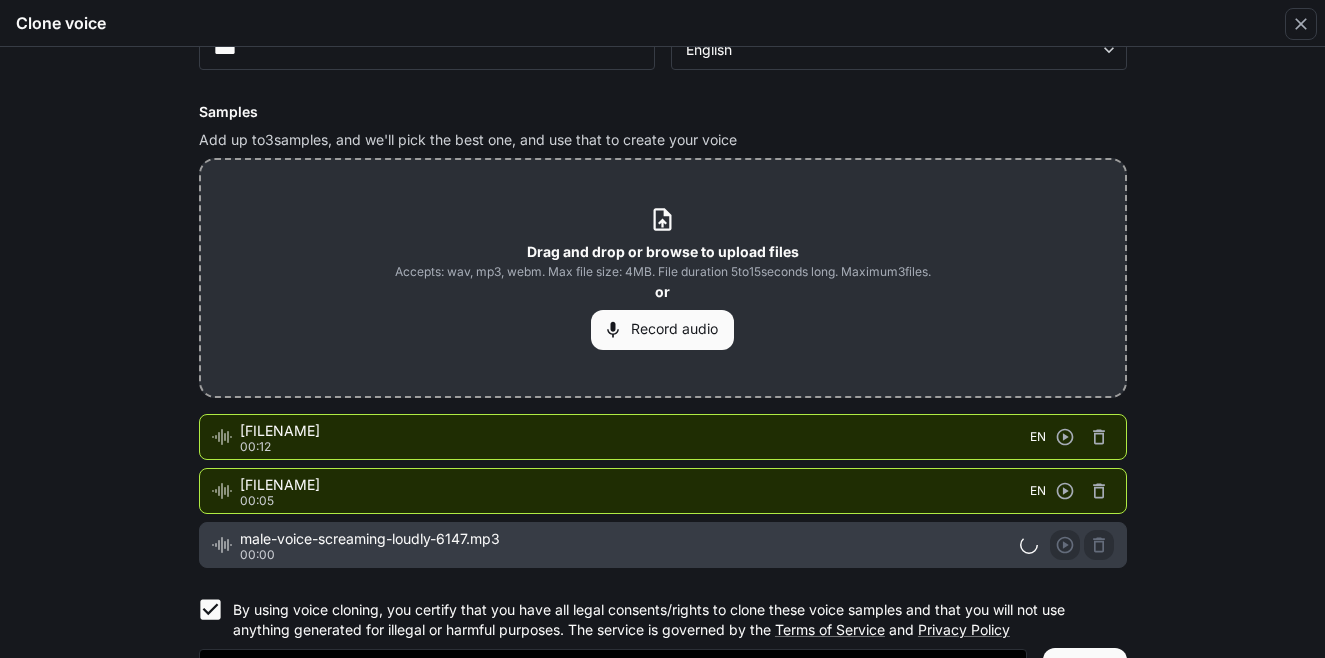 scroll, scrollTop: 239, scrollLeft: 0, axis: vertical 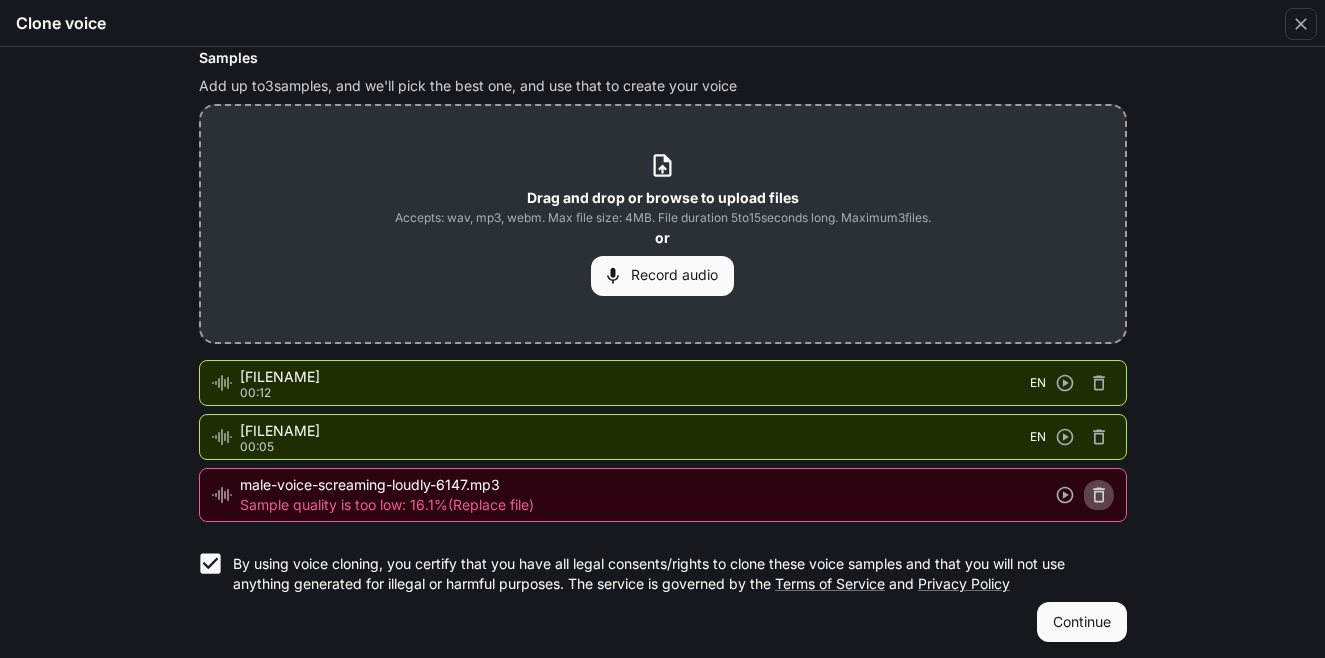 click at bounding box center [1099, 495] 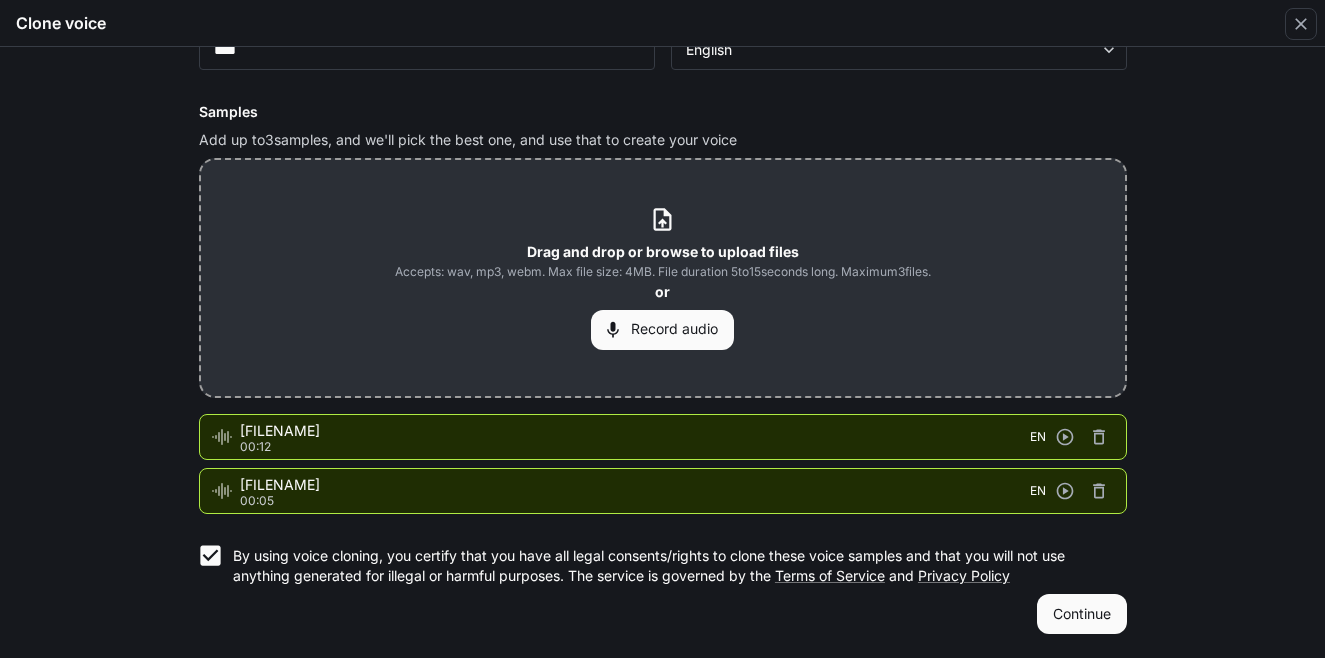 scroll, scrollTop: 185, scrollLeft: 0, axis: vertical 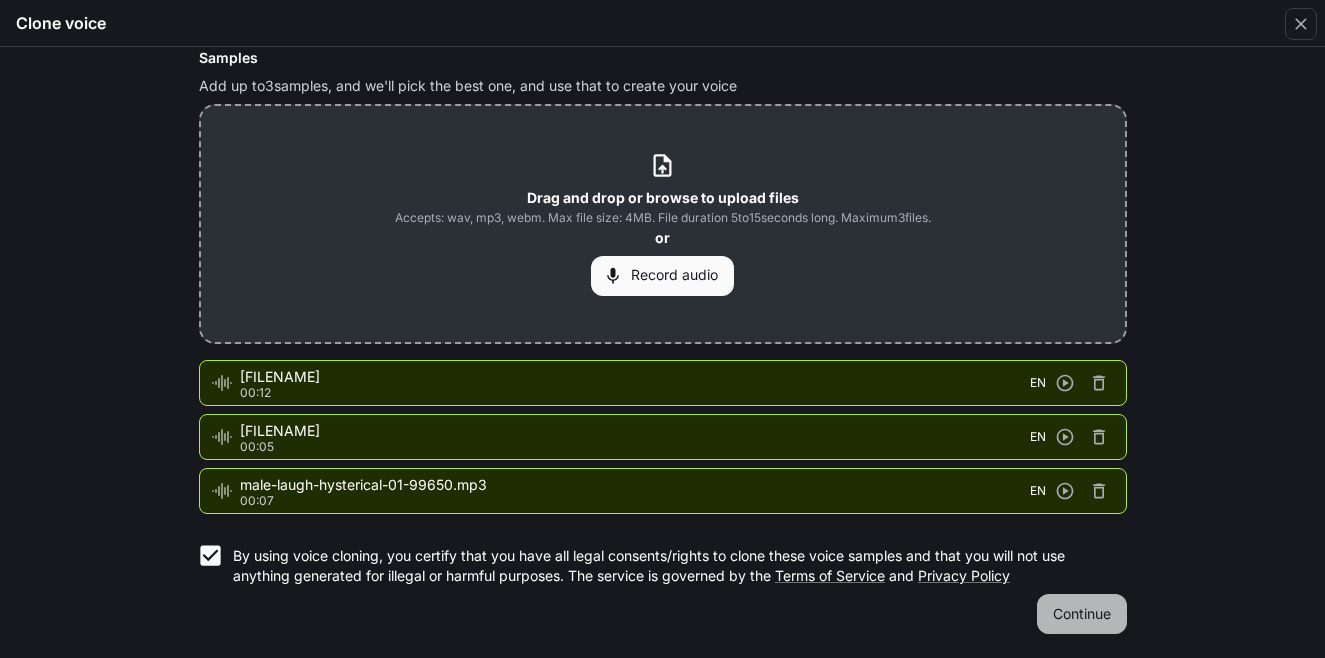click on "Continue" at bounding box center [1082, 614] 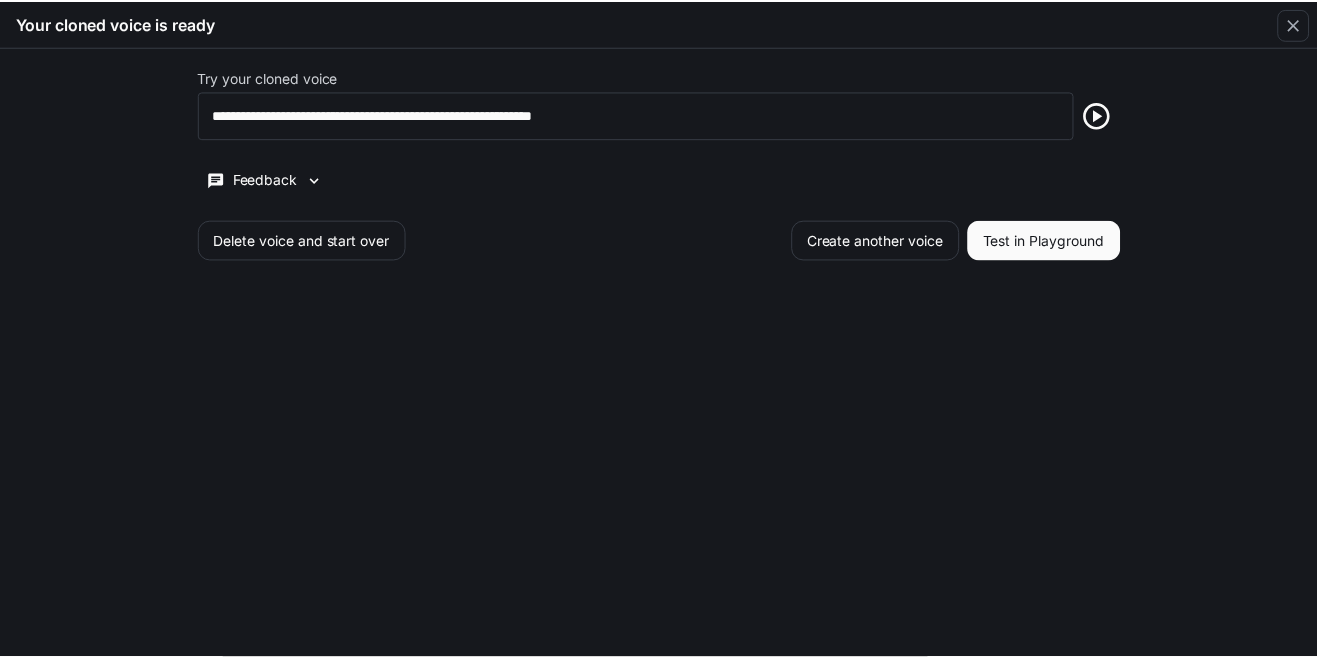 scroll, scrollTop: 0, scrollLeft: 0, axis: both 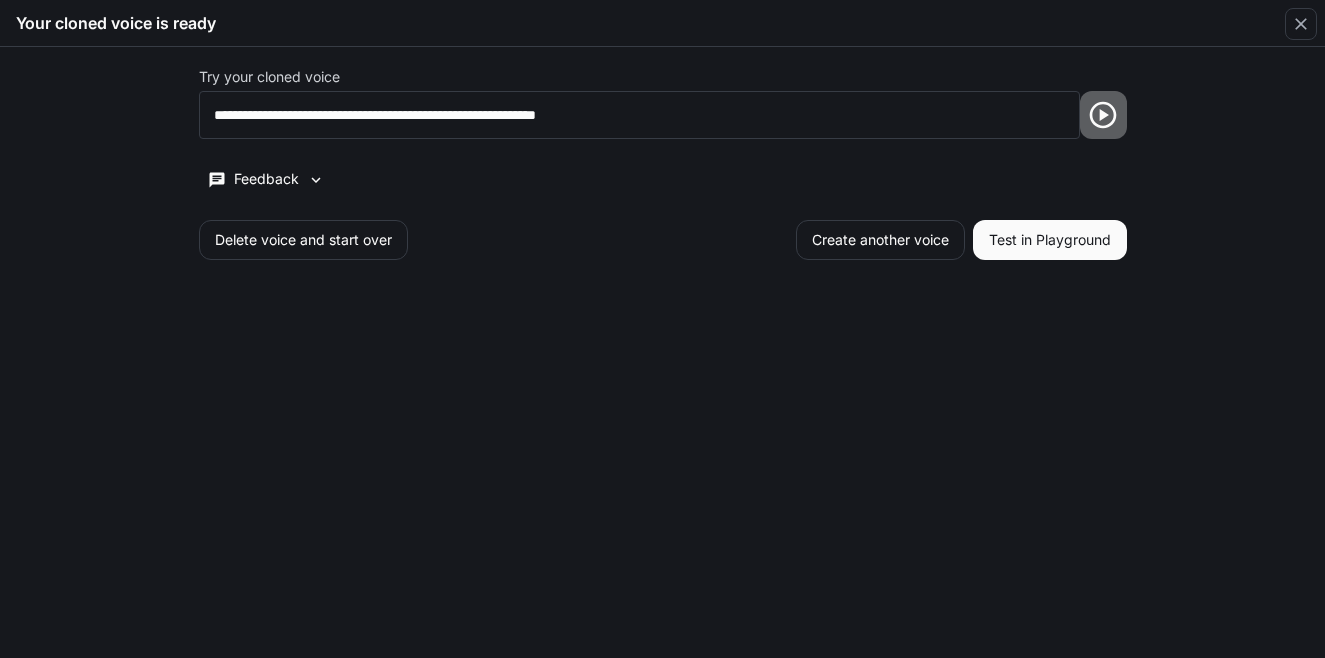 click at bounding box center [1103, 115] 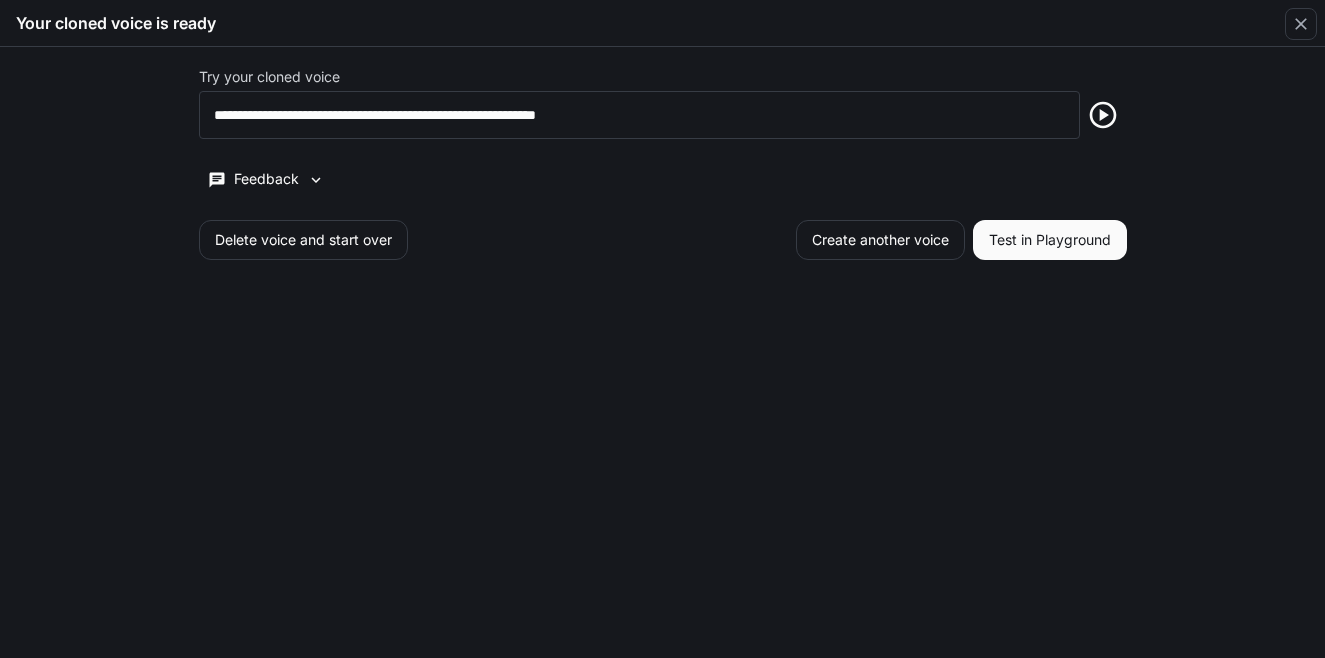 click on "Test in Playground" at bounding box center (1050, 240) 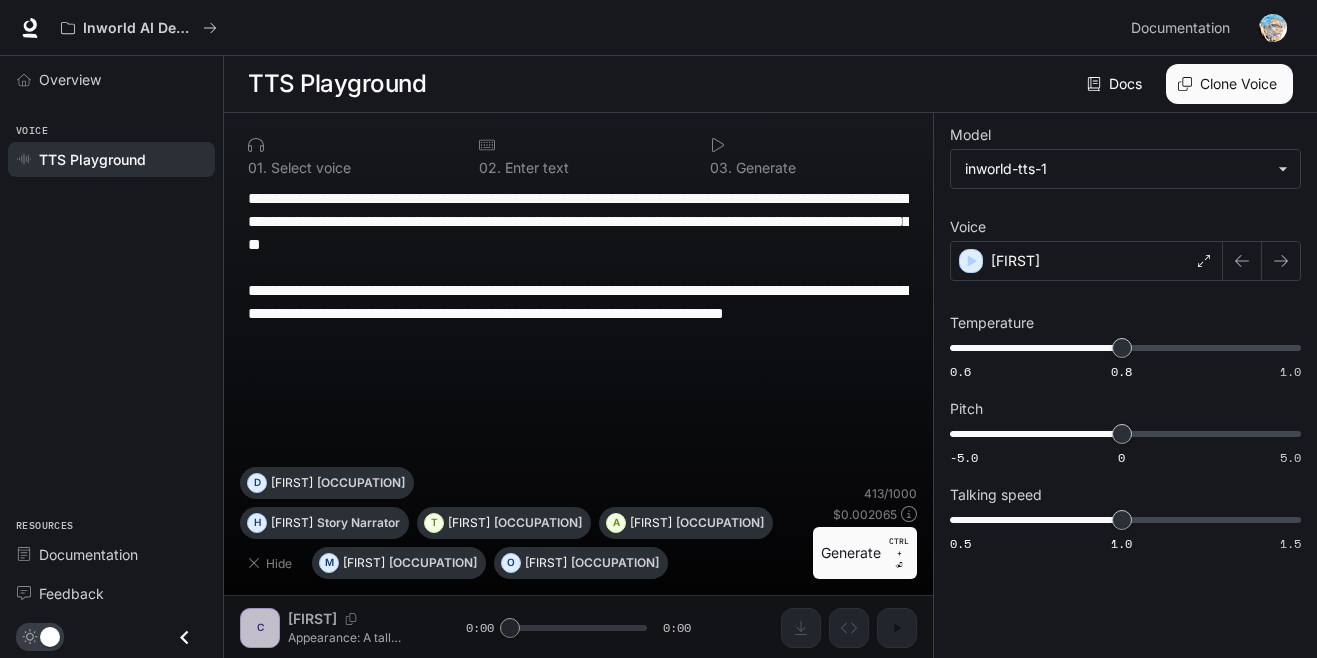 scroll, scrollTop: 1, scrollLeft: 0, axis: vertical 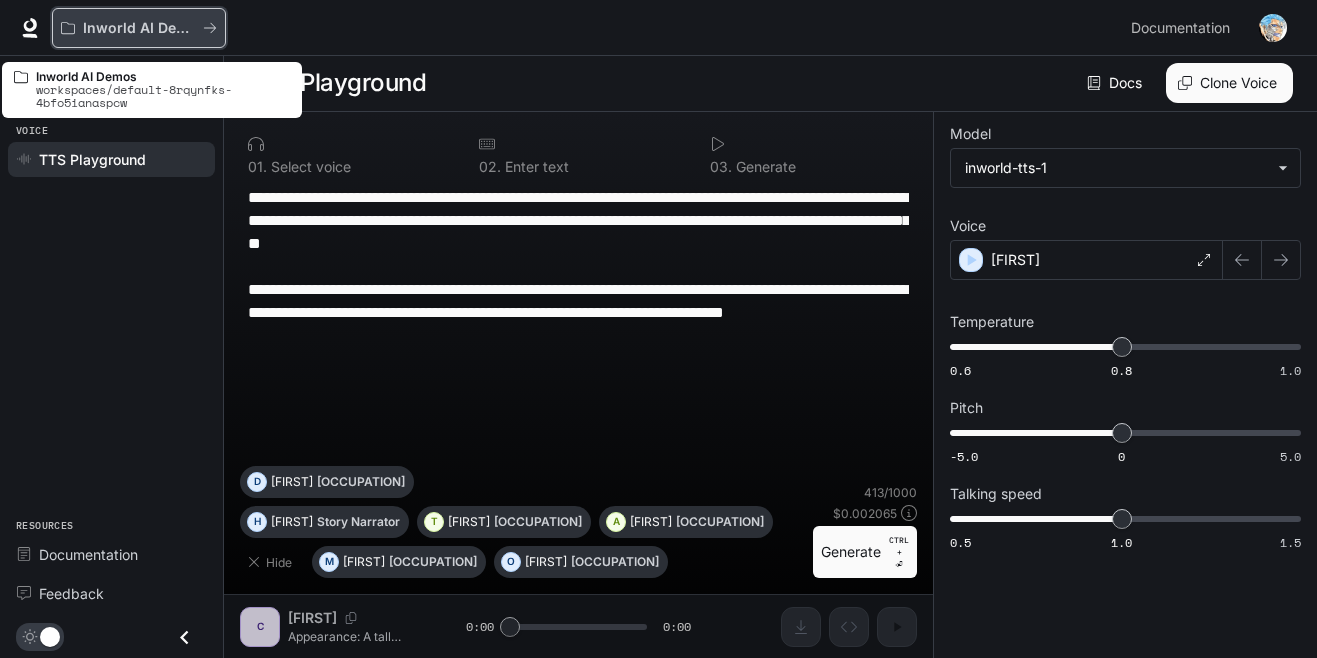 click on "Inworld AI Demos" at bounding box center [139, 28] 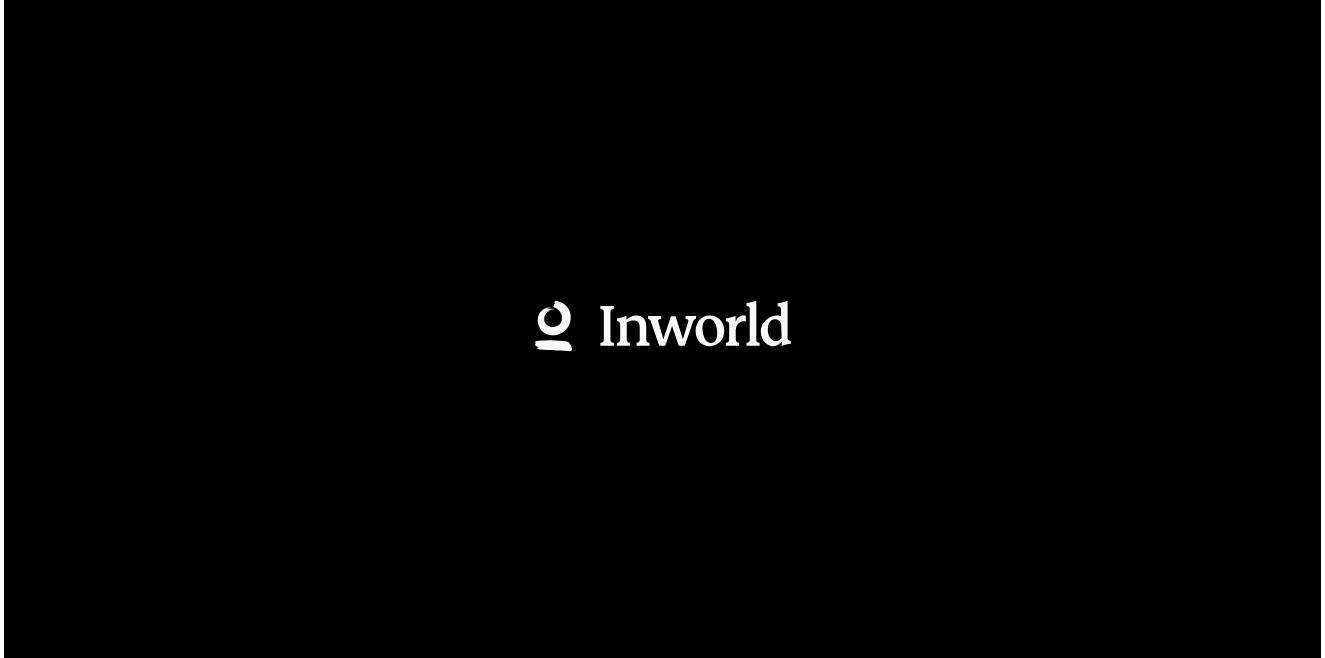 scroll, scrollTop: 0, scrollLeft: 0, axis: both 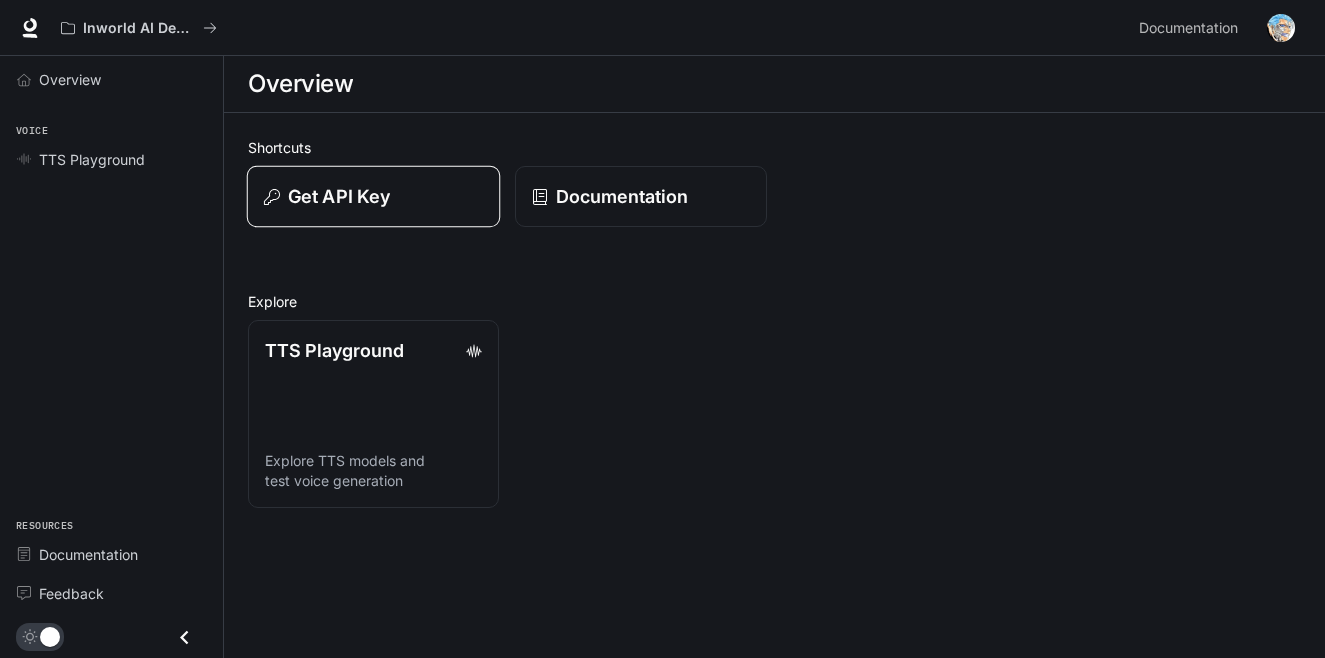 click on "Get API Key" at bounding box center [373, 196] 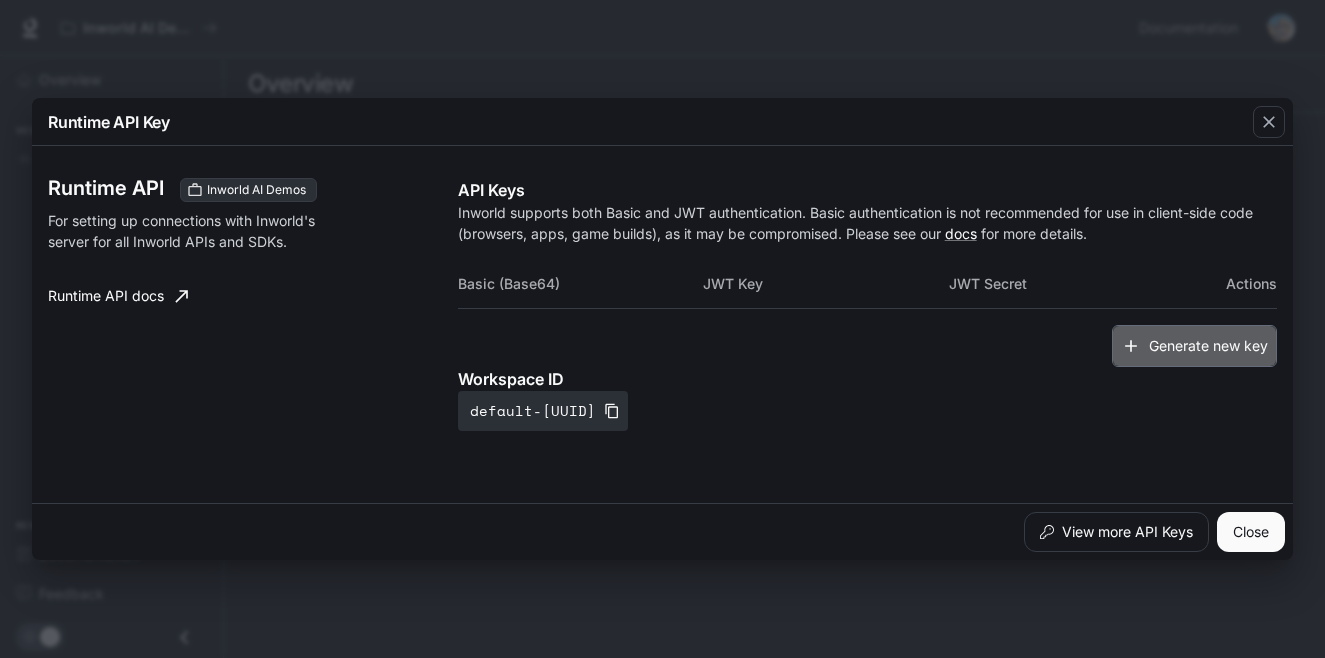 click on "Generate new key" at bounding box center [1194, 346] 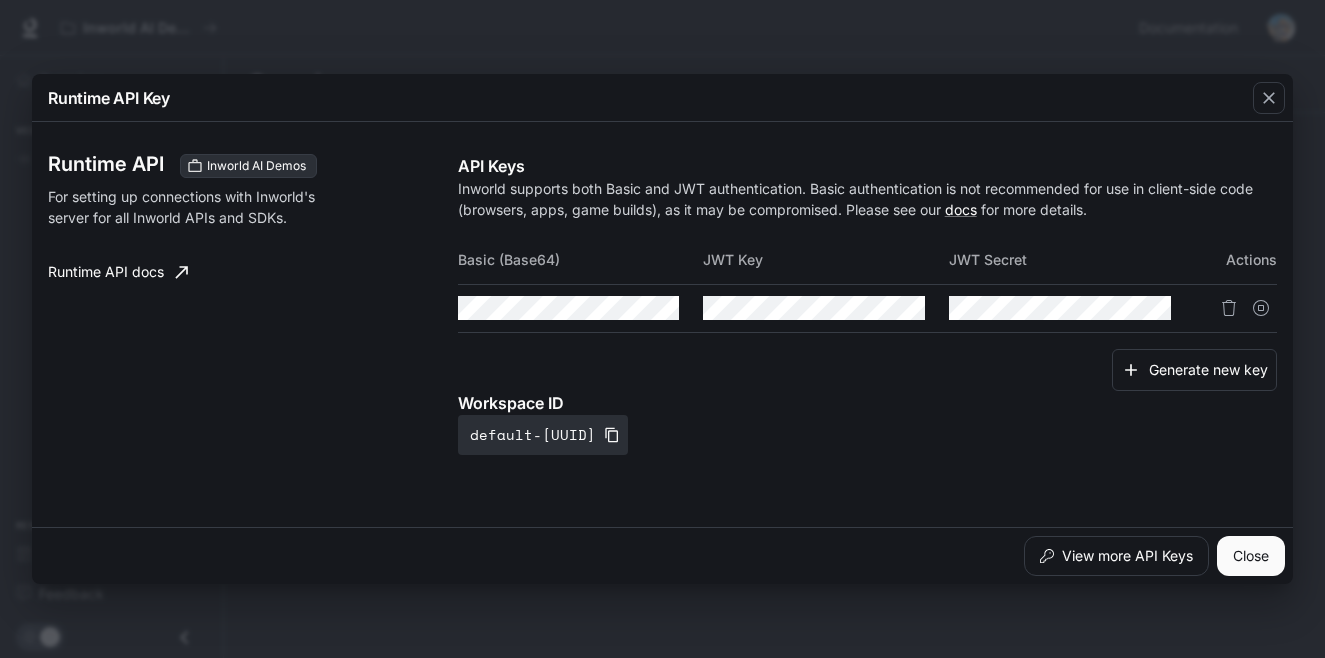 click at bounding box center [581, 308] 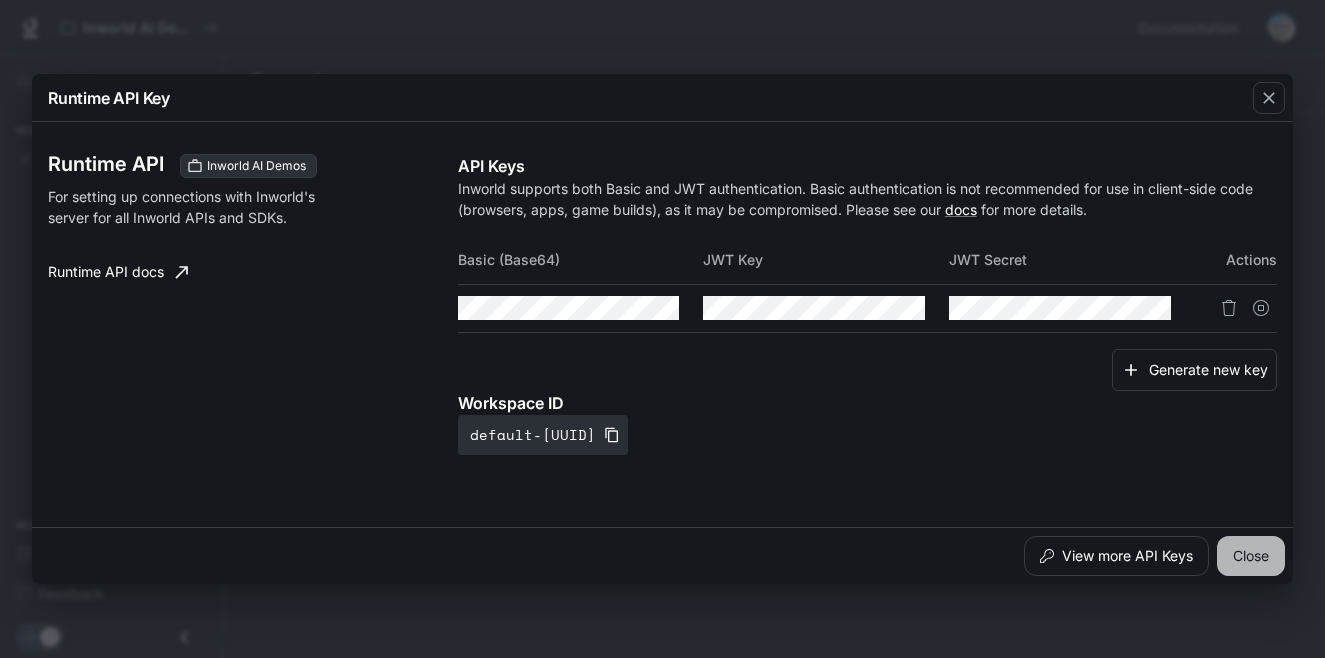 click on "Close" at bounding box center [1251, 556] 